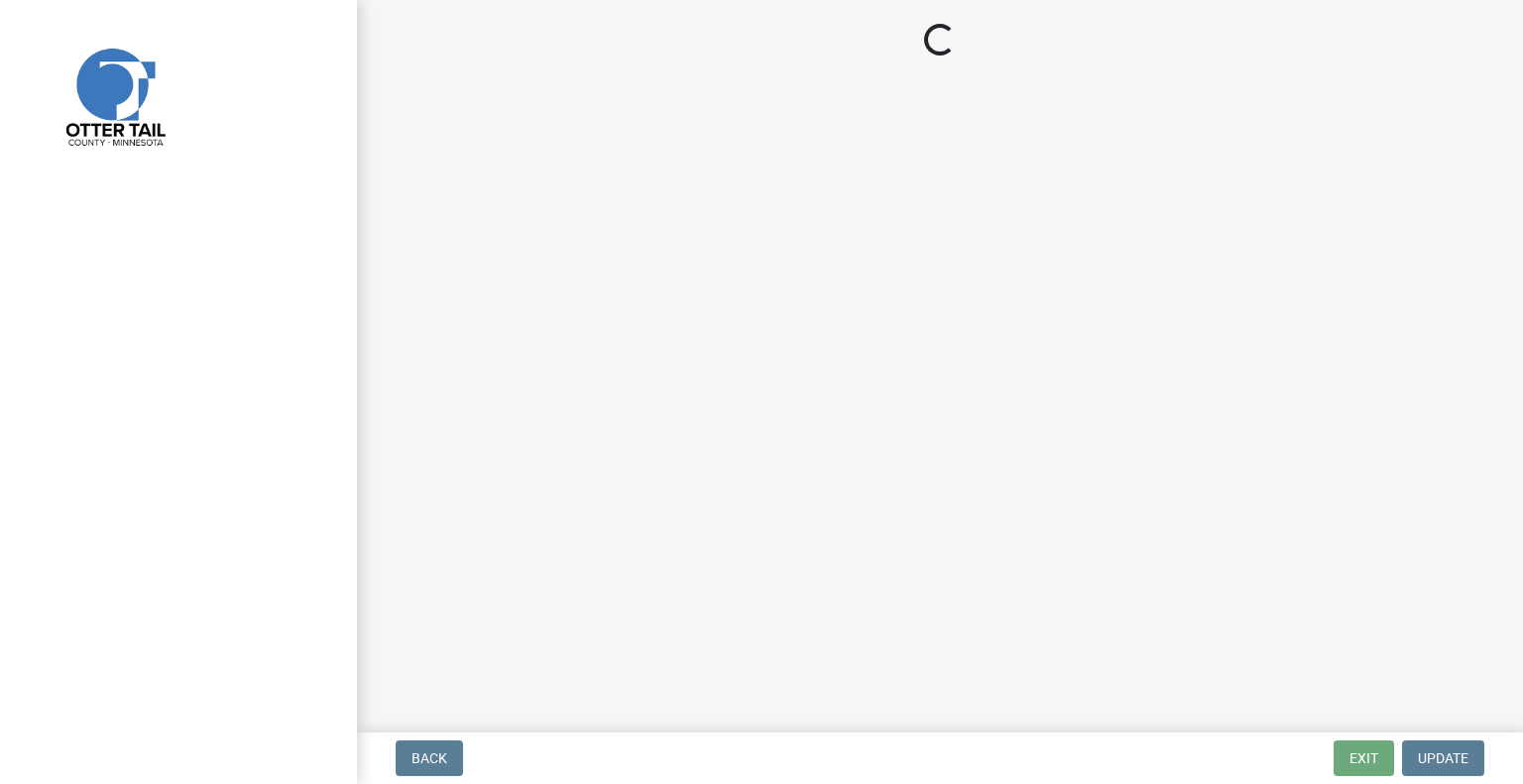 scroll, scrollTop: 0, scrollLeft: 0, axis: both 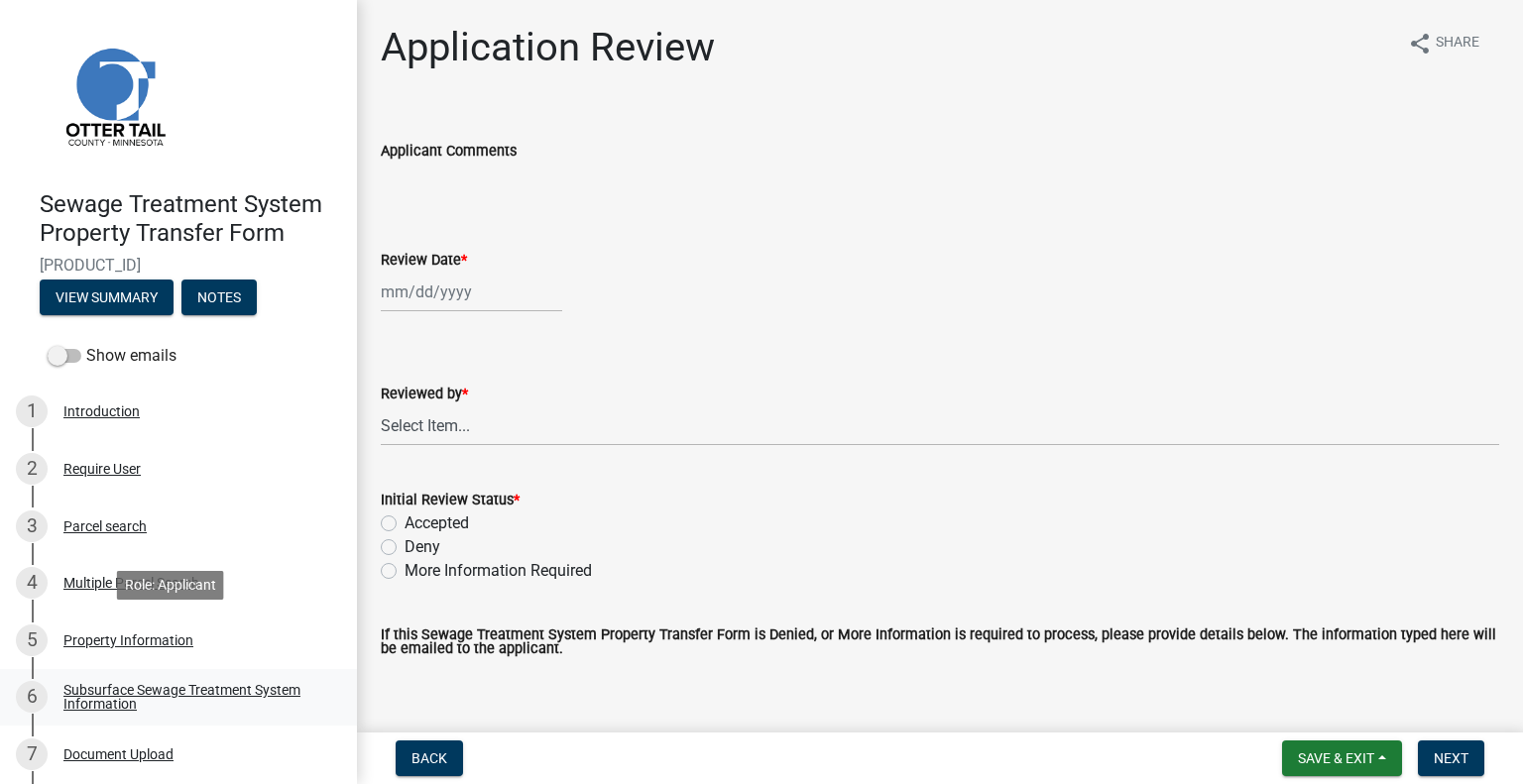 click on "Subsurface Sewage Treatment System Information" at bounding box center (194, 697) 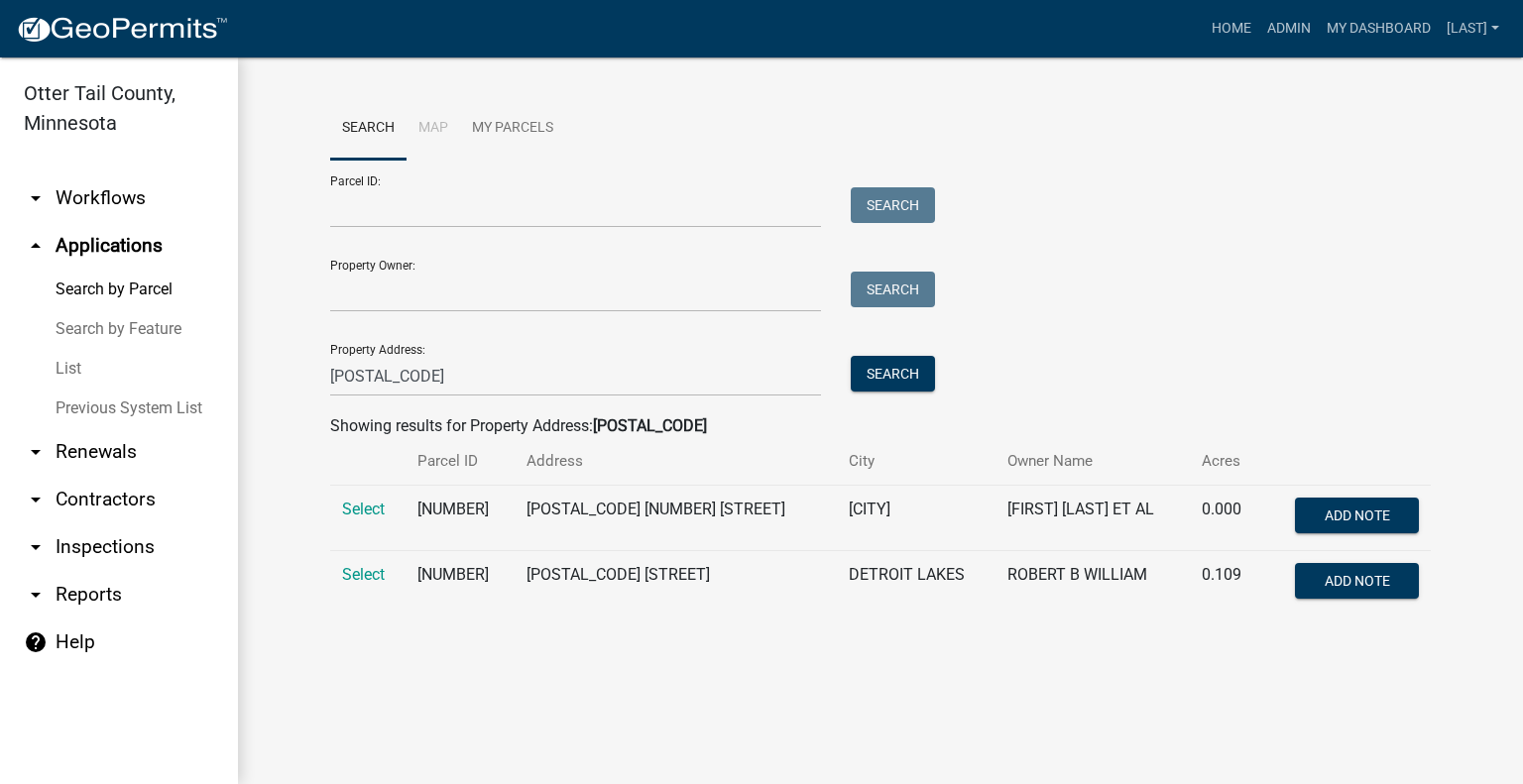 scroll, scrollTop: 0, scrollLeft: 0, axis: both 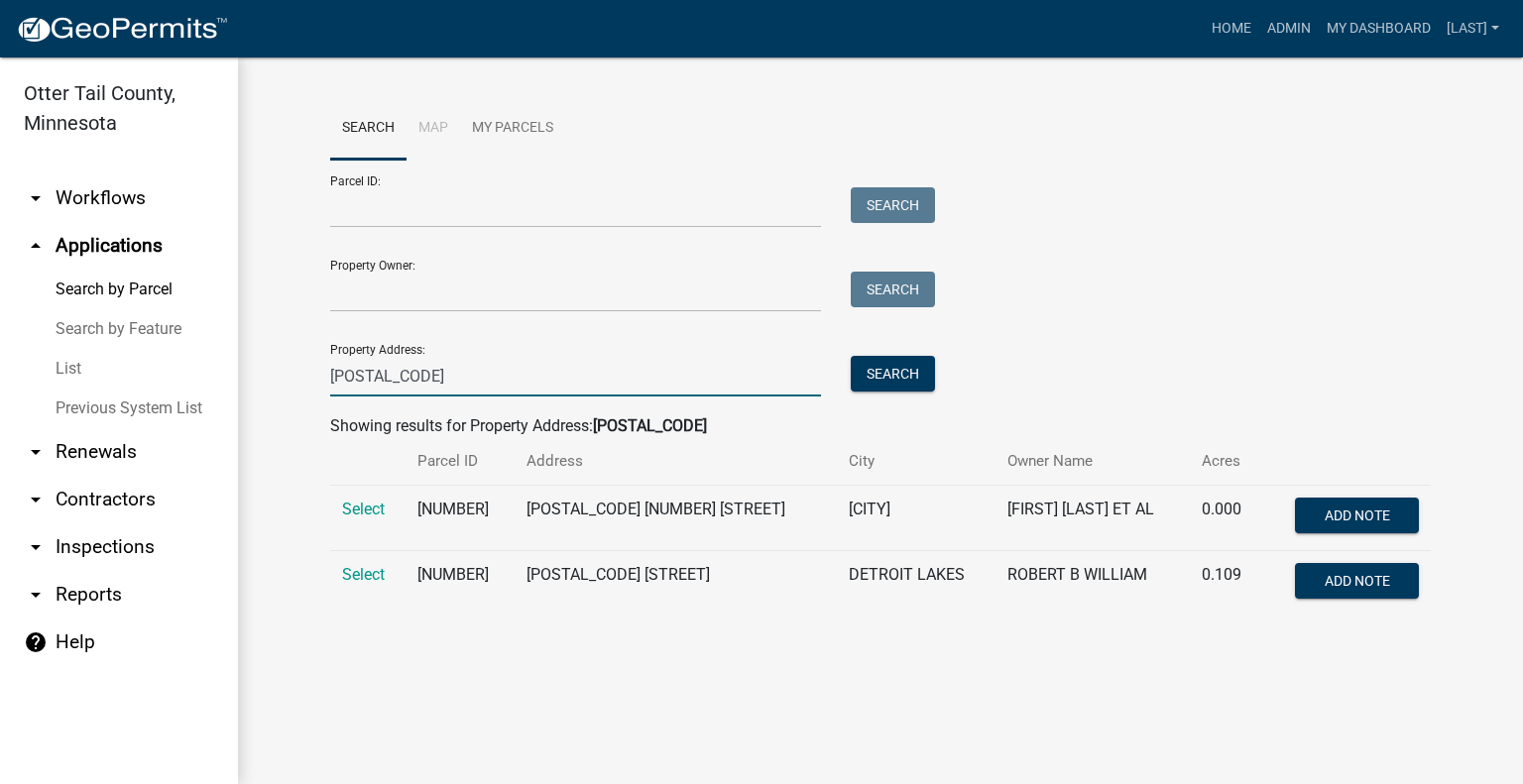 click on "[POSTAL_CODE]" at bounding box center [575, 376] 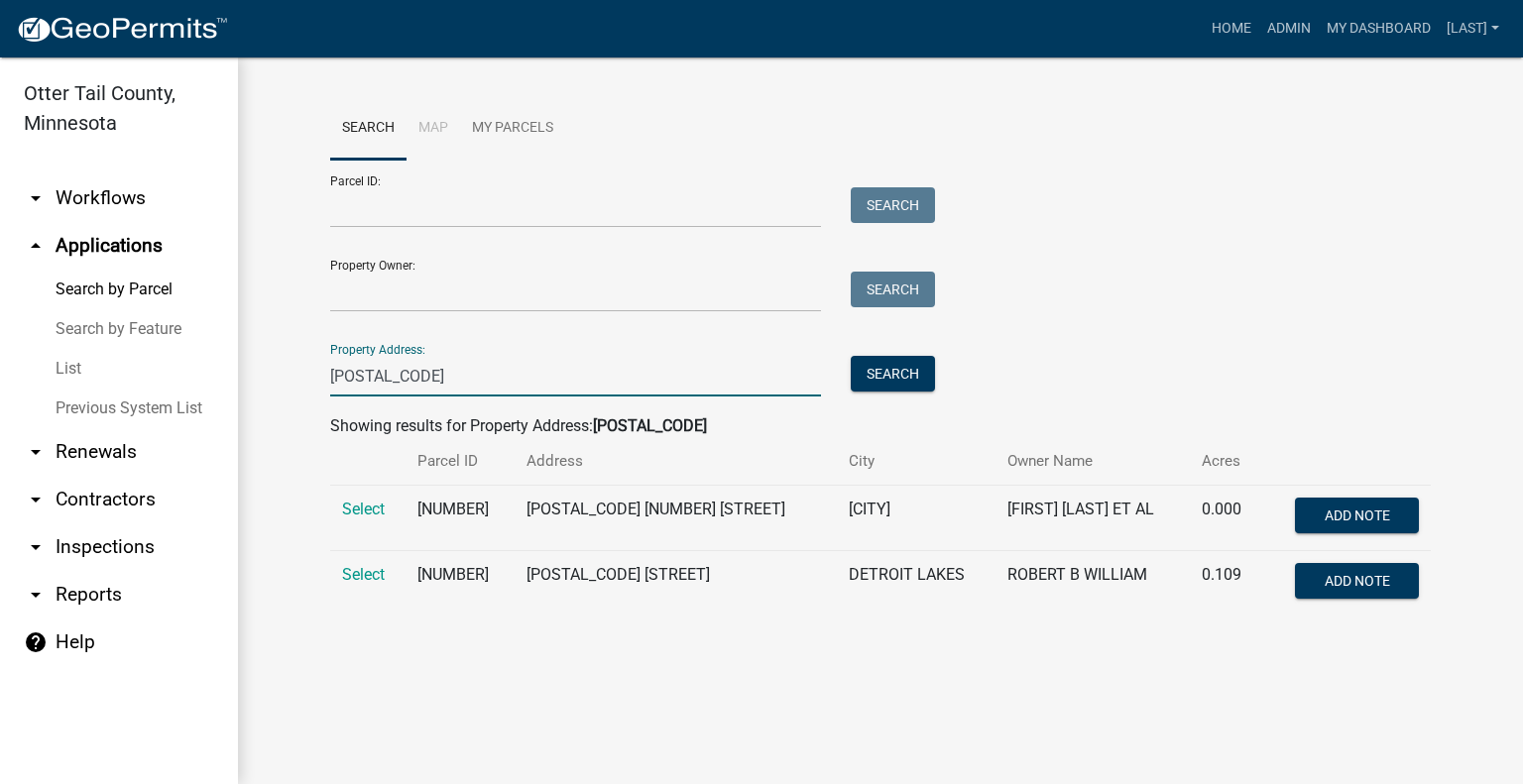 click on "[POSTAL_CODE]" at bounding box center [575, 376] 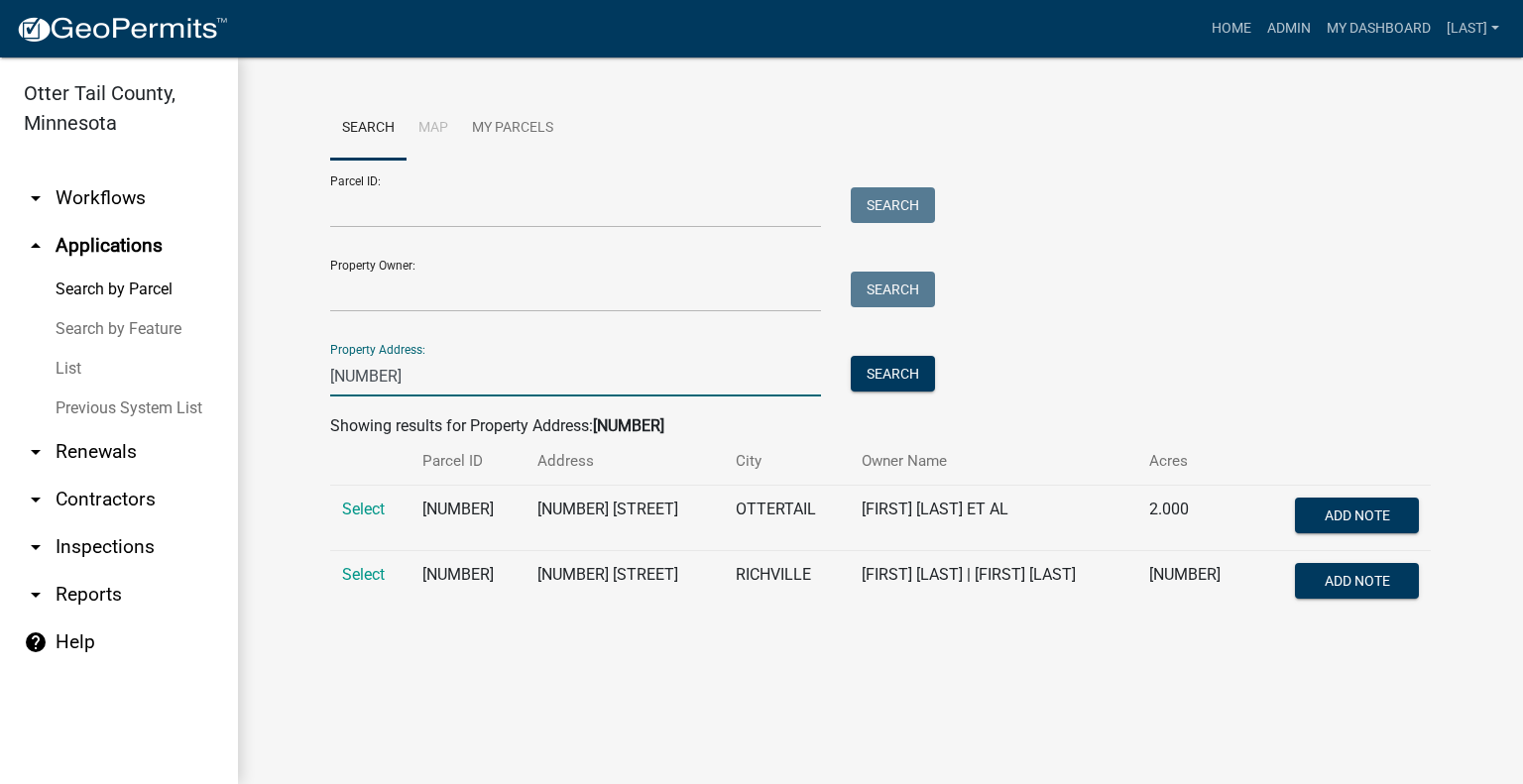 type on "[NUMBER]" 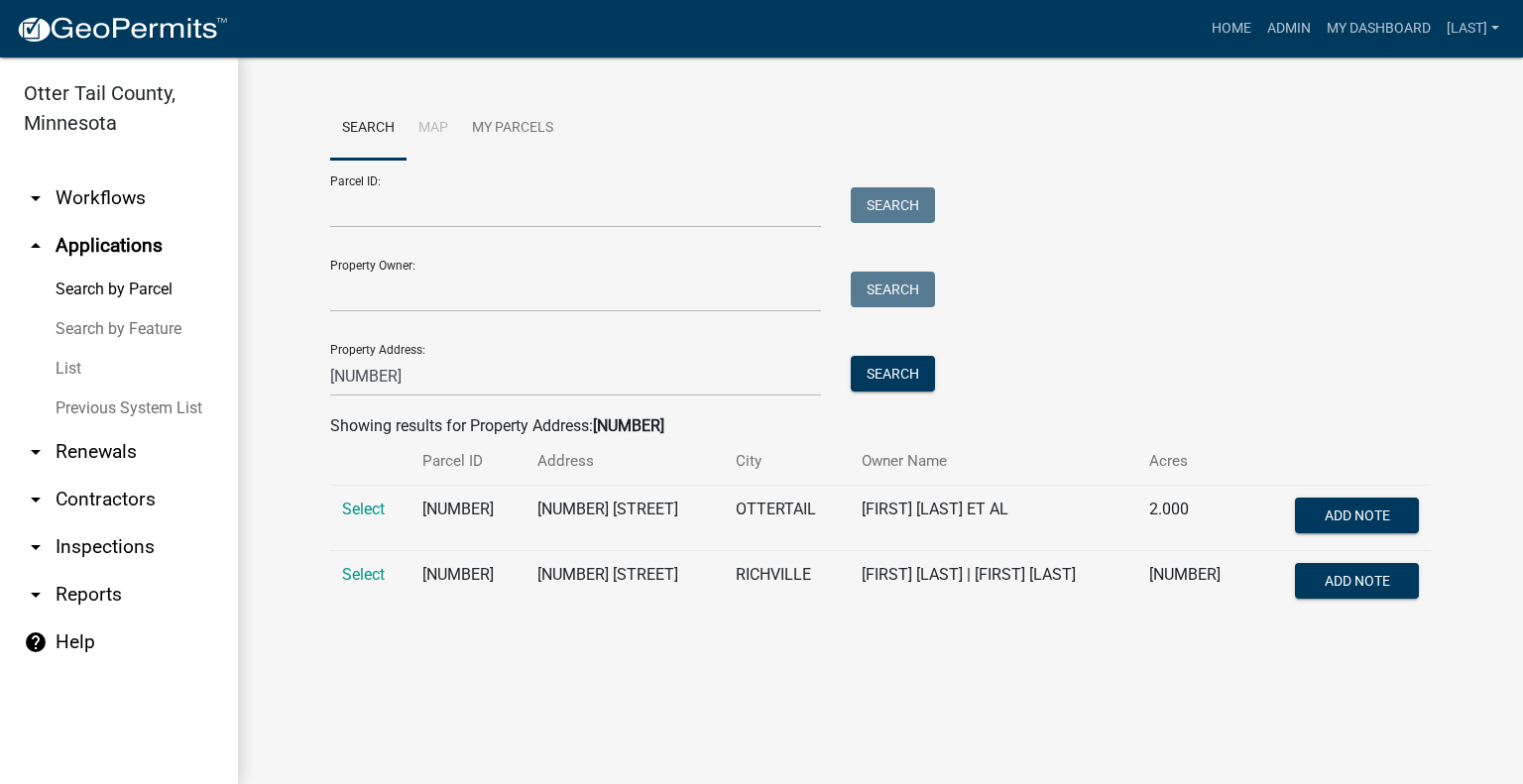 click on "Select" at bounding box center [370, 518] 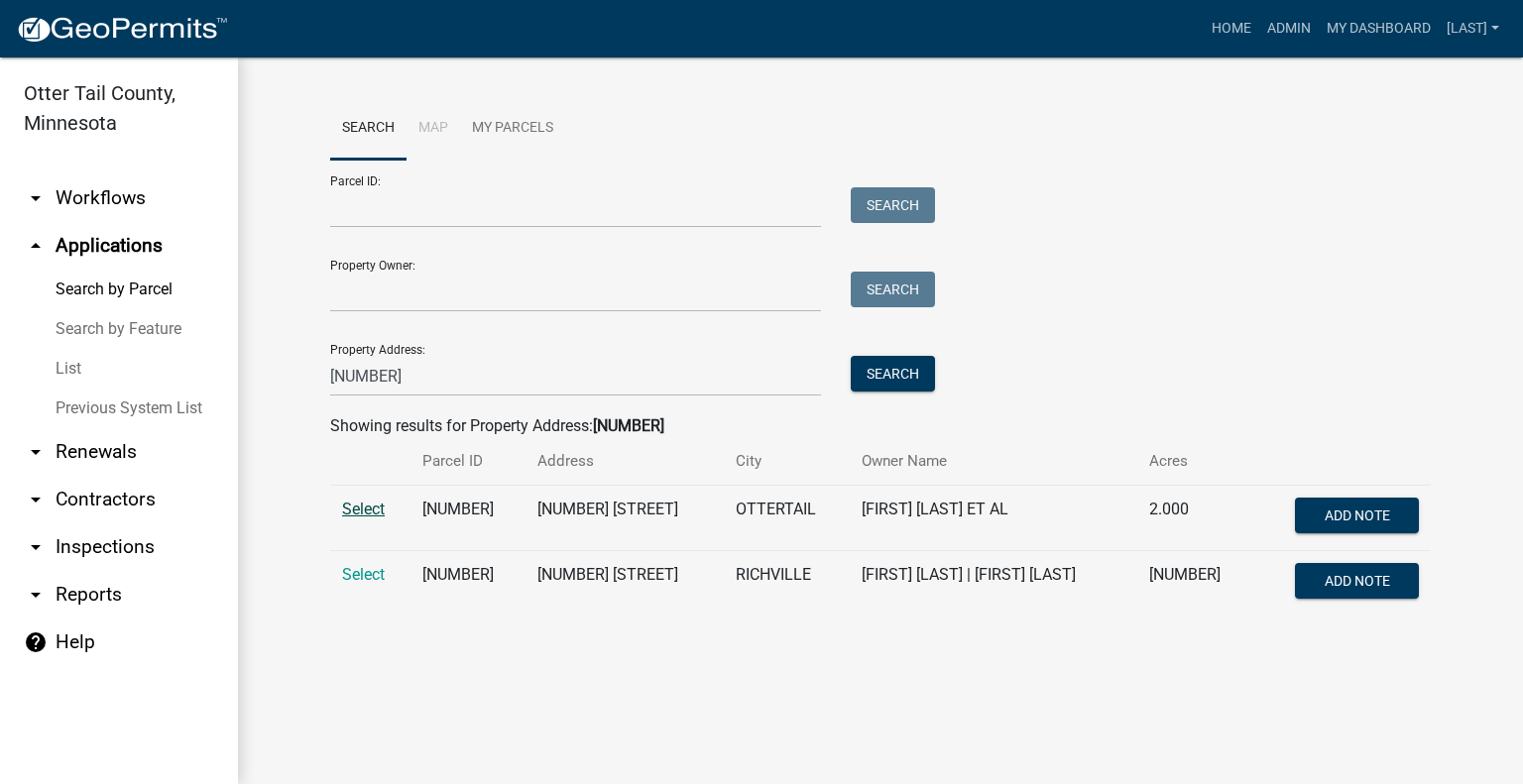 click on "Select" at bounding box center [363, 508] 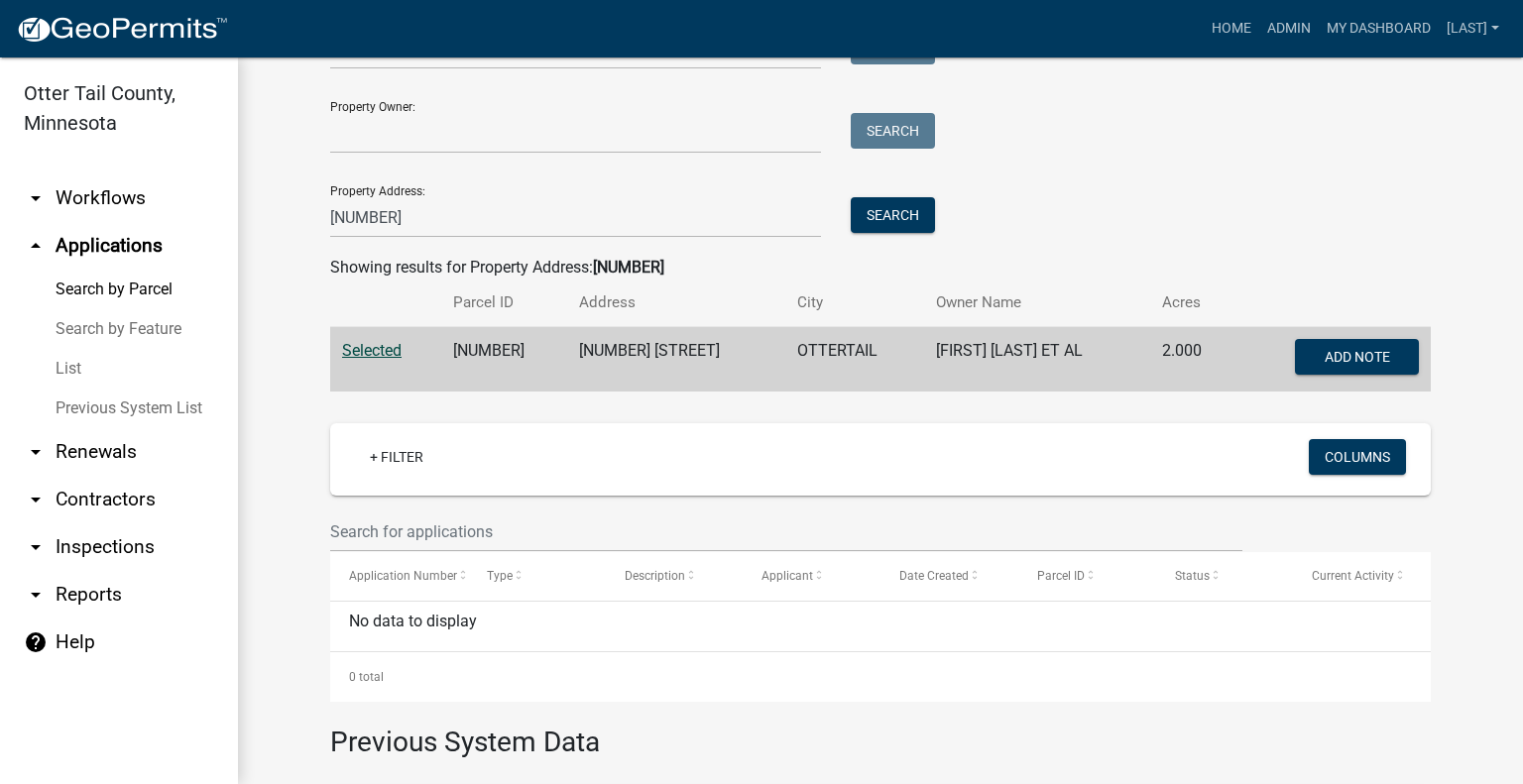 scroll, scrollTop: 99, scrollLeft: 0, axis: vertical 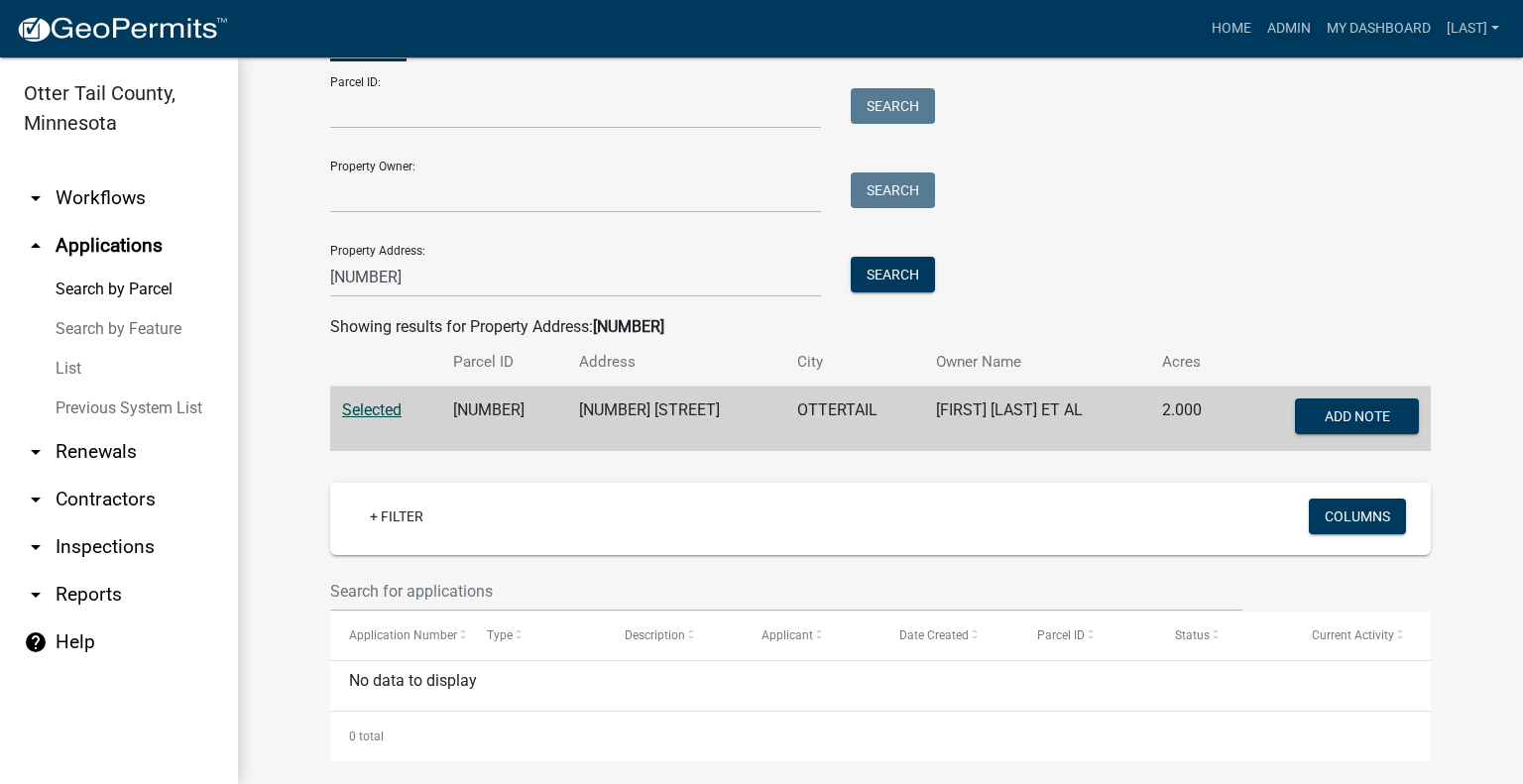 click on "53000991932000" at bounding box center [504, 419] 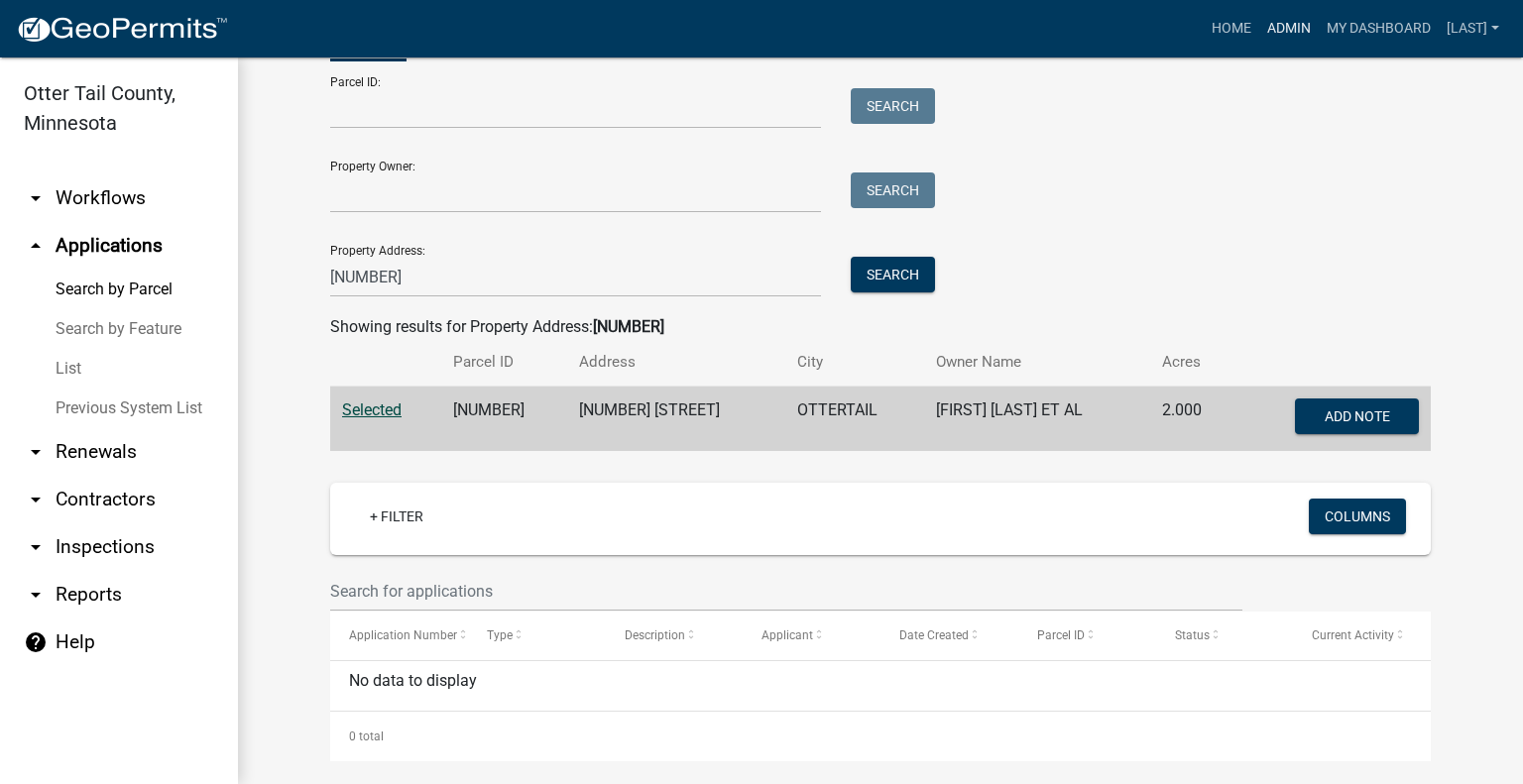 click on "Admin" at bounding box center [1289, 29] 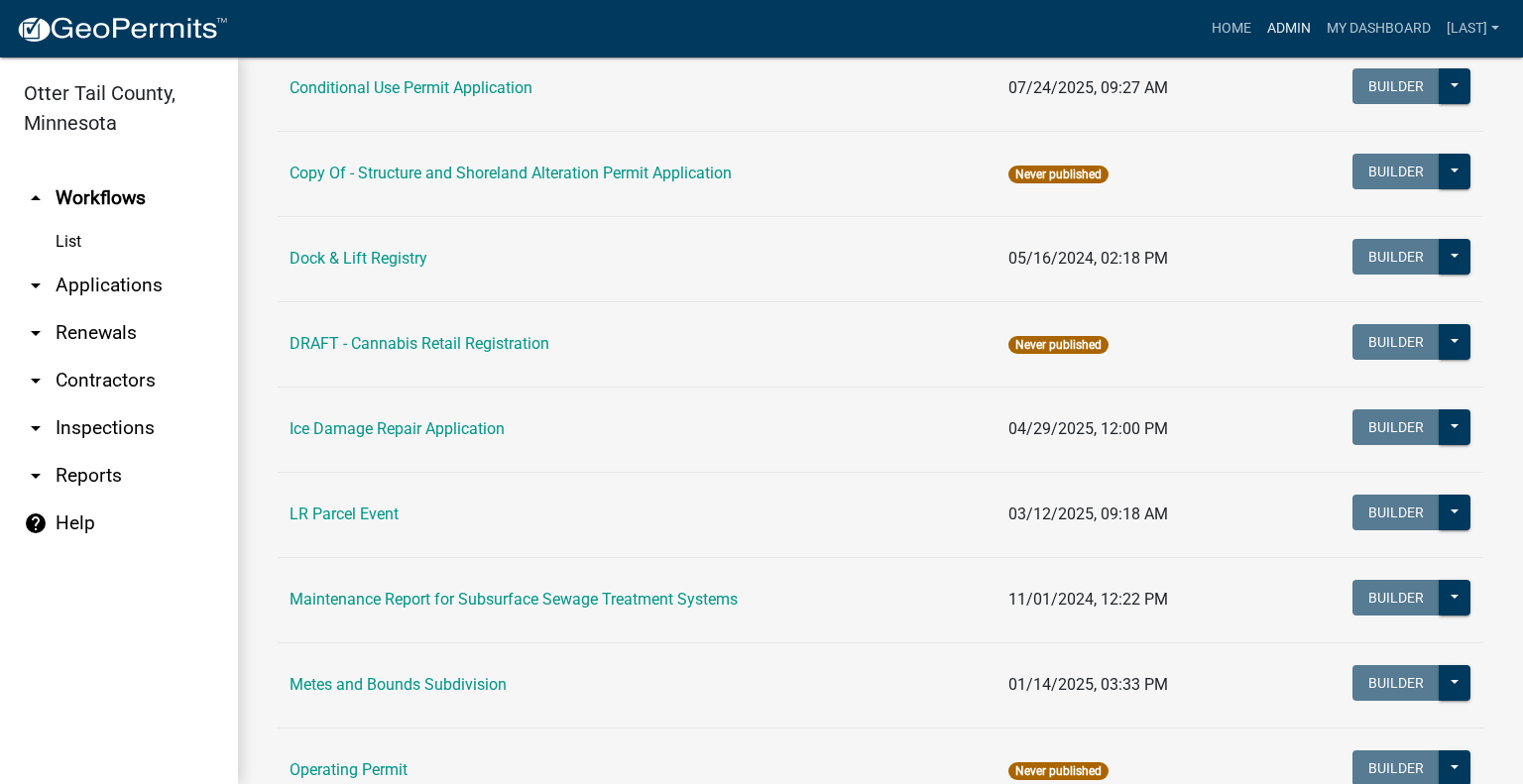 scroll, scrollTop: 595, scrollLeft: 0, axis: vertical 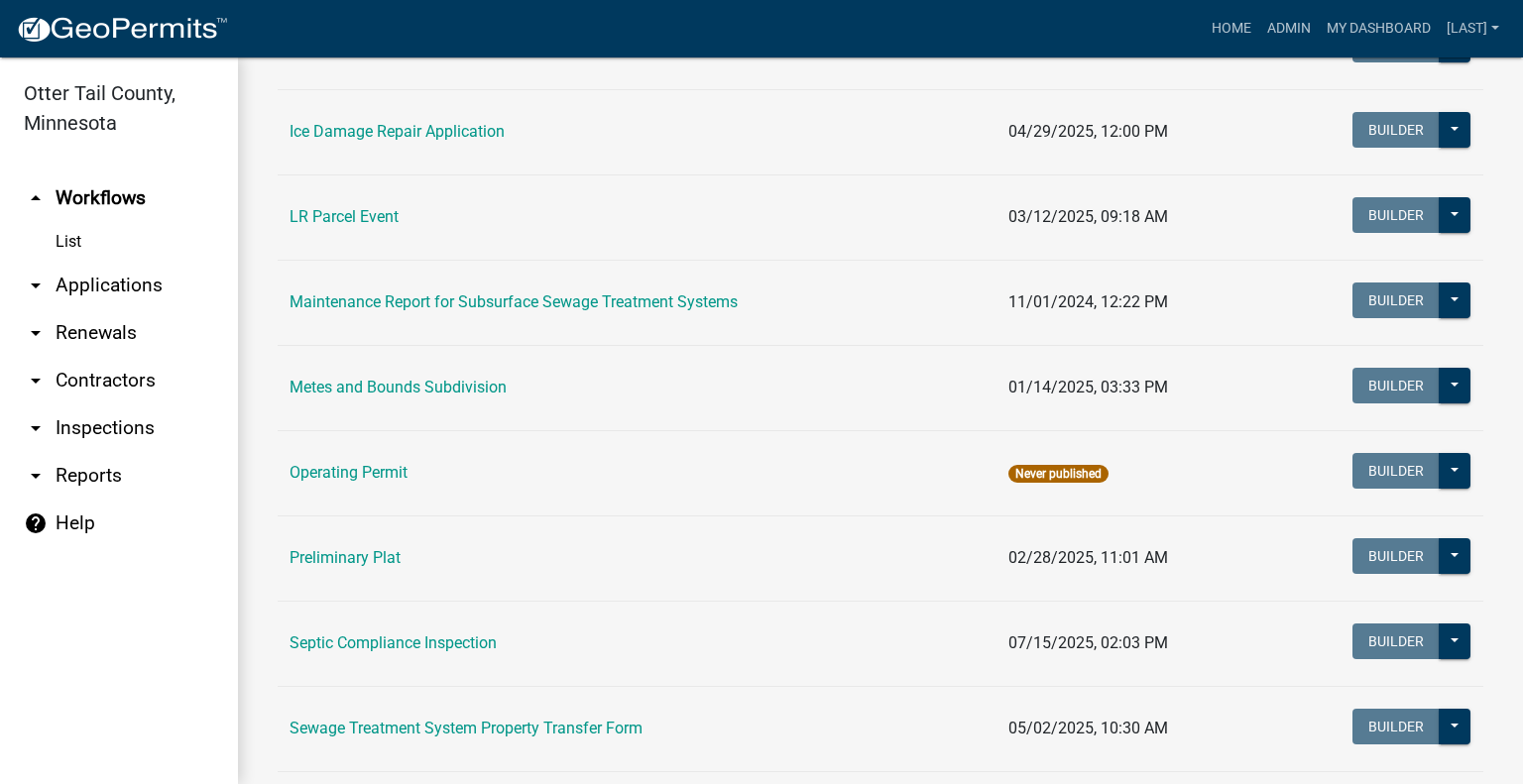 click on "arrow_drop_down   Applications" at bounding box center [119, 285] 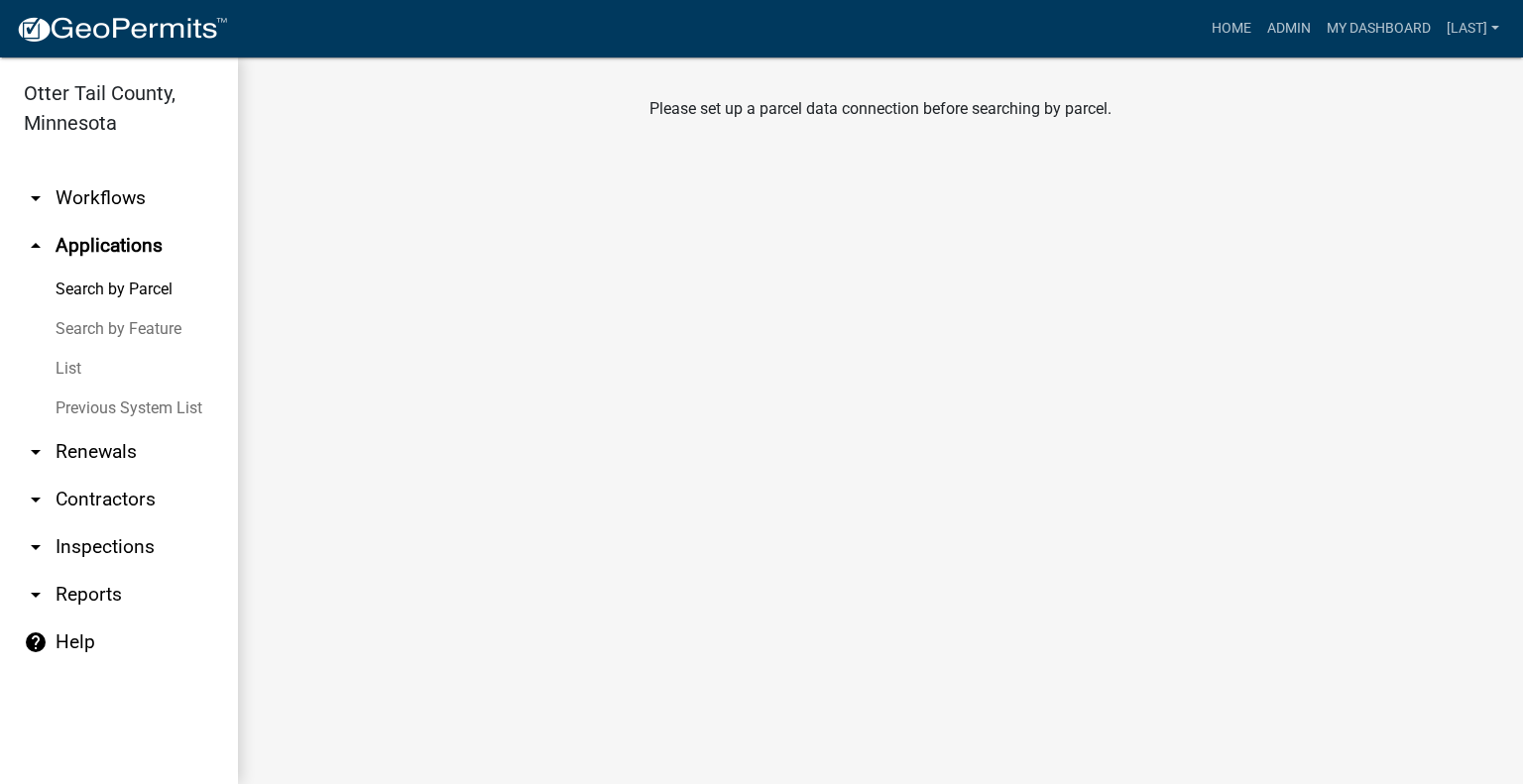 scroll, scrollTop: 0, scrollLeft: 0, axis: both 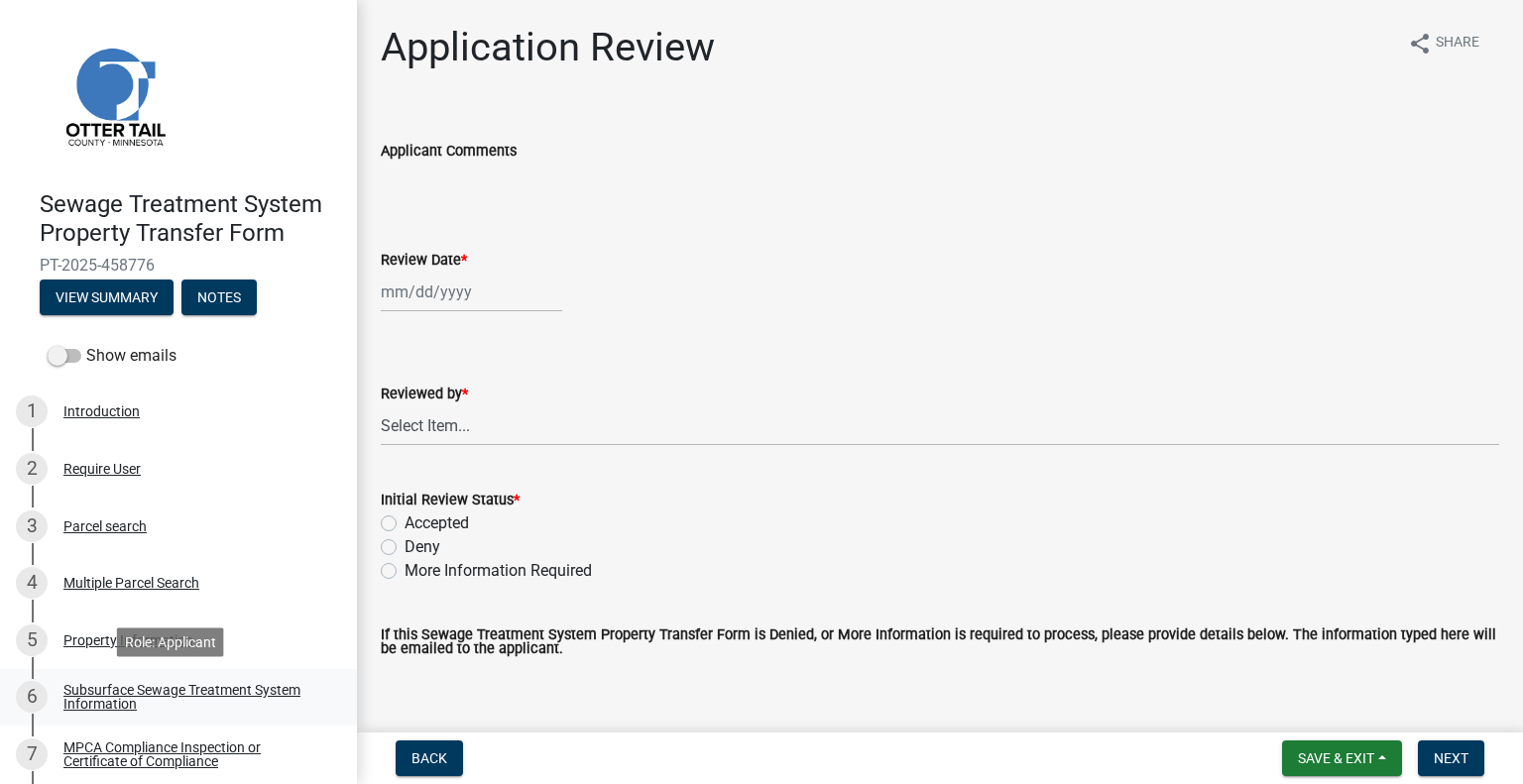 click on "Subsurface Sewage Treatment System Information" at bounding box center (194, 697) 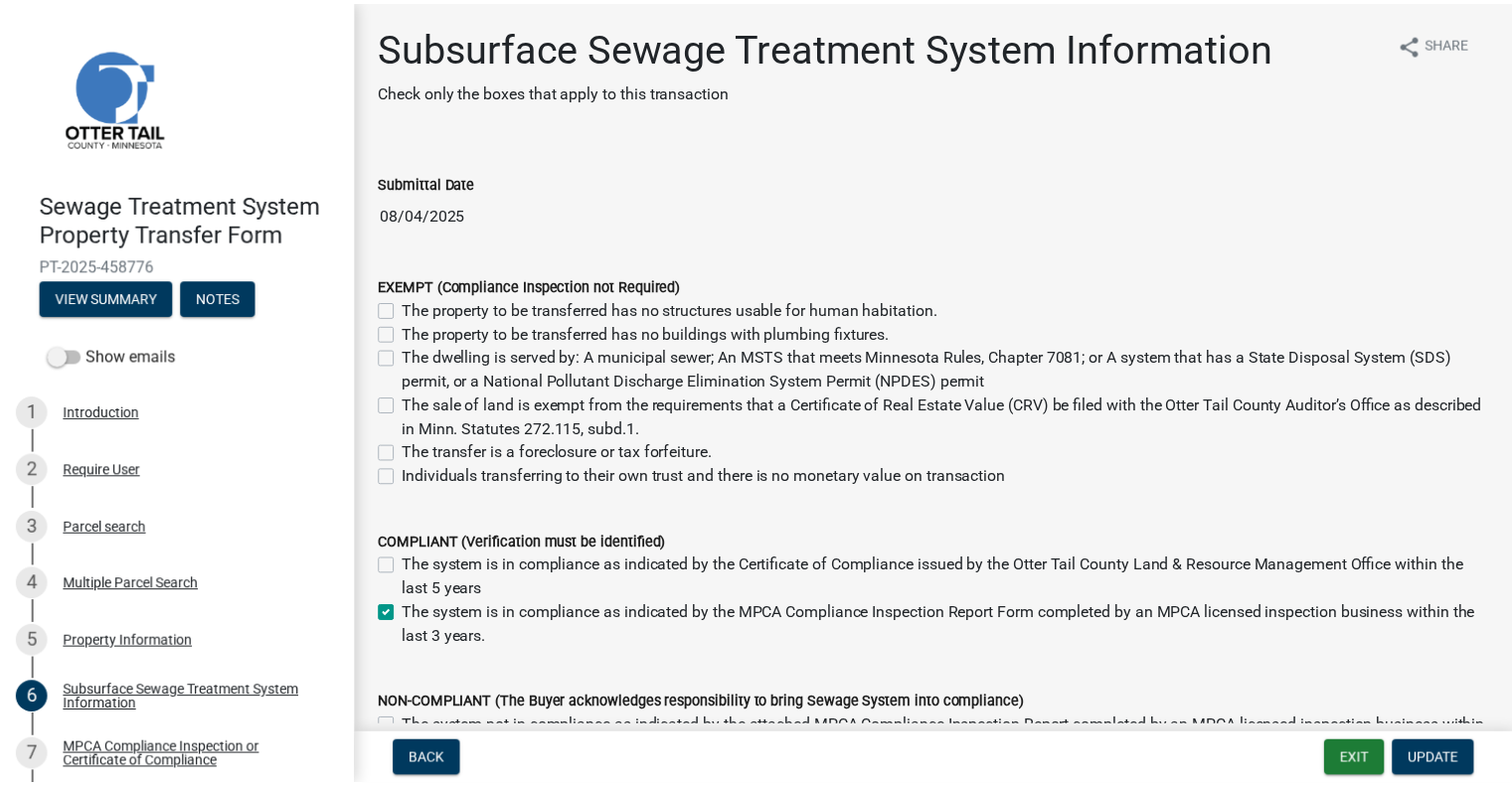 scroll, scrollTop: 252, scrollLeft: 0, axis: vertical 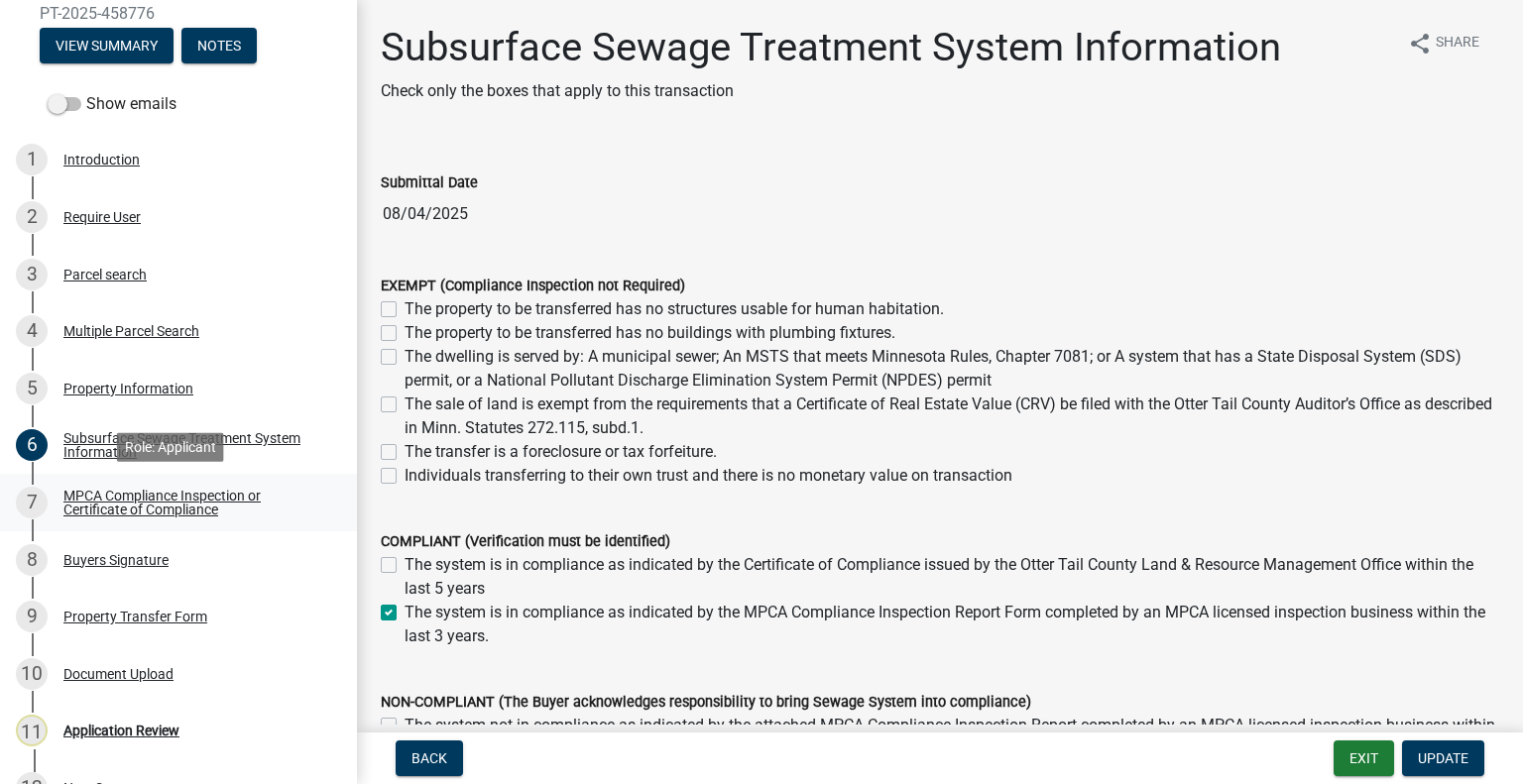 click on "MPCA Compliance Inspection  or Certificate of Compliance" at bounding box center (194, 503) 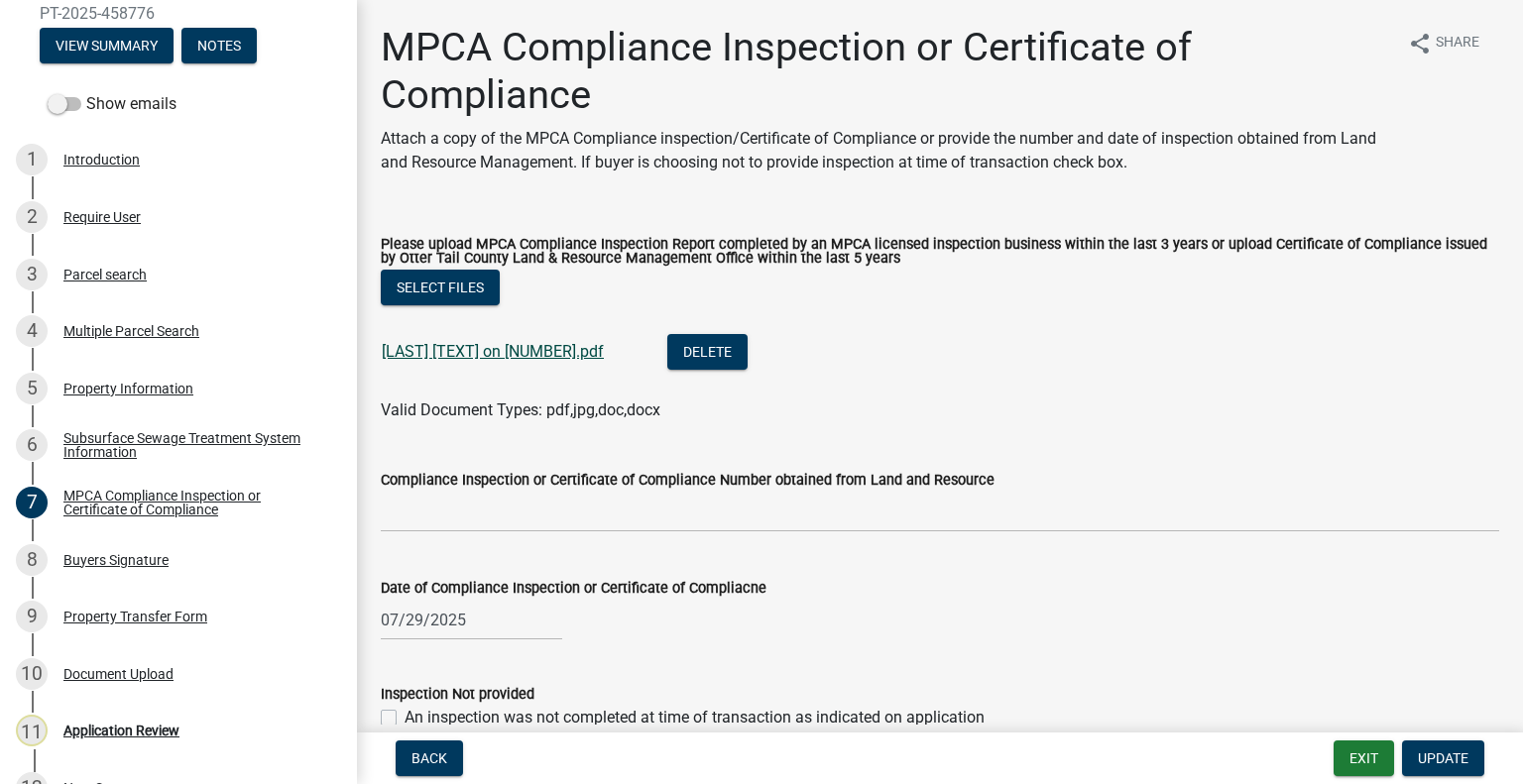 click on "Albertson septic report on 27337.pdf" 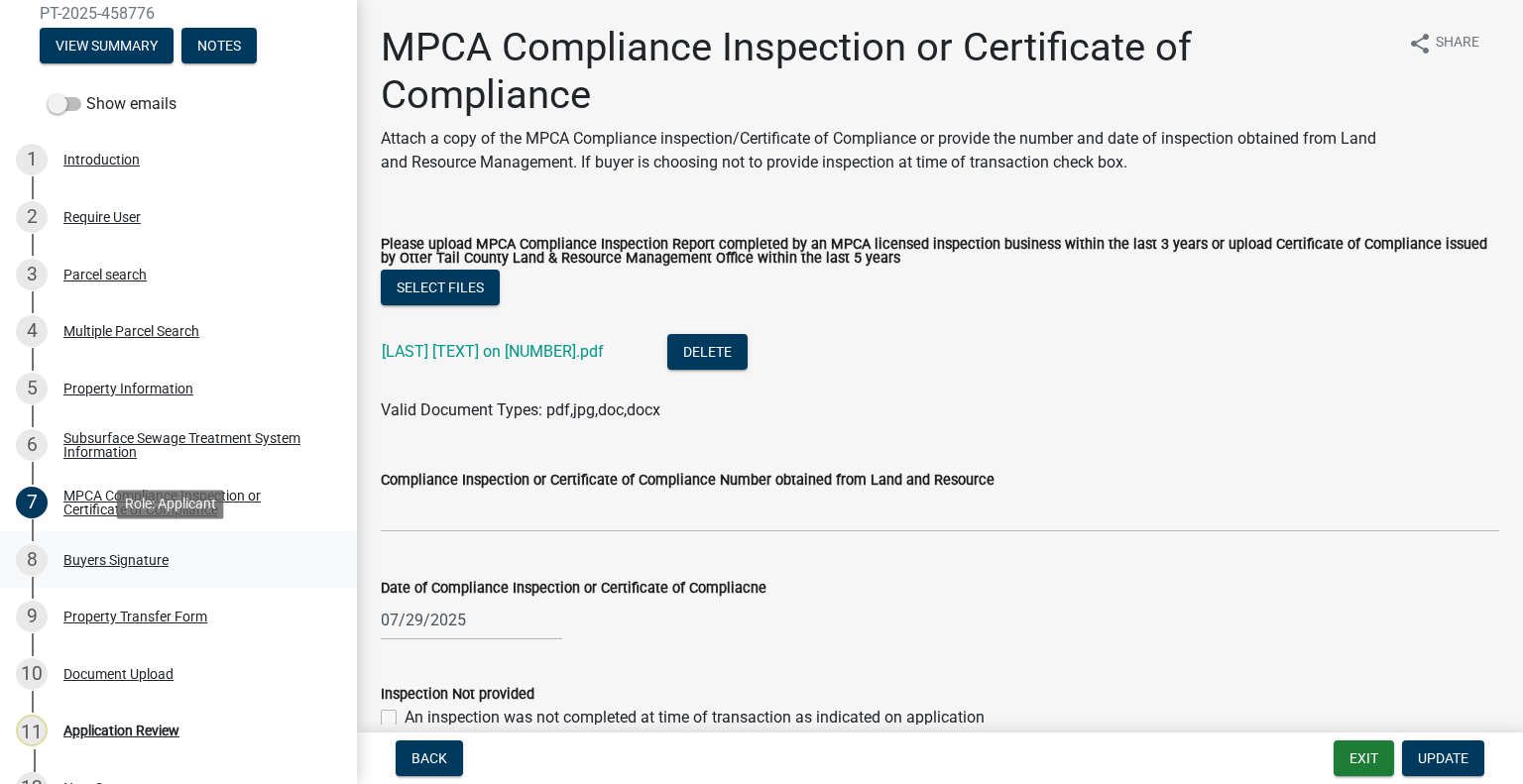 click on "Buyers Signature" at bounding box center [116, 560] 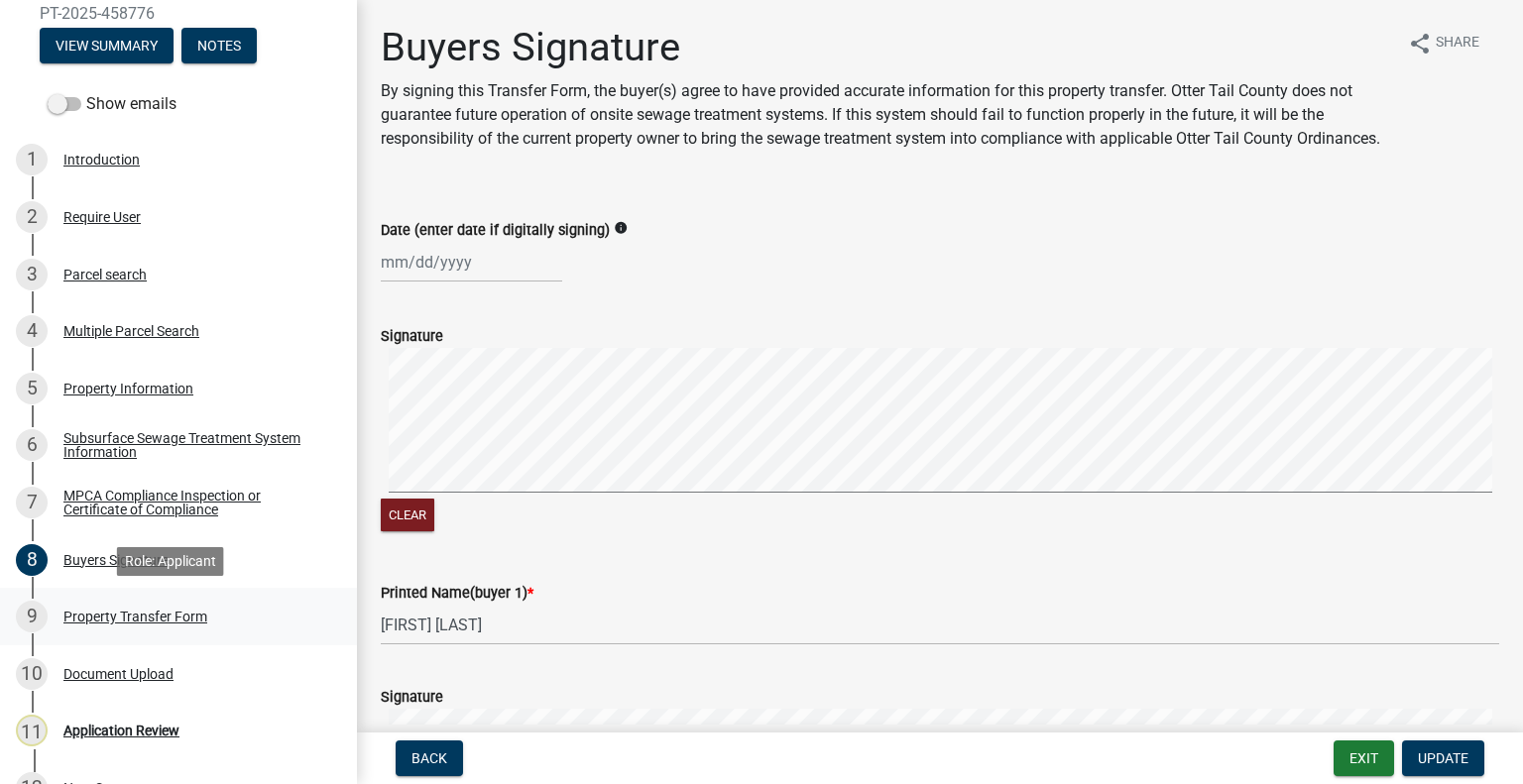 click on "Property Transfer Form" at bounding box center (135, 616) 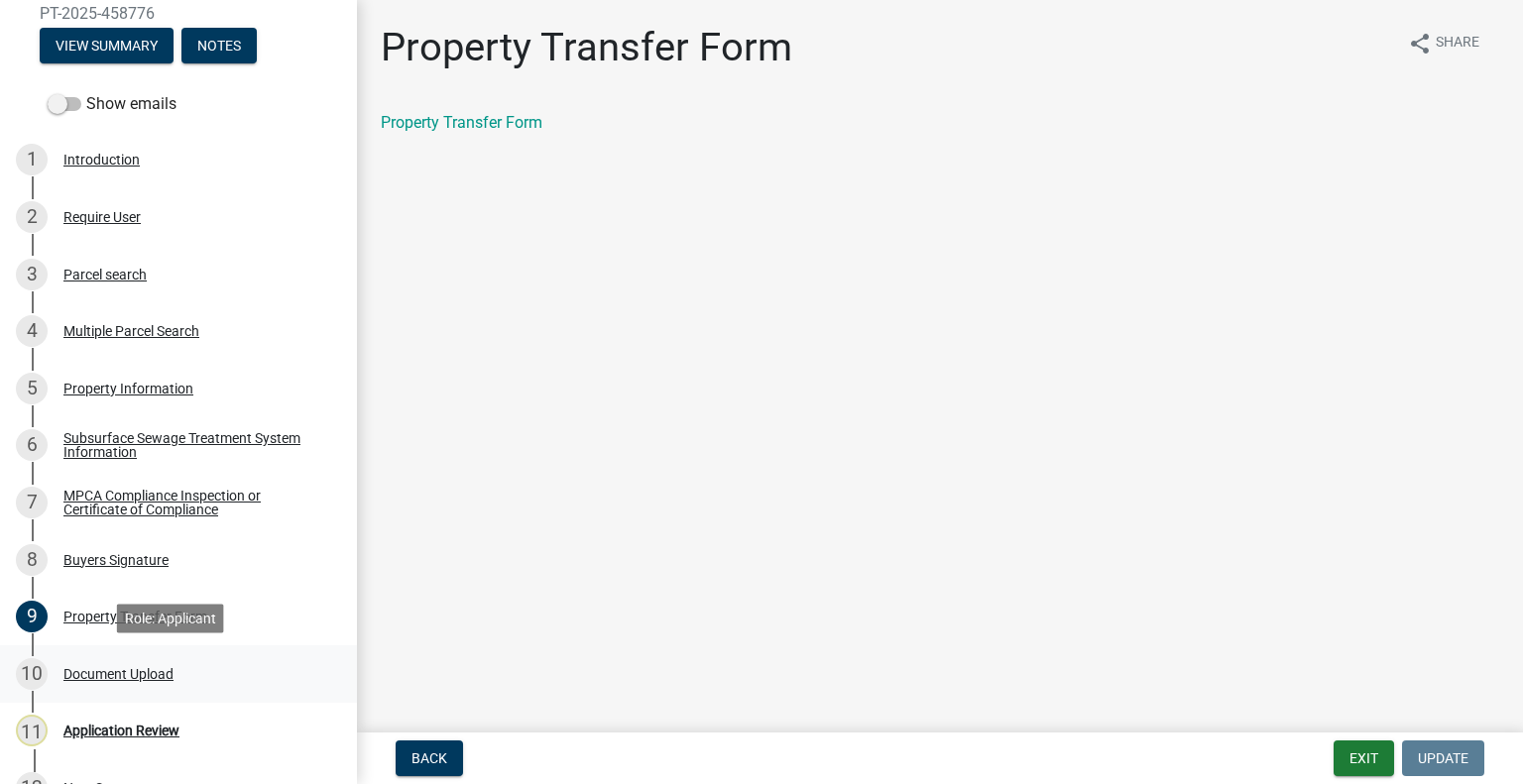 click on "Document Upload" at bounding box center (118, 674) 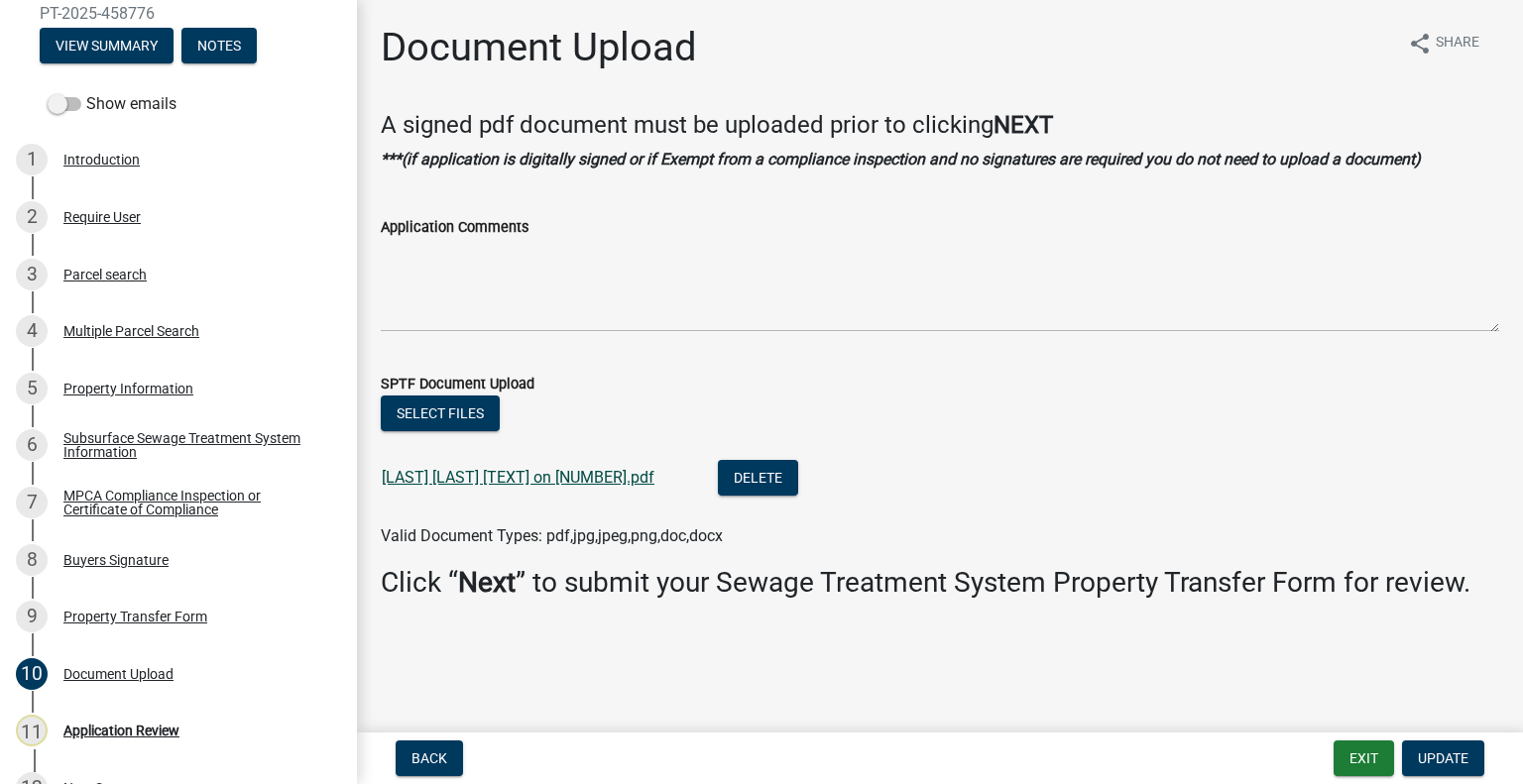 click on "Albertson Bryan septic form.pdf" 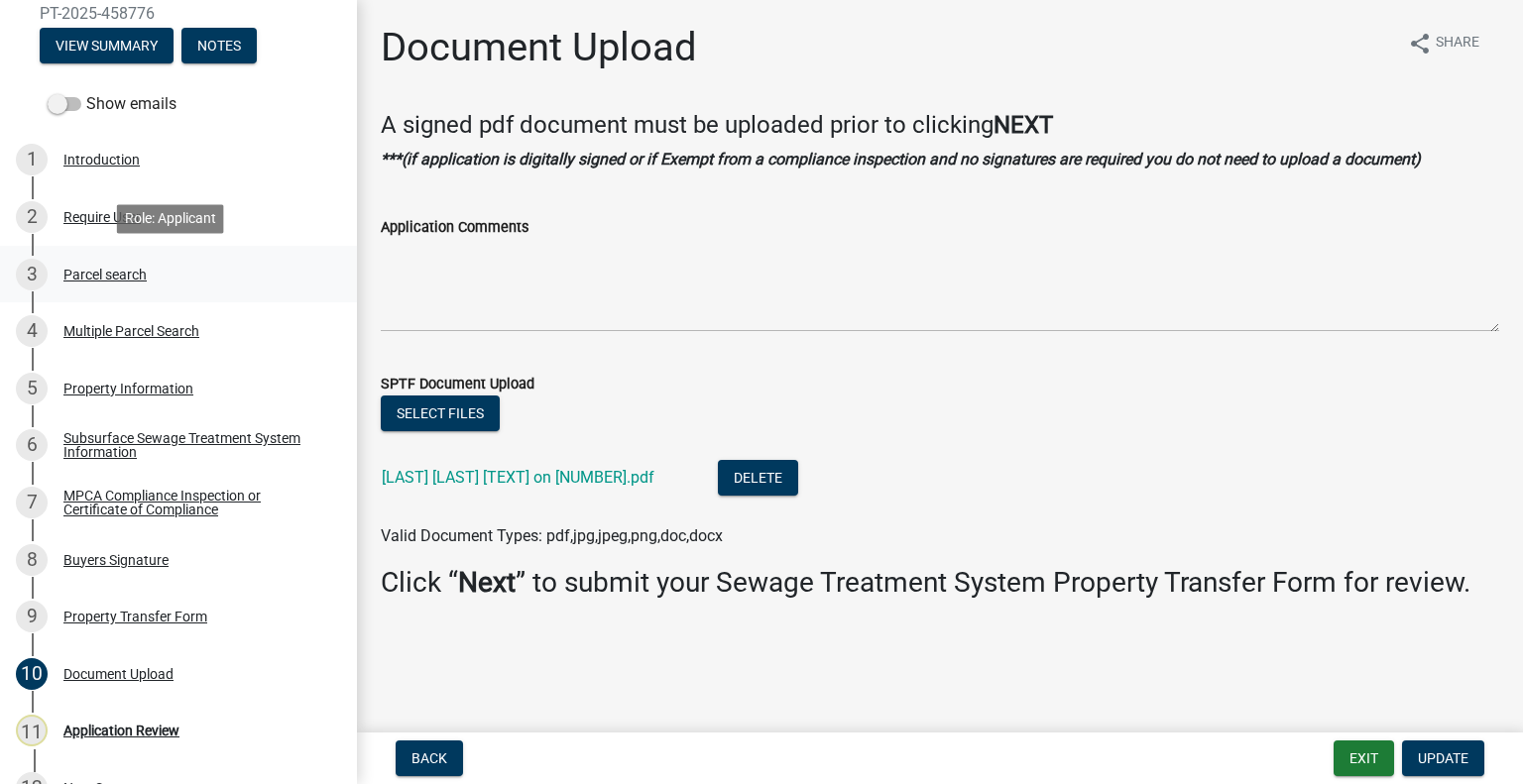 click on "3     Parcel search" at bounding box center (178, 275) 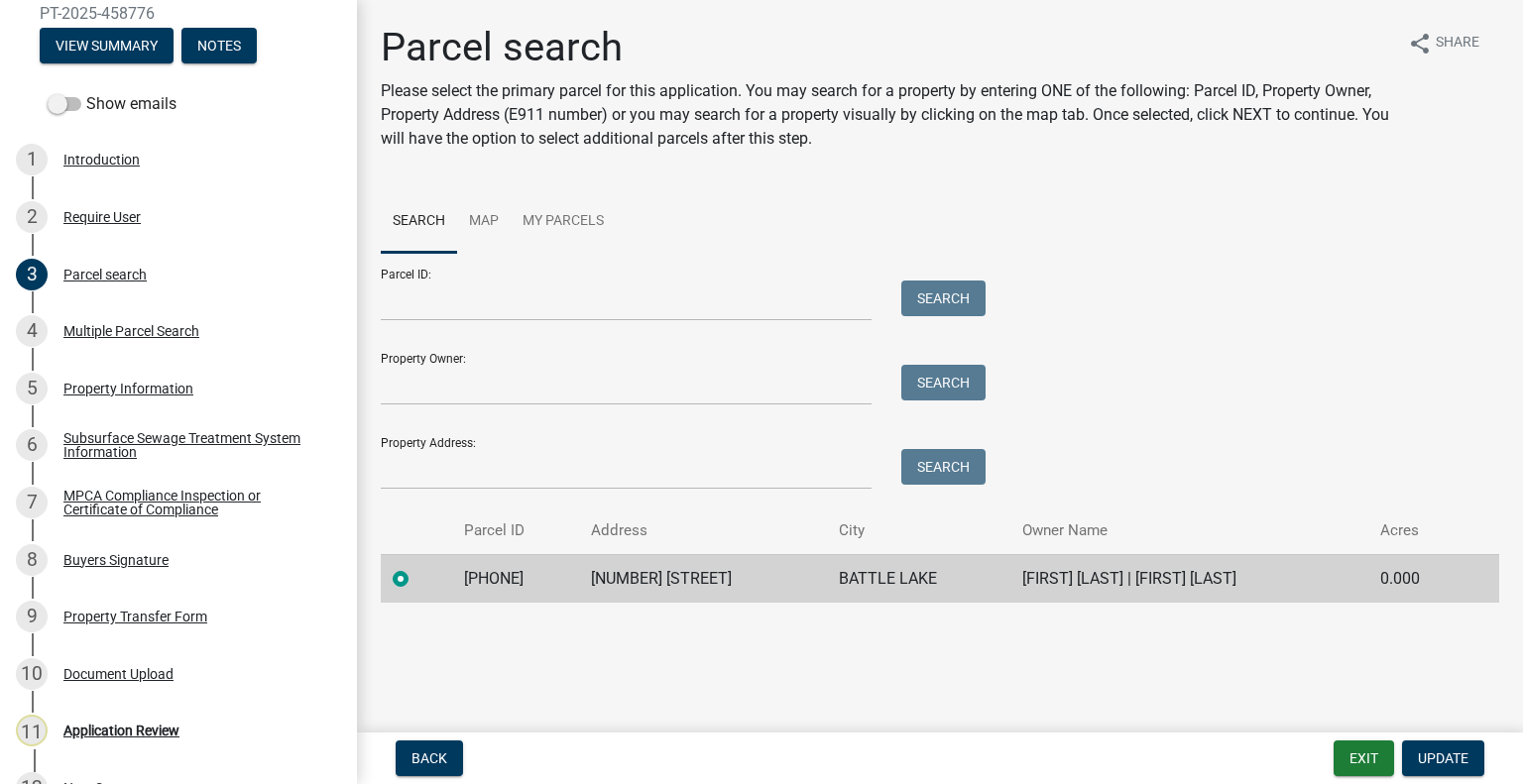 click on "29000990835000" 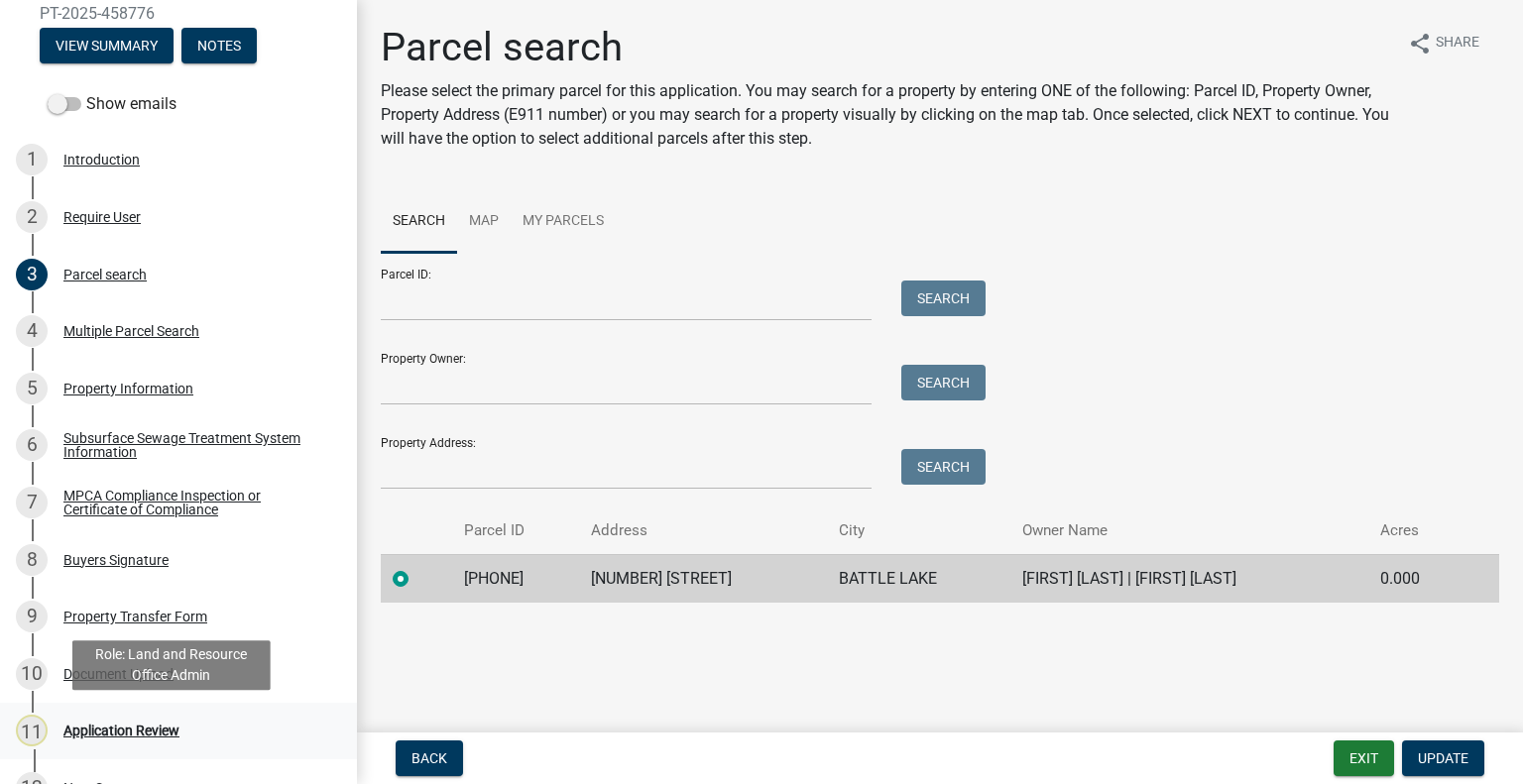 click on "Application Review" at bounding box center (121, 730) 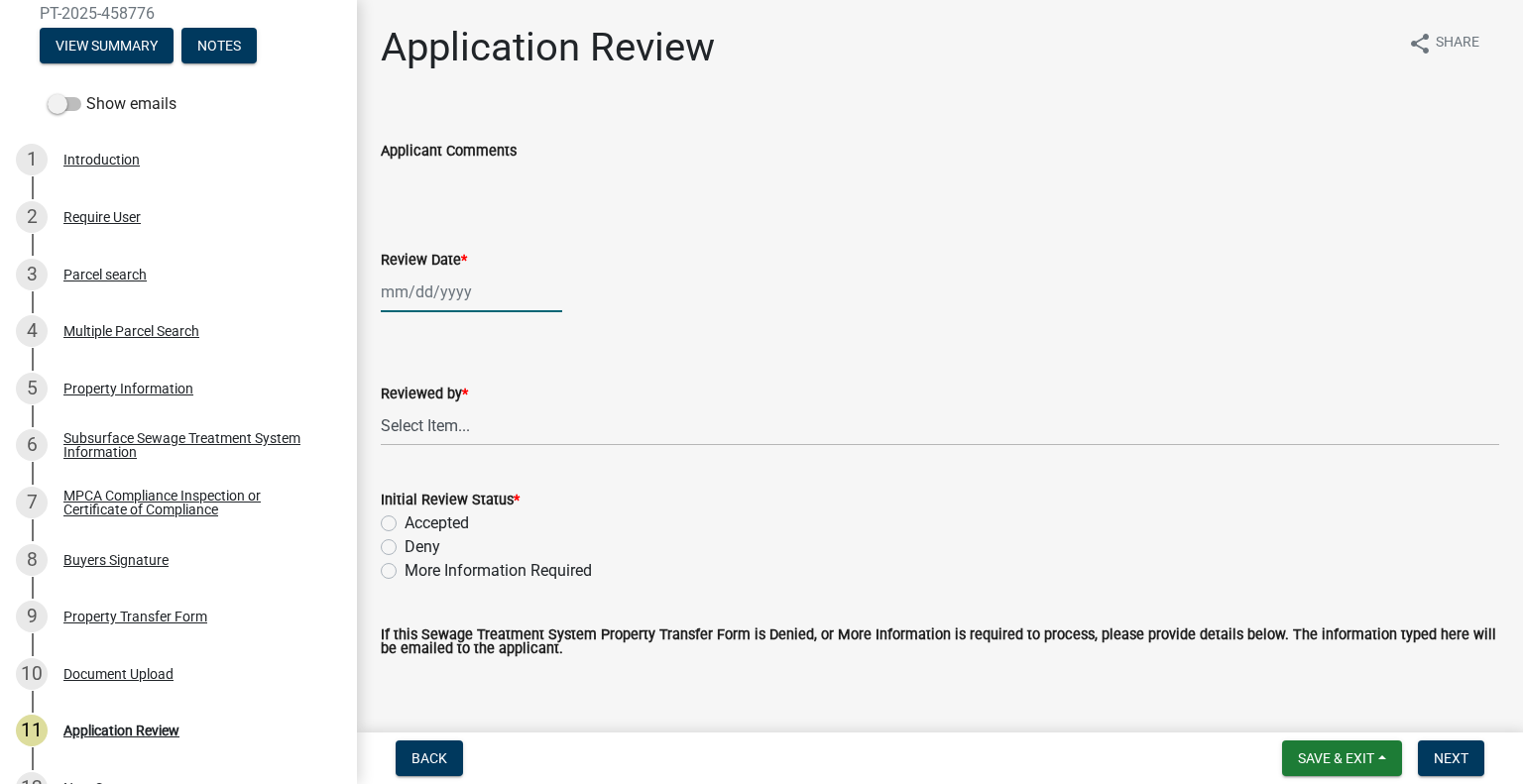 click 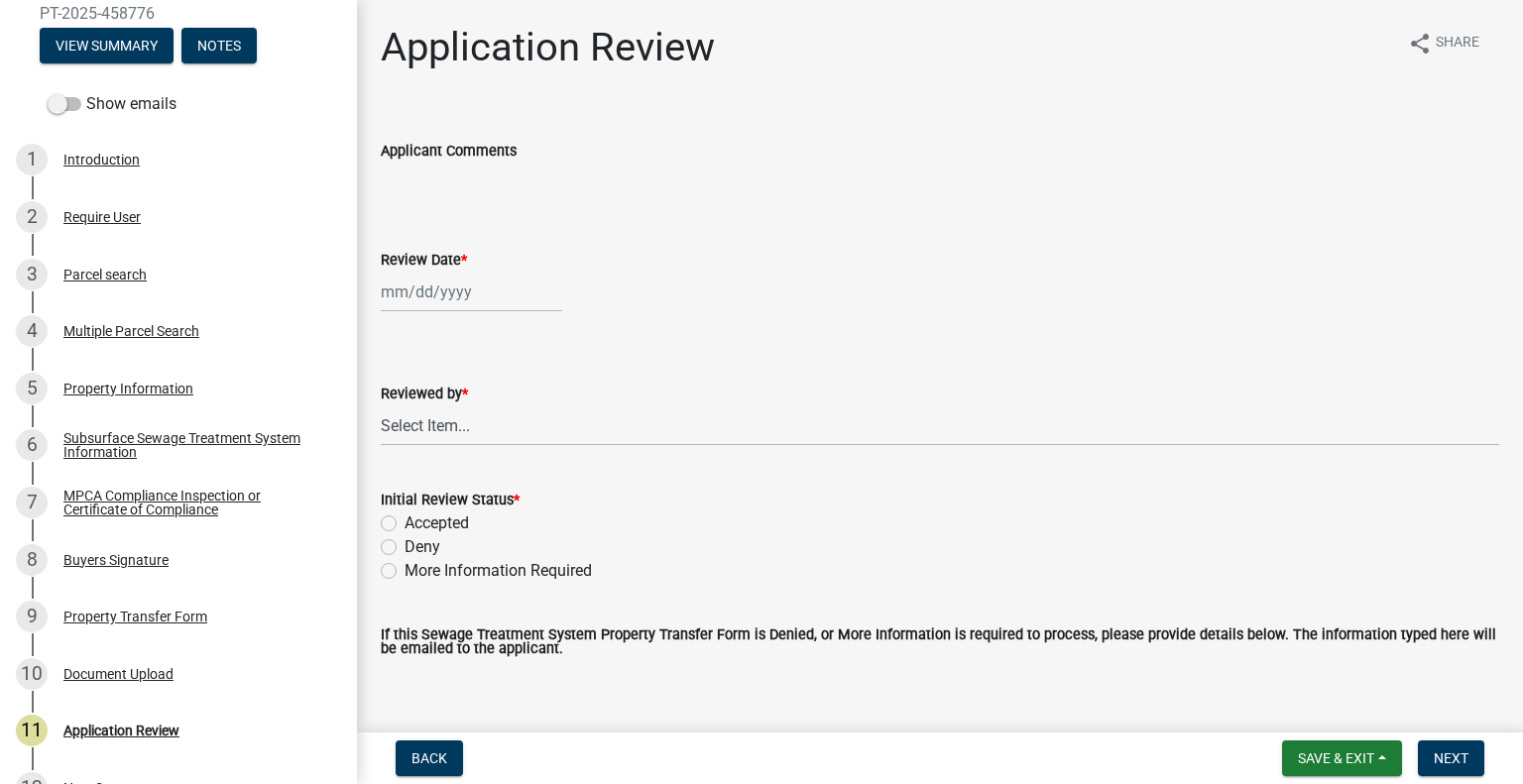 select on "8" 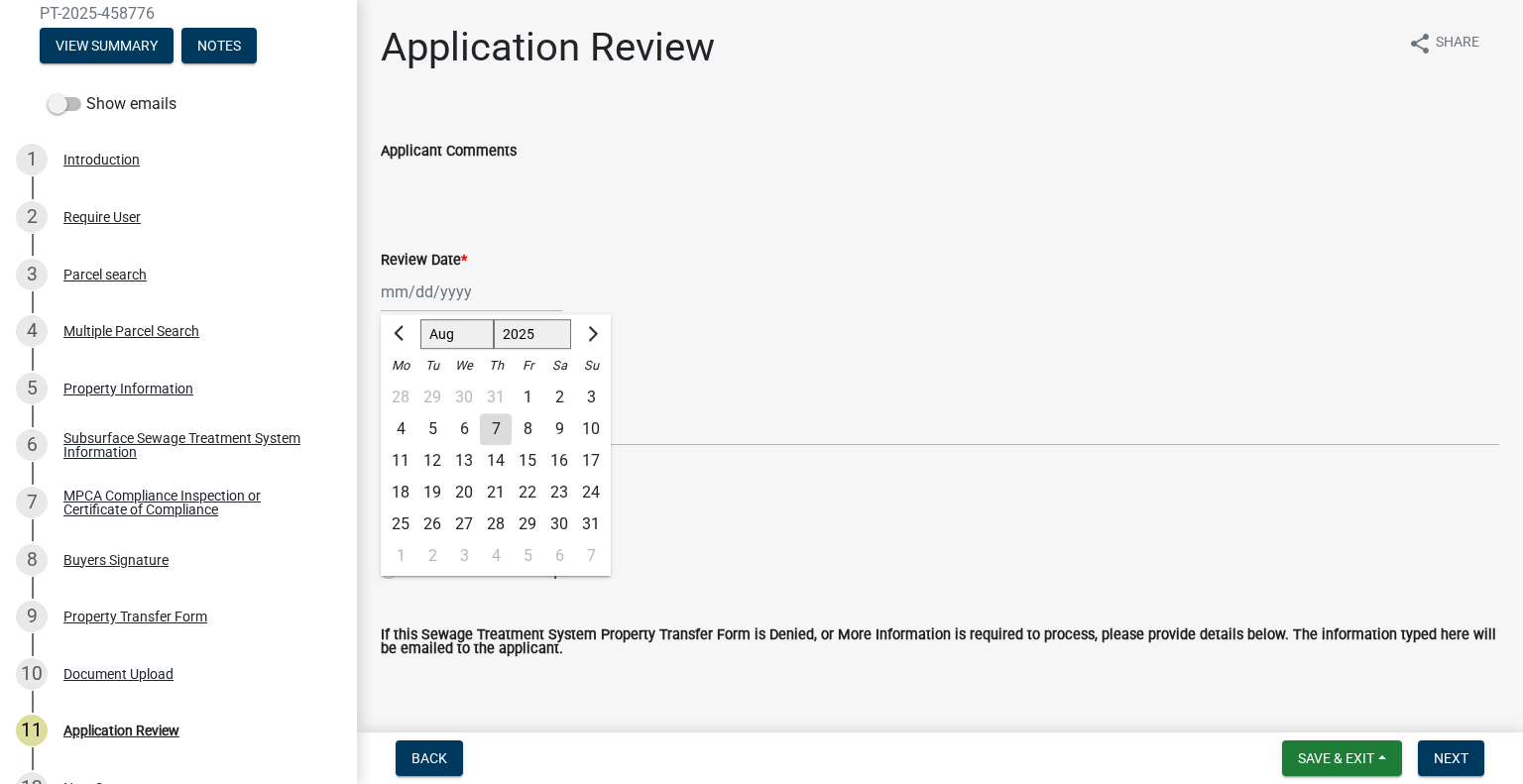 click on "7" 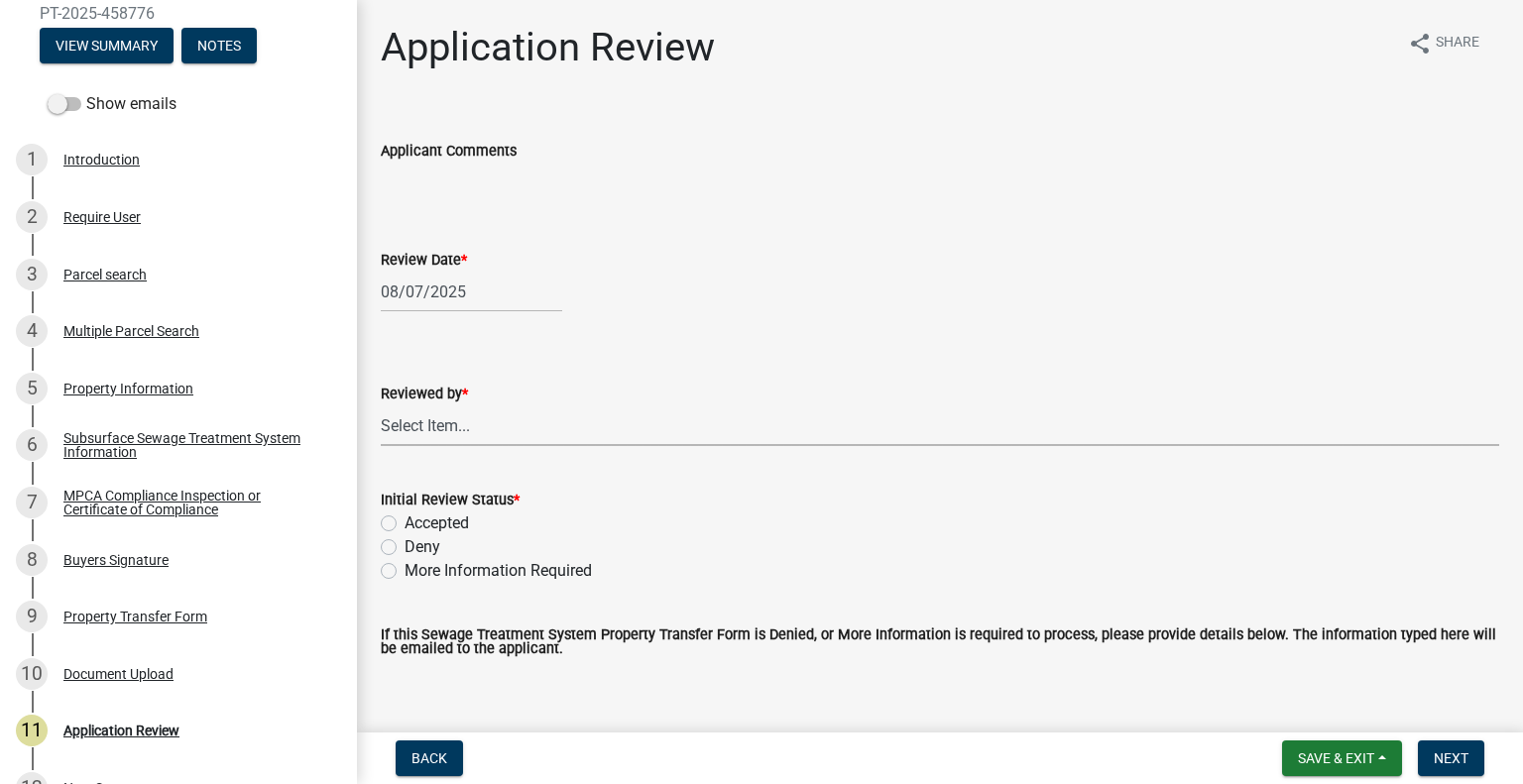 click on "Select Item...   Alexis Newark   Amy Busko   Andrea Perales   Brittany Tollefson   Christopher LeClair   Courtney Roth   Elizabeth Plaster   Emma Swenson   Eric Babolian   Kyle Westergard   Lindsey Hanson   Michelle Jevne   Noah Brenden   Sheila Dahl" at bounding box center (940, 425) 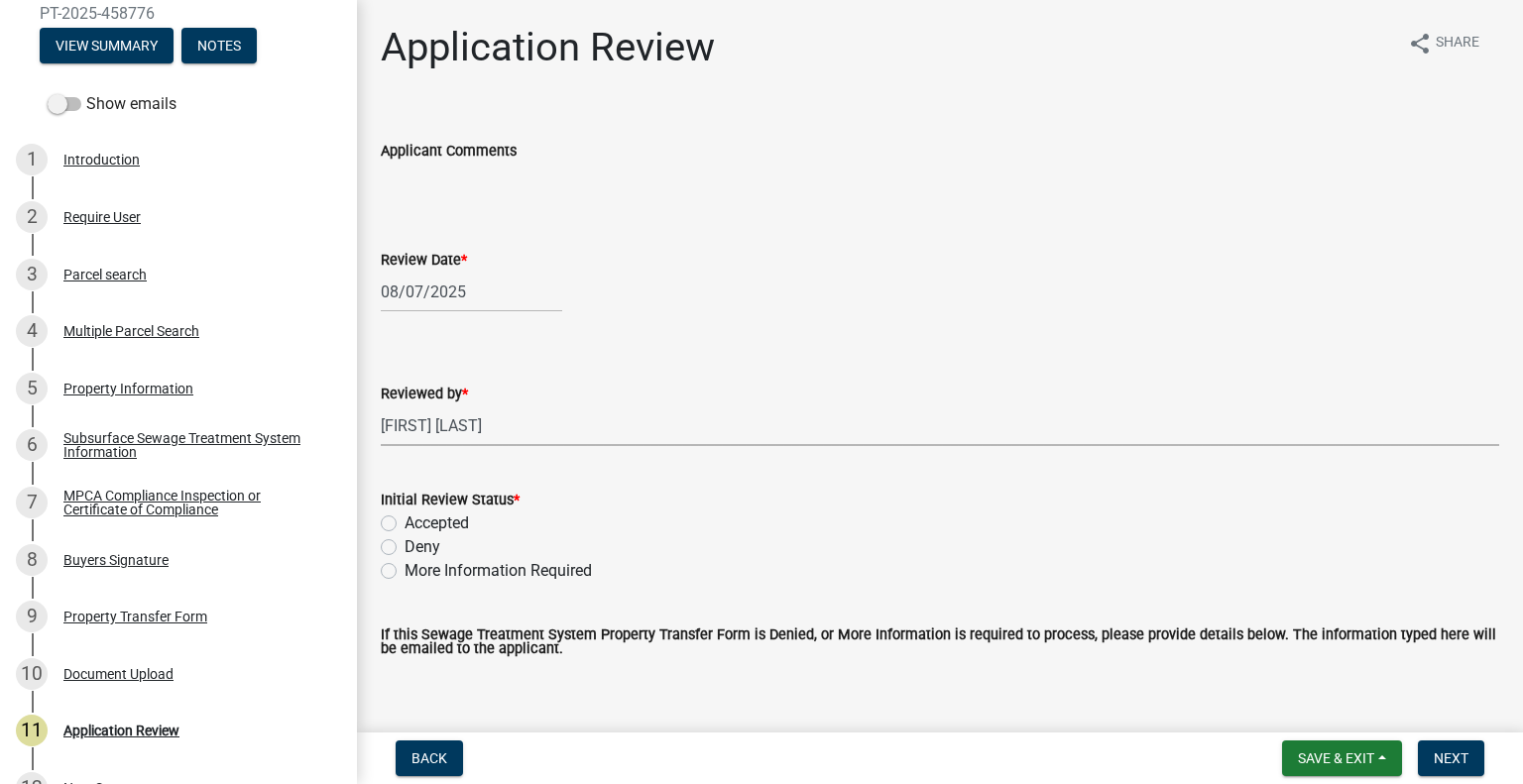 click on "Select Item...   Alexis Newark   Amy Busko   Andrea Perales   Brittany Tollefson   Christopher LeClair   Courtney Roth   Elizabeth Plaster   Emma Swenson   Eric Babolian   Kyle Westergard   Lindsey Hanson   Michelle Jevne   Noah Brenden   Sheila Dahl" at bounding box center (940, 425) 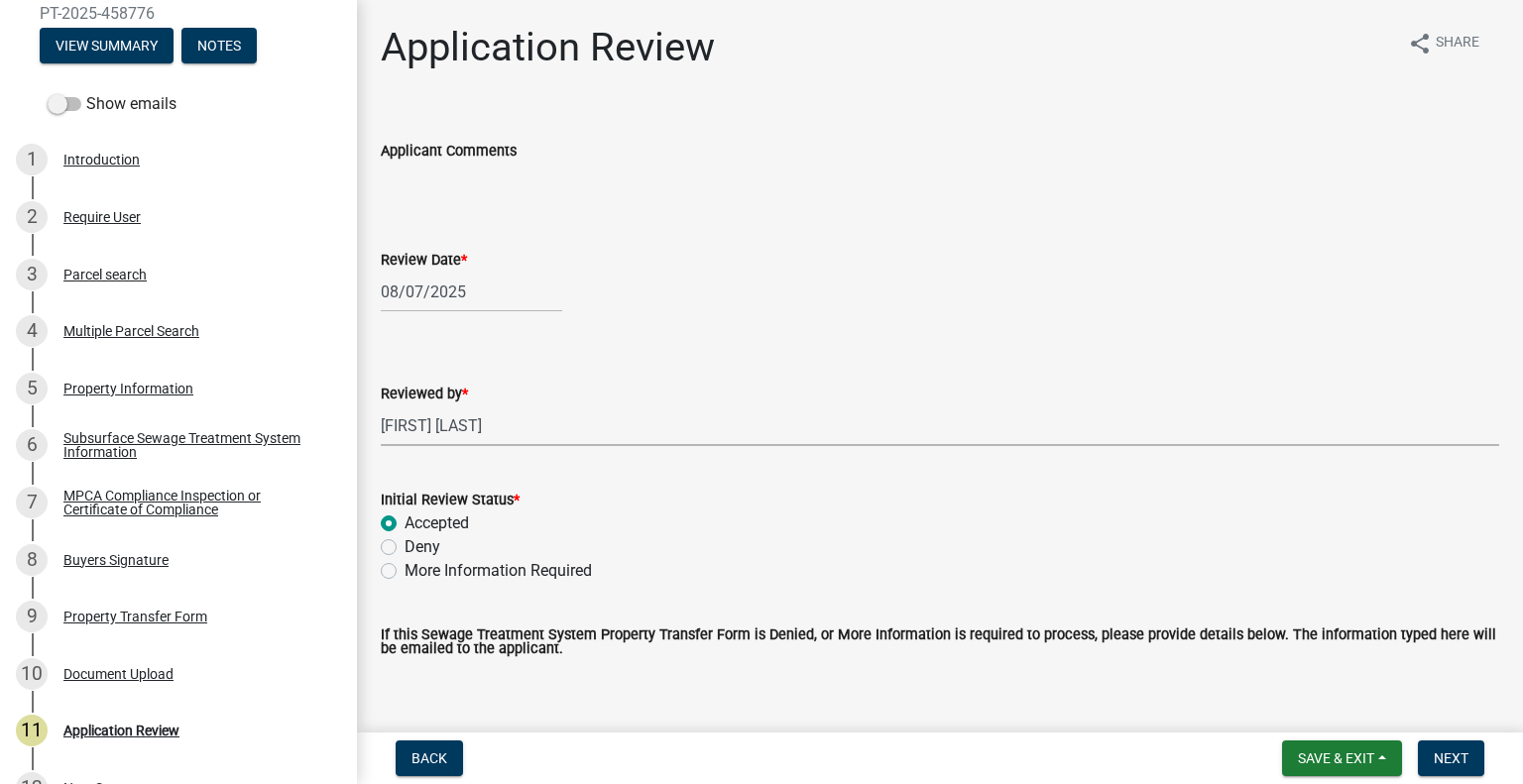 radio on "true" 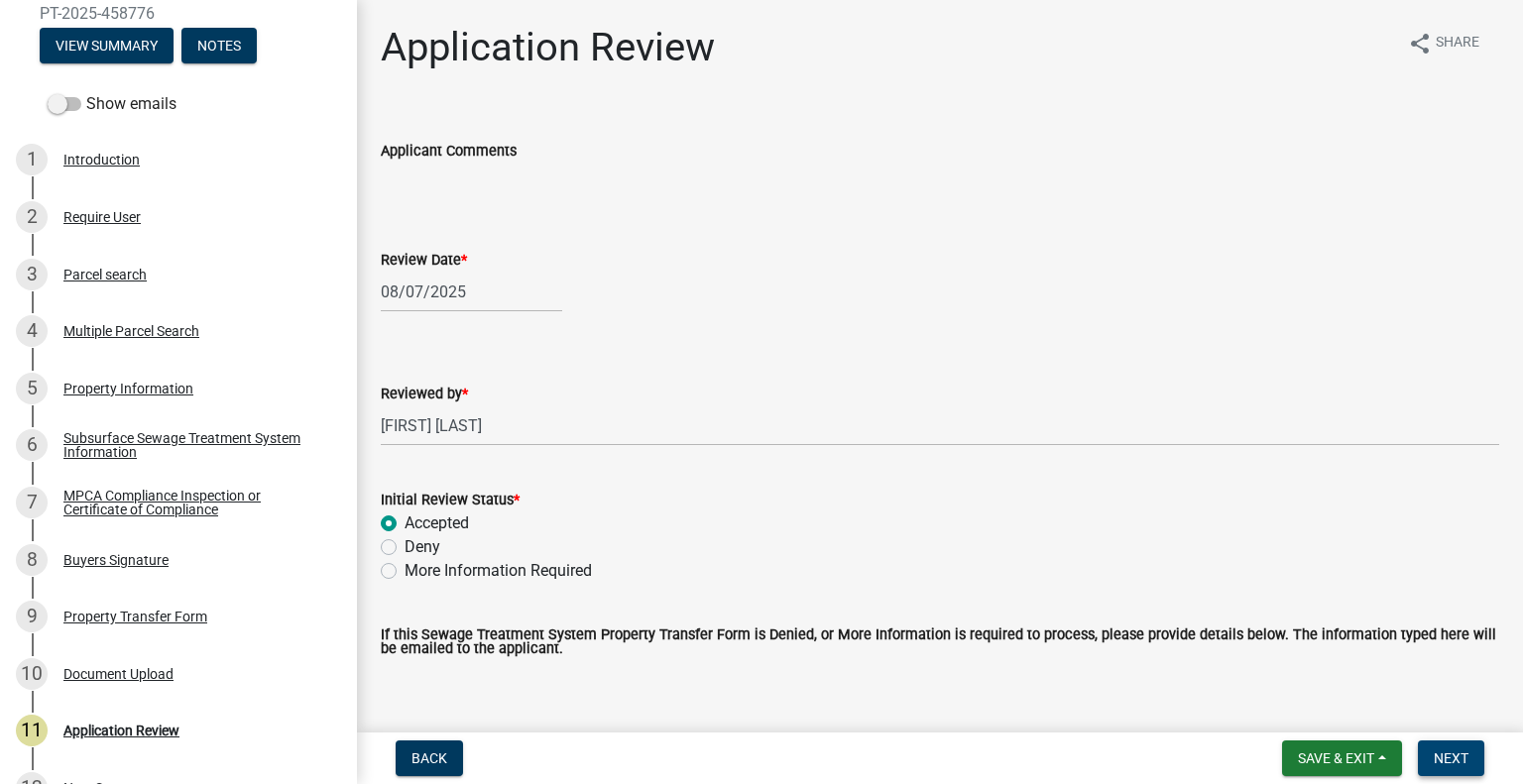 click on "Next" at bounding box center [1451, 758] 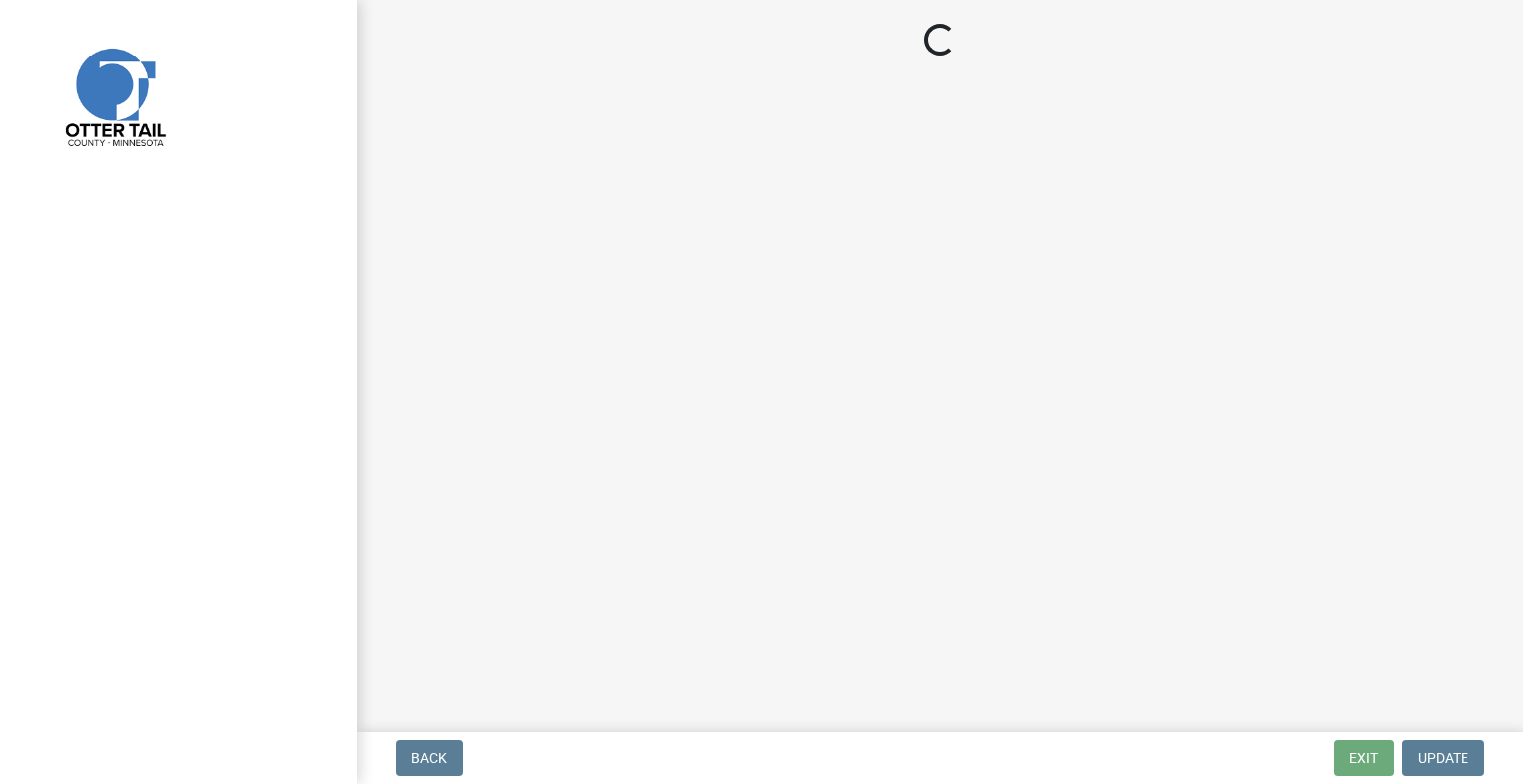 scroll, scrollTop: 0, scrollLeft: 0, axis: both 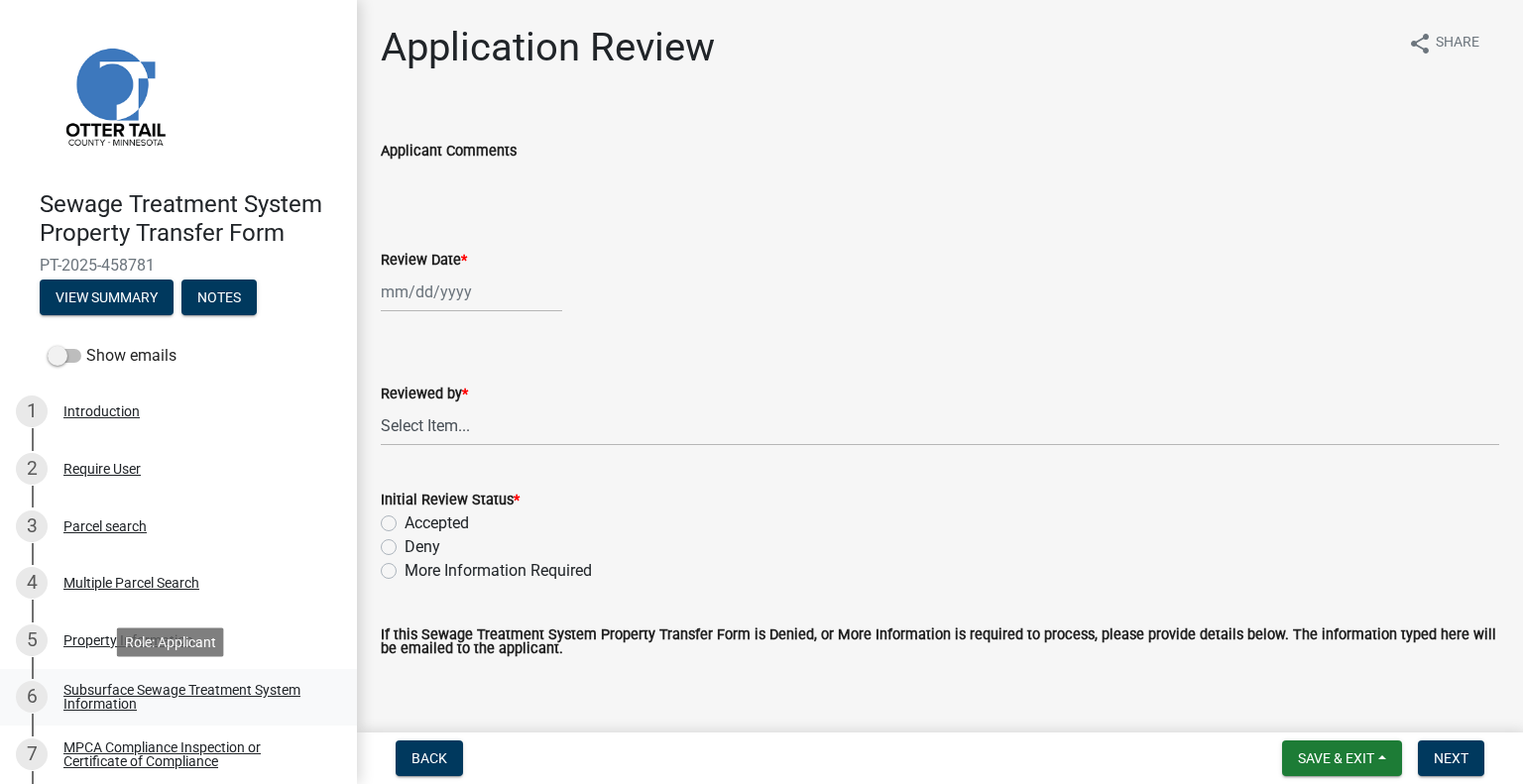drag, startPoint x: 282, startPoint y: 682, endPoint x: 290, endPoint y: 669, distance: 15.264338 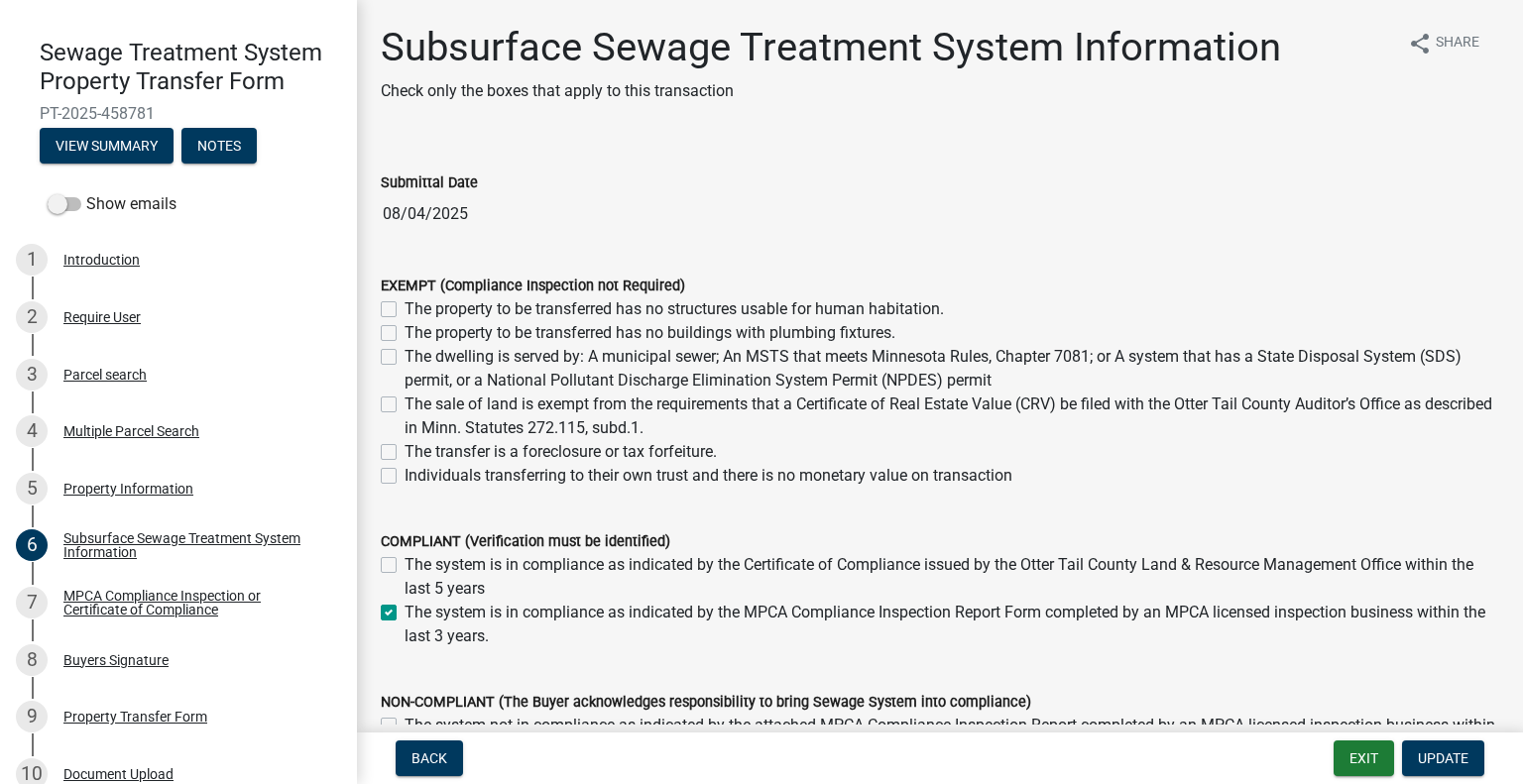 scroll, scrollTop: 159, scrollLeft: 0, axis: vertical 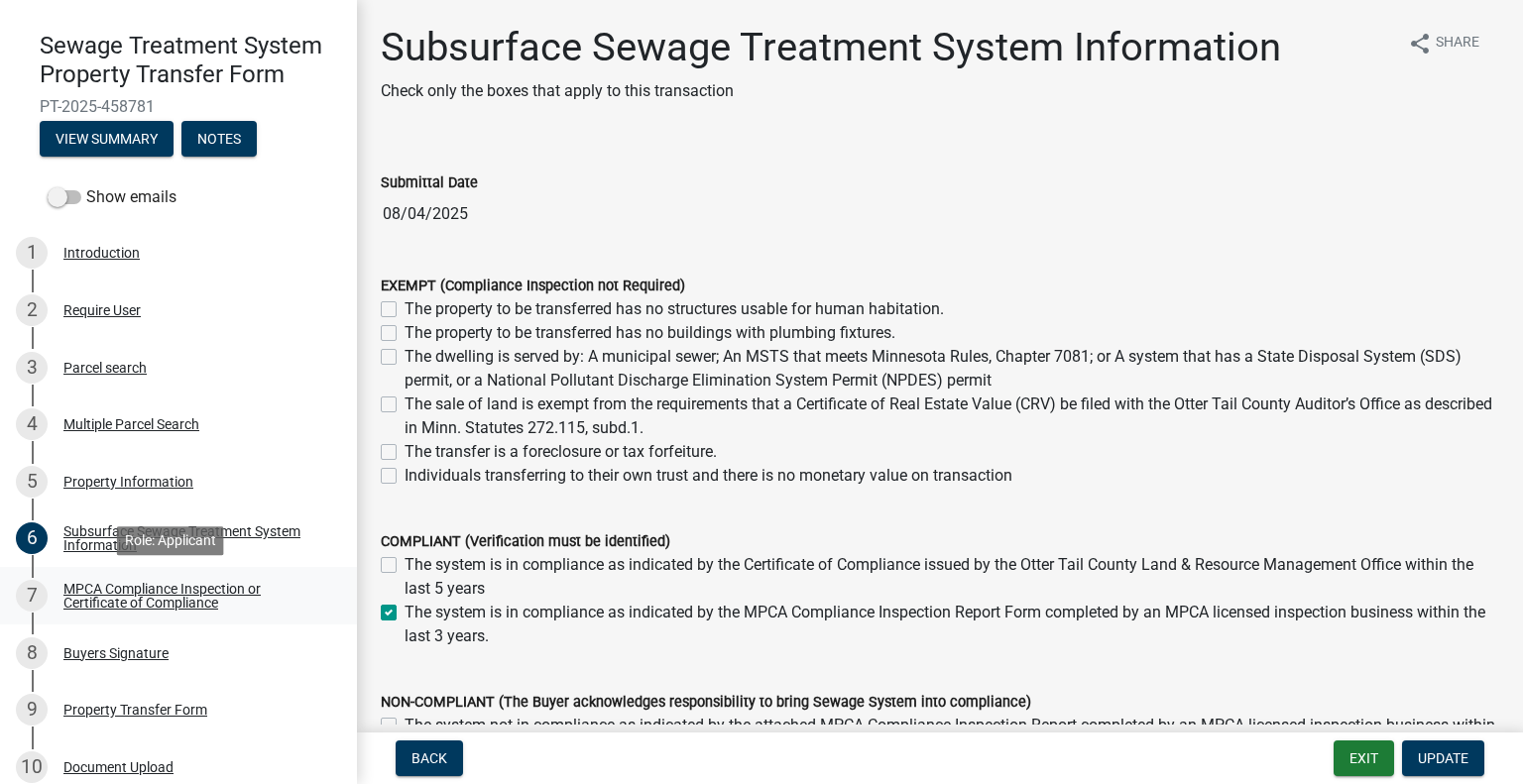click on "MPCA Compliance Inspection  or Certificate of Compliance" at bounding box center [194, 596] 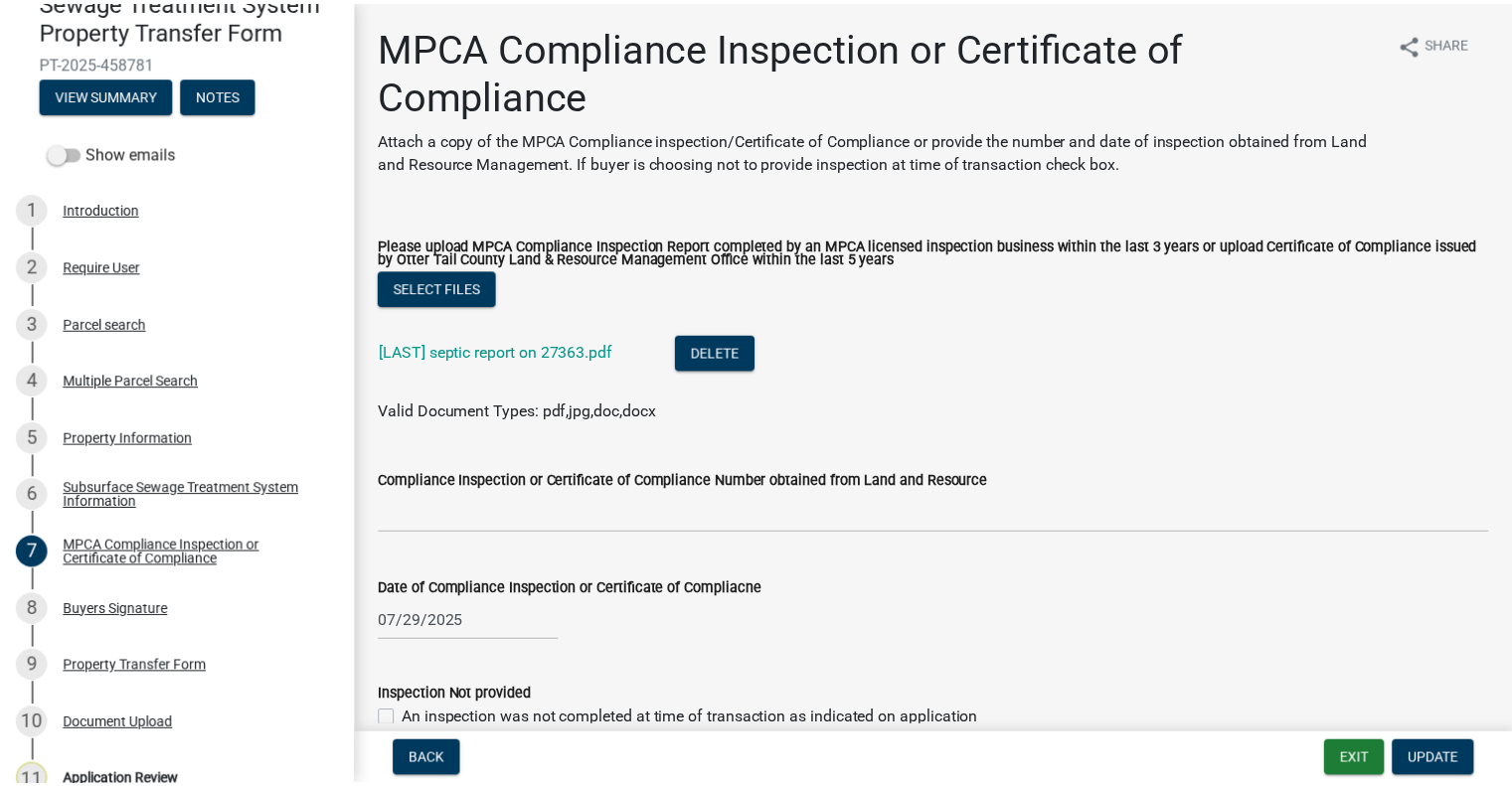 scroll, scrollTop: 292, scrollLeft: 0, axis: vertical 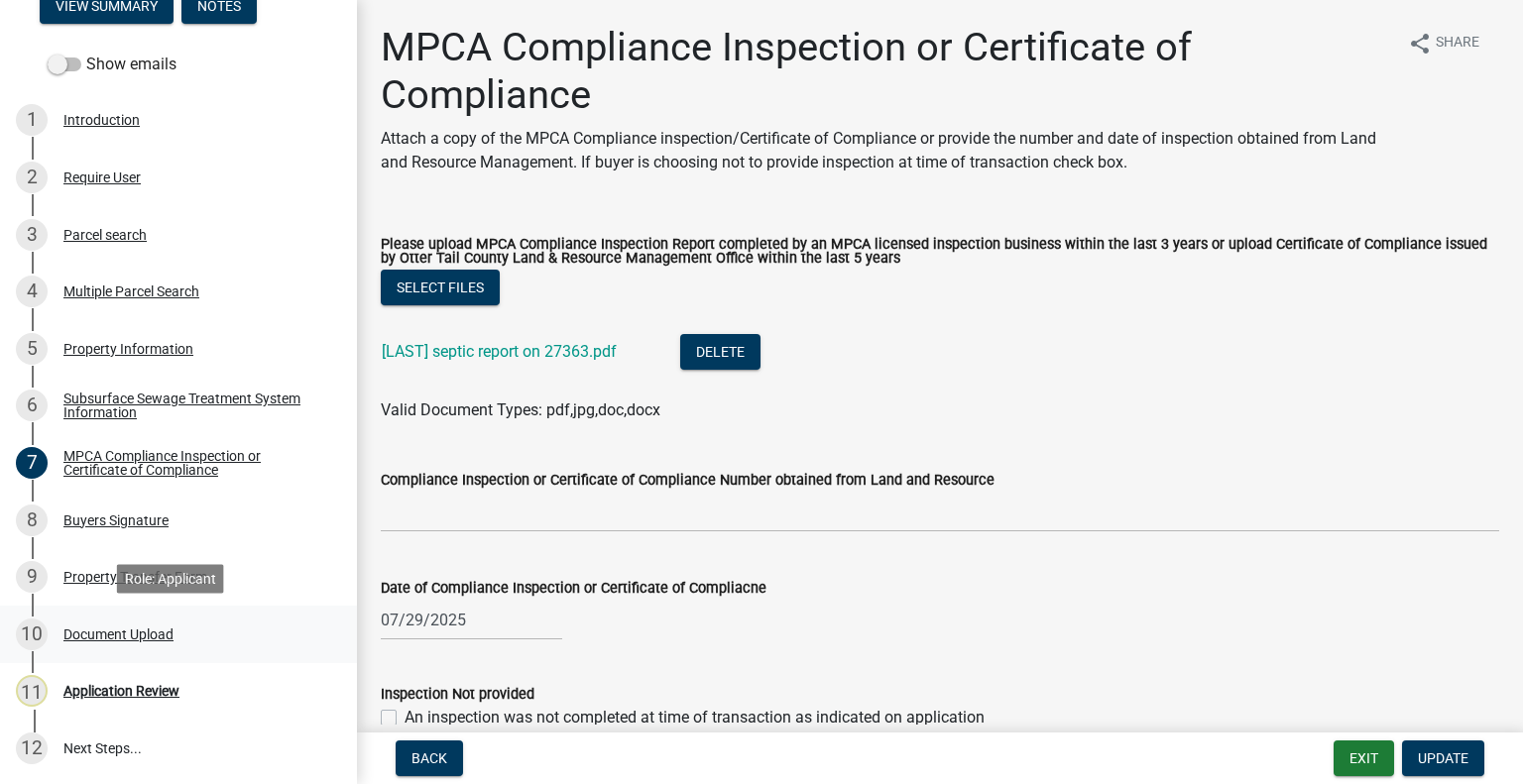 click on "10     Document Upload" at bounding box center [178, 634] 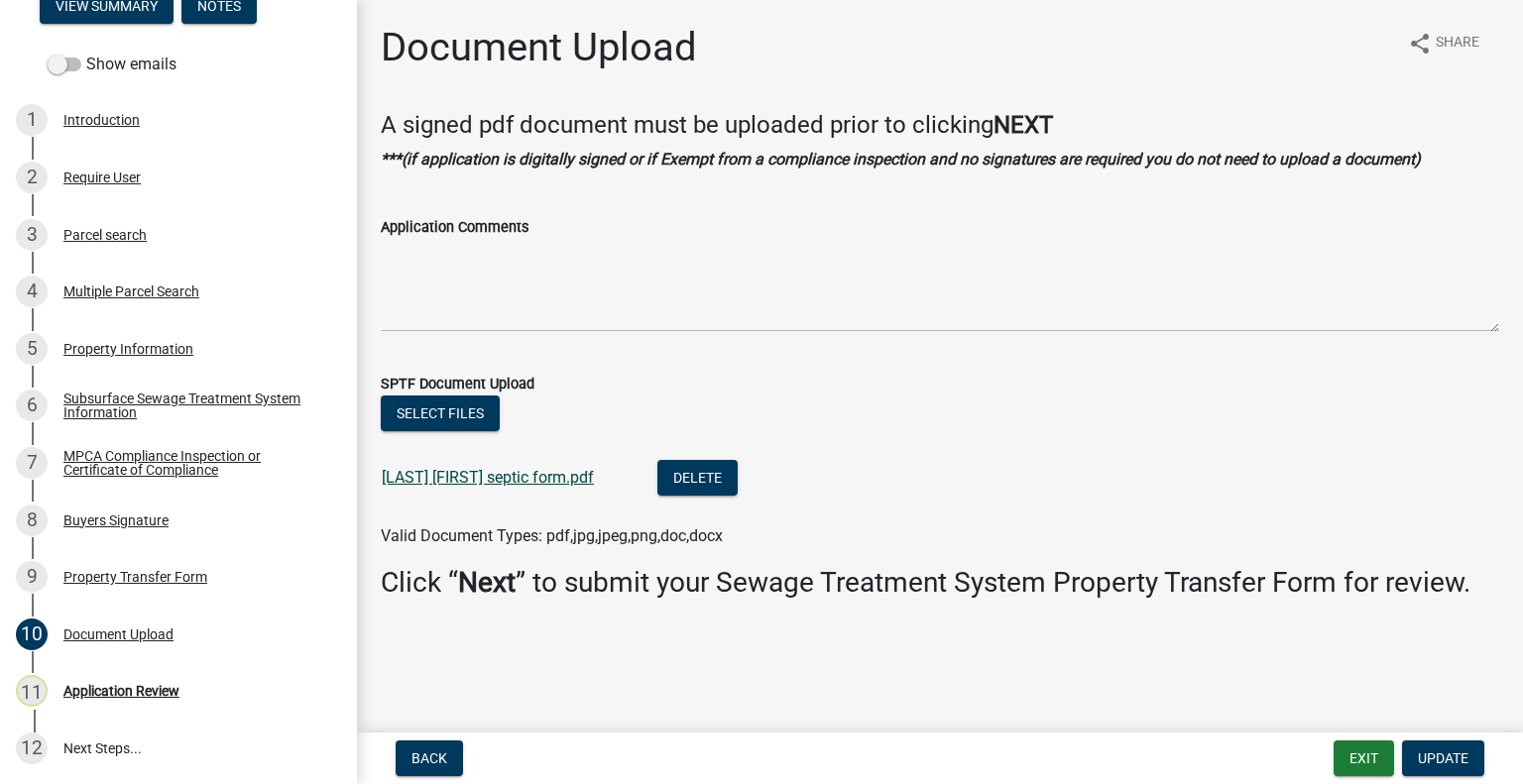 click on "Albertson Bryan-Jennifer septic form.pdf" 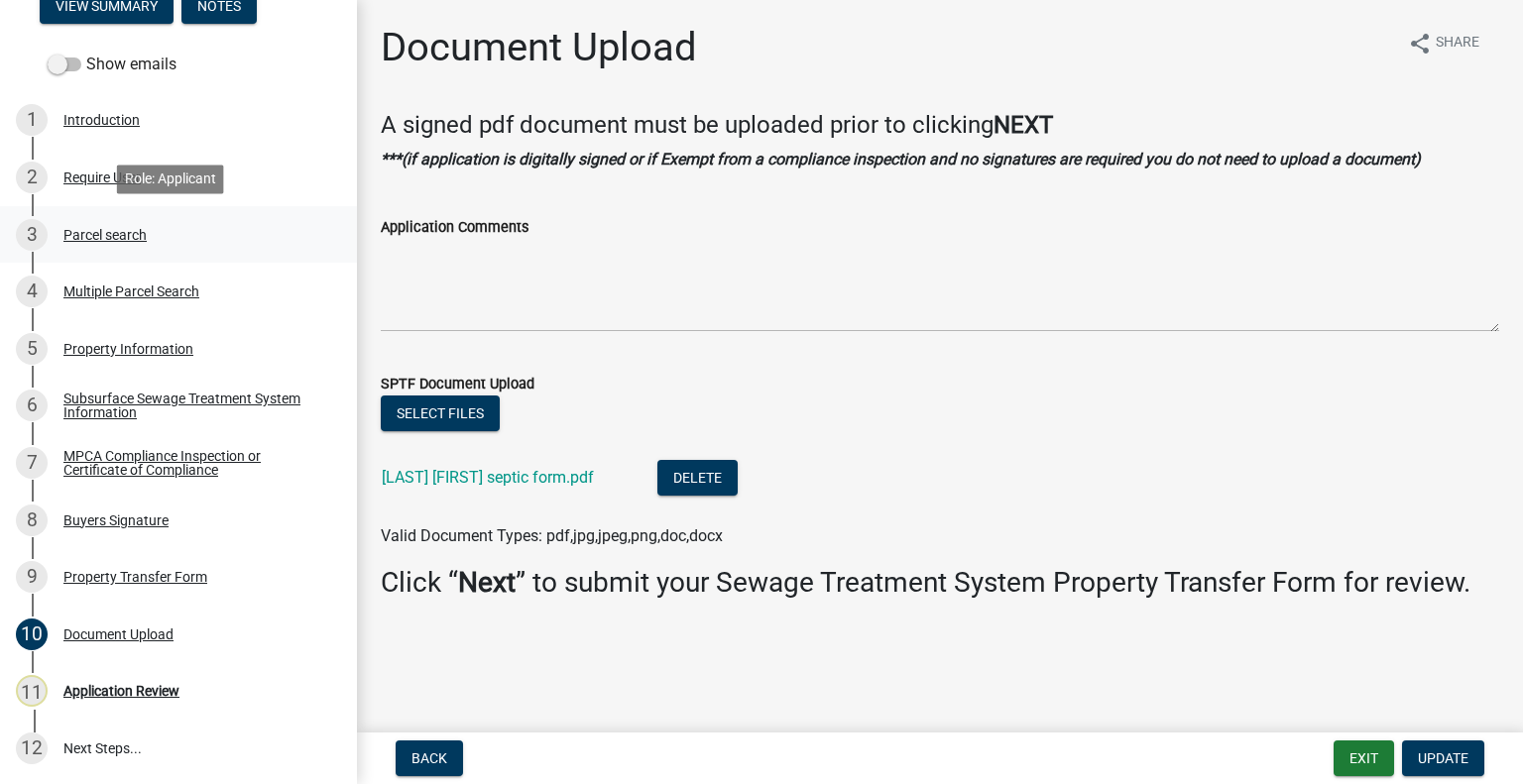drag, startPoint x: 160, startPoint y: 227, endPoint x: 189, endPoint y: 232, distance: 29.427878 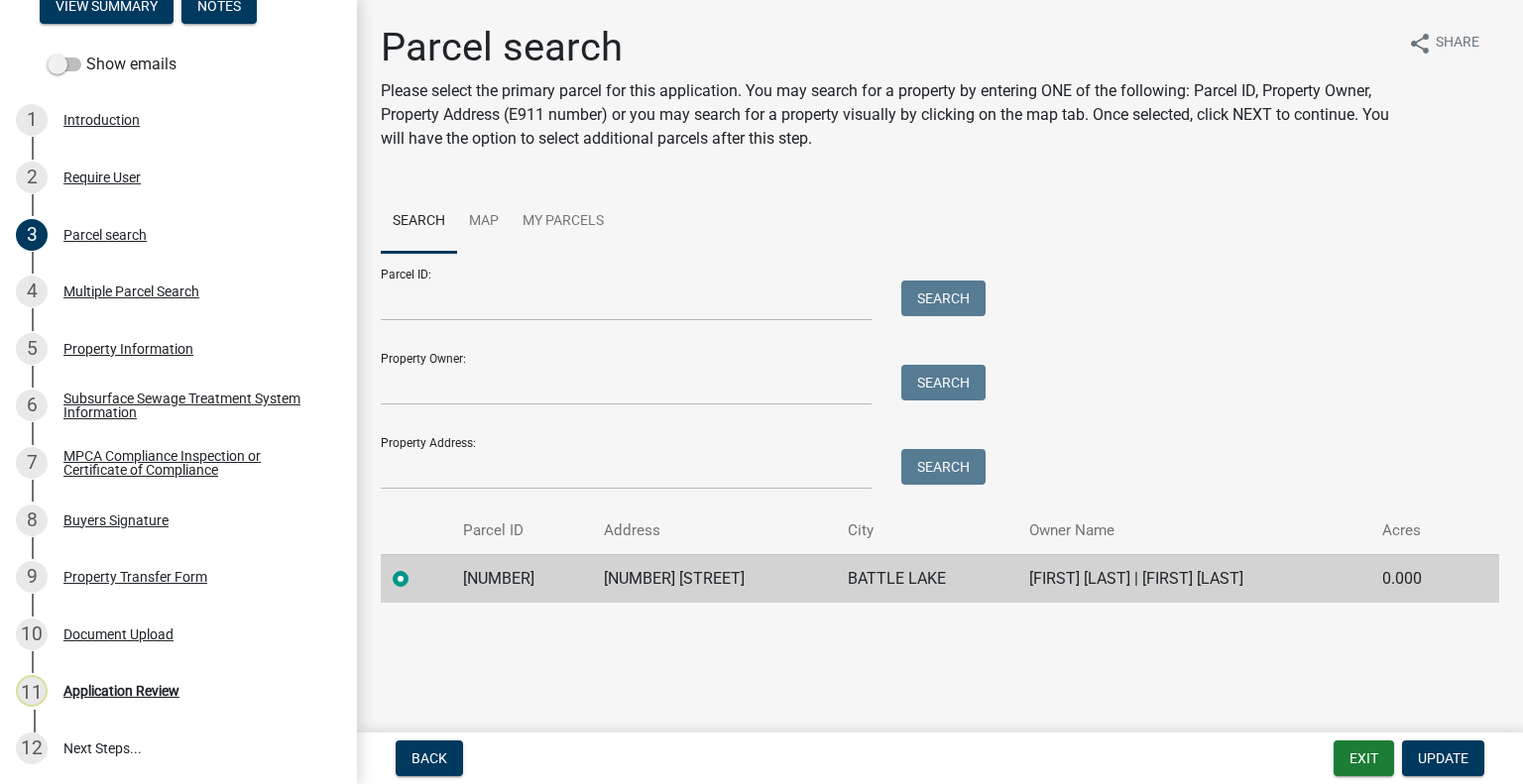 click on "29000990834000" 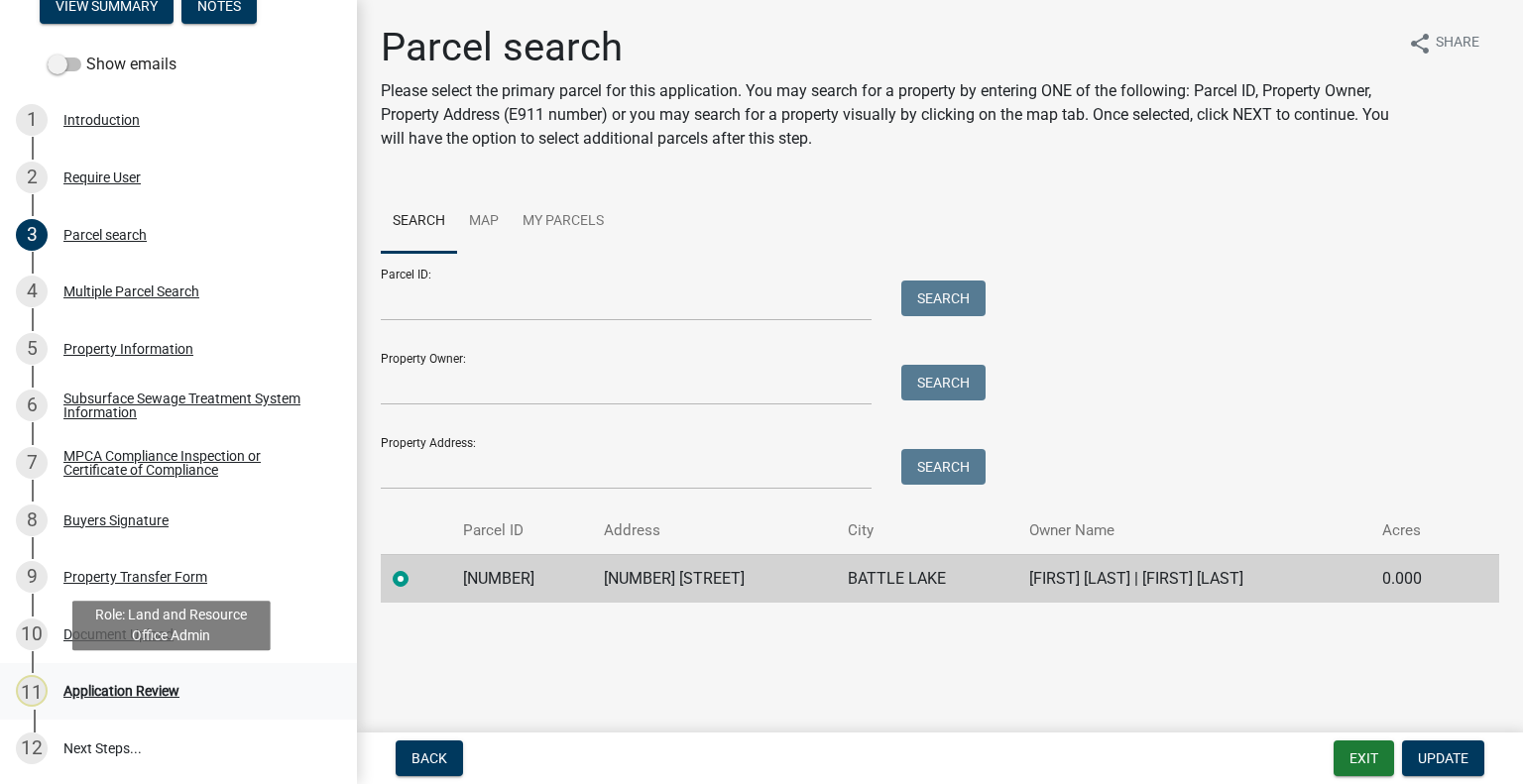 click on "11     Application Review" at bounding box center (171, 691) 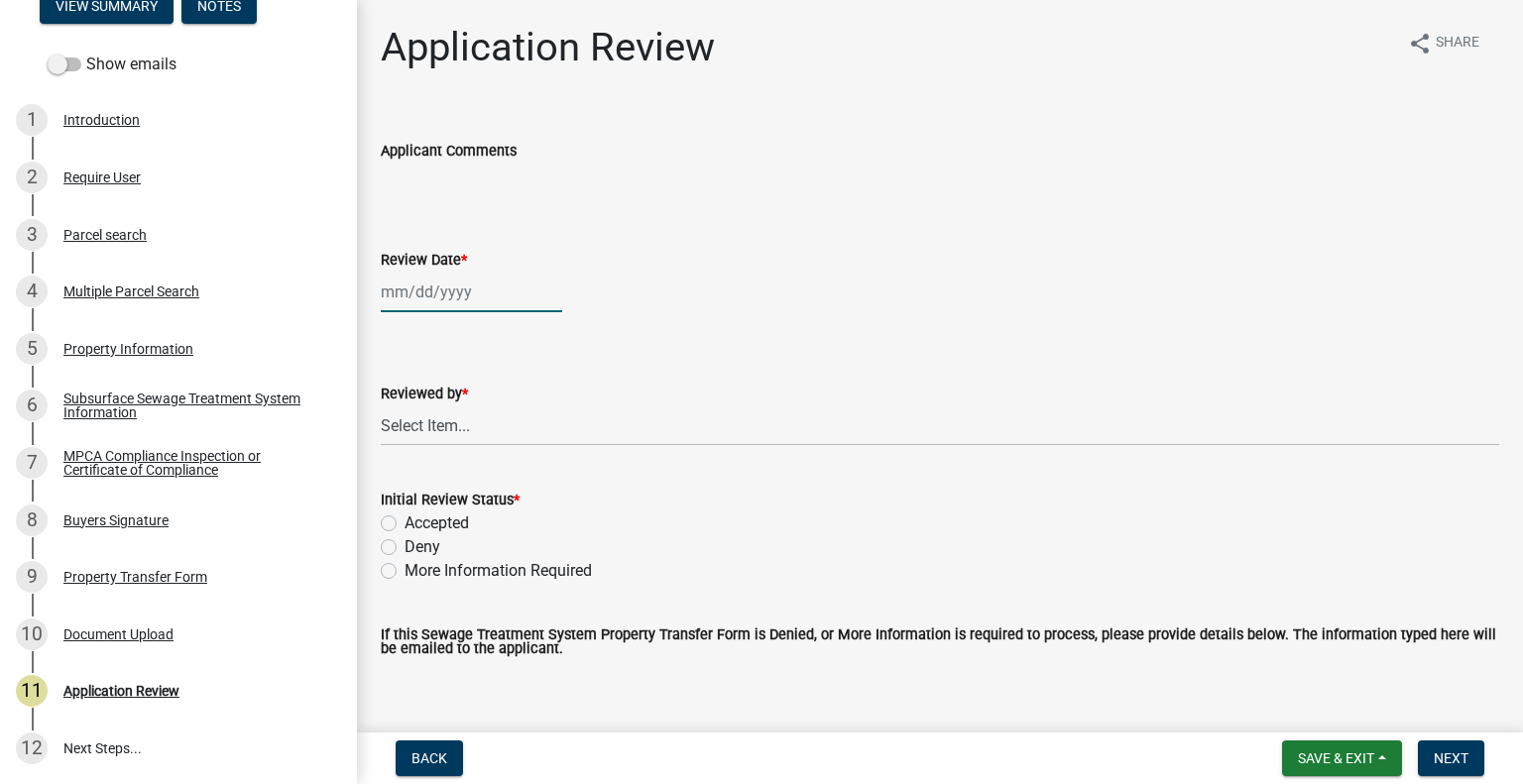 click 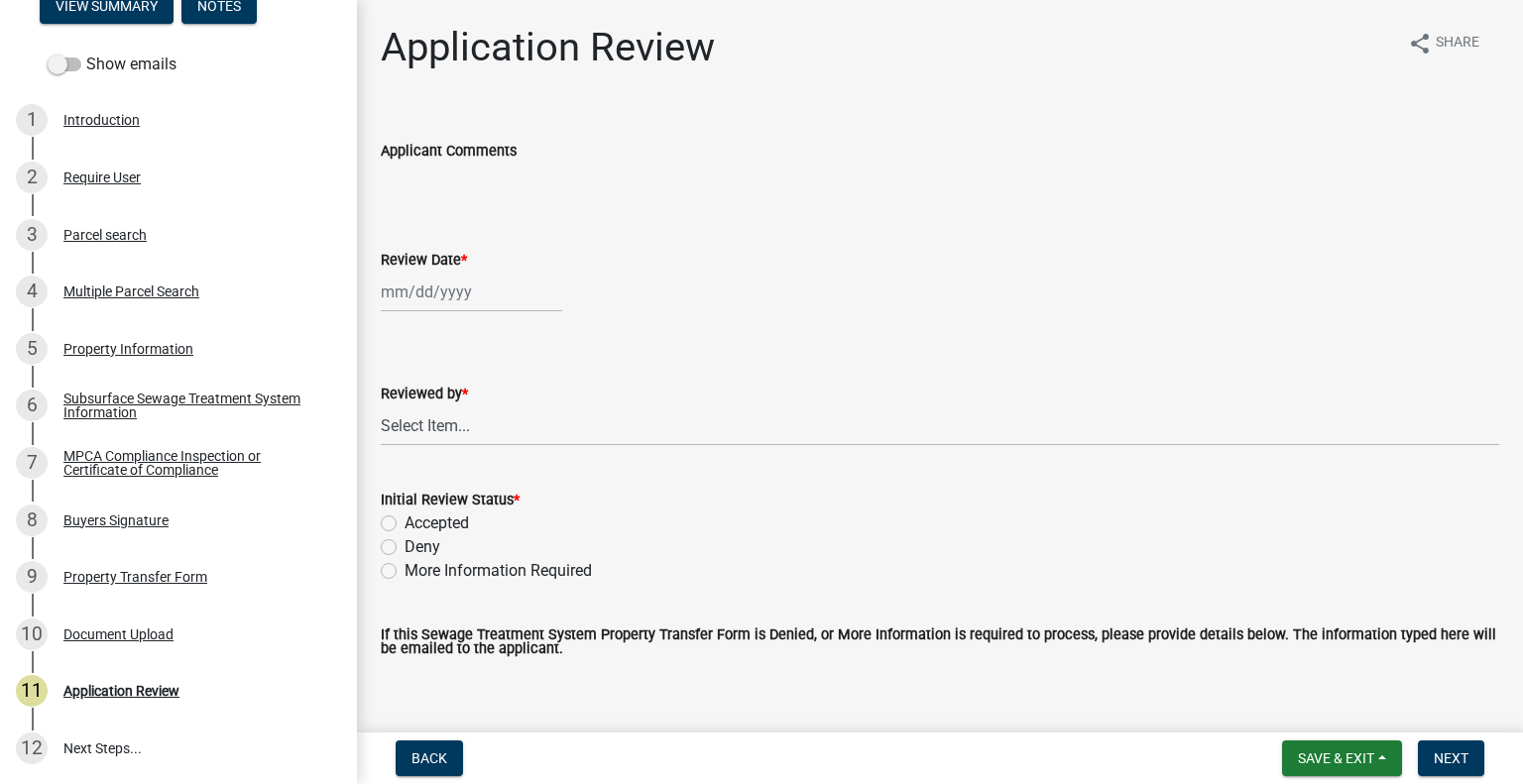select on "8" 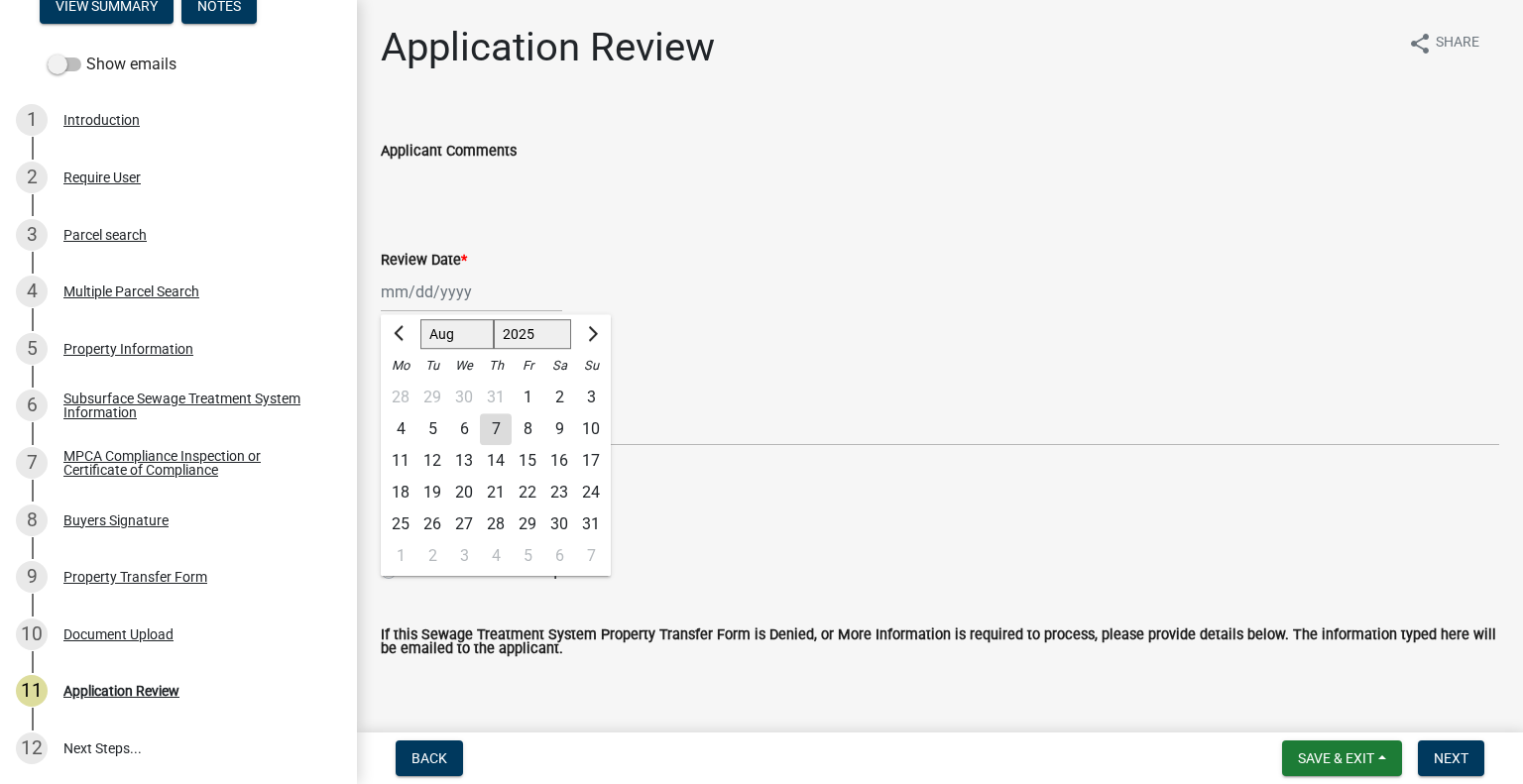 click on "7" 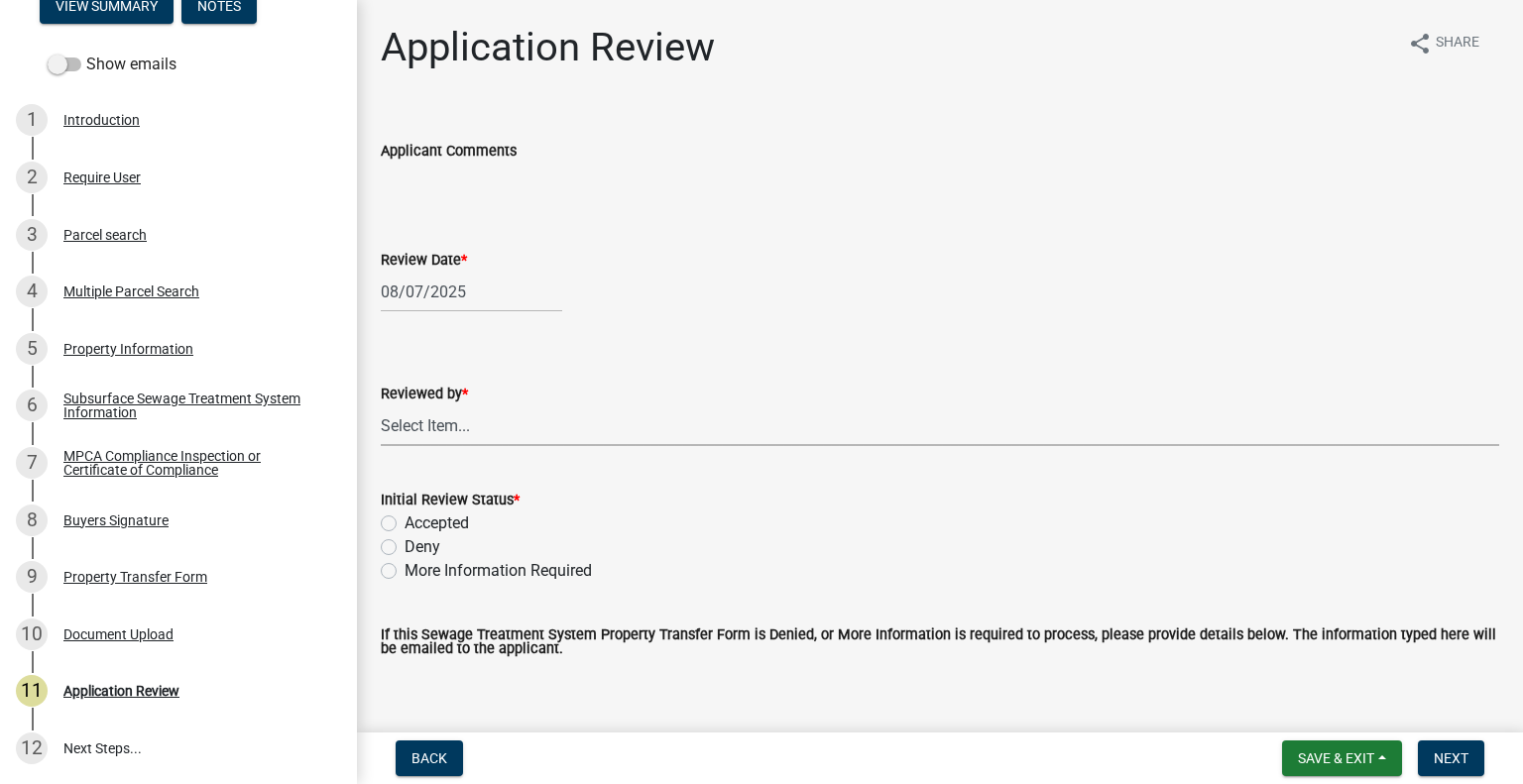 drag, startPoint x: 488, startPoint y: 419, endPoint x: 488, endPoint y: 405, distance: 14 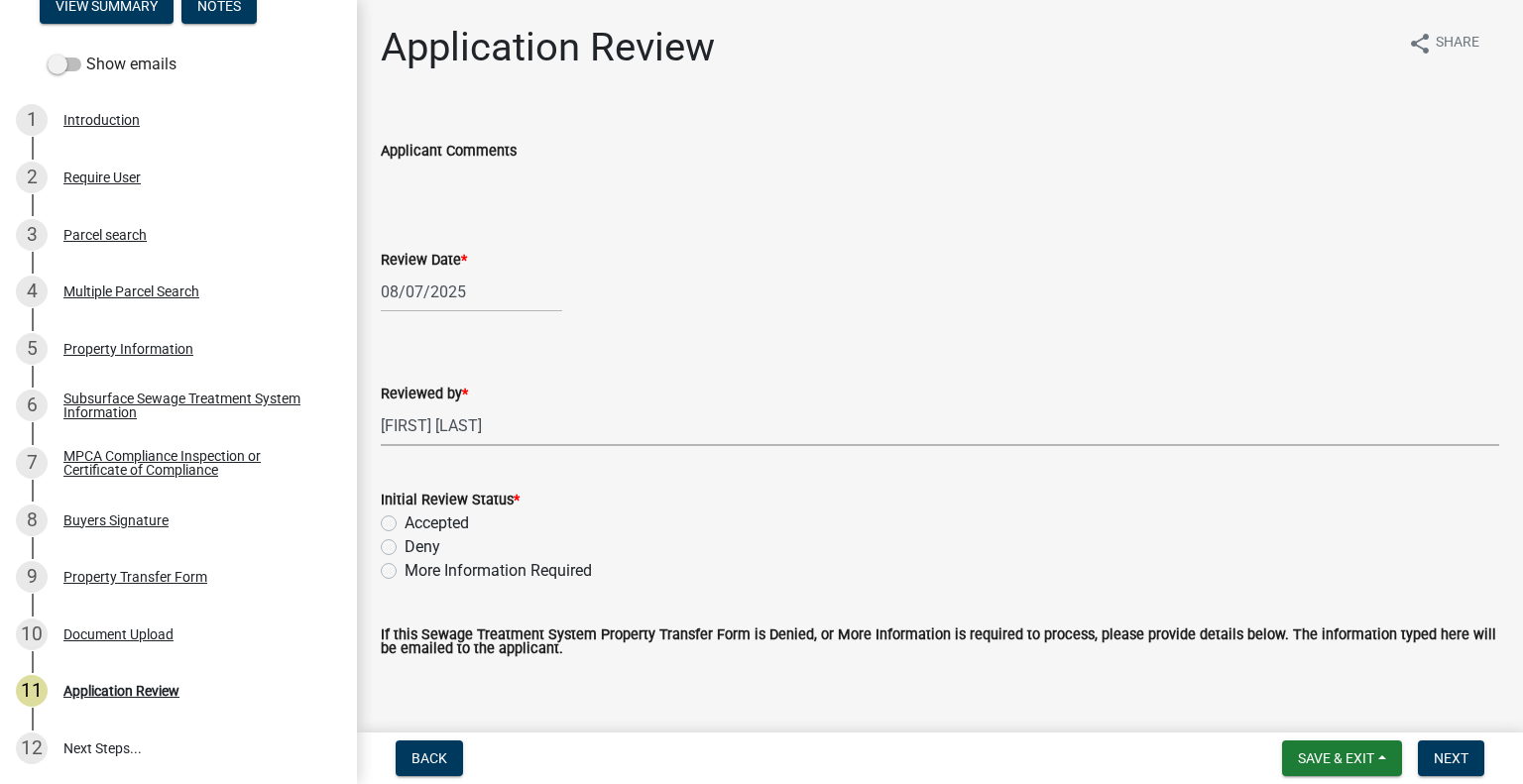 click on "Select Item...   Alexis Newark   Amy Busko   Andrea Perales   Brittany Tollefson   Christopher LeClair   Courtney Roth   Elizabeth Plaster   Emma Swenson   Eric Babolian   Kyle Westergard   Lindsey Hanson   Michelle Jevne   Noah Brenden   Sheila Dahl" at bounding box center (940, 425) 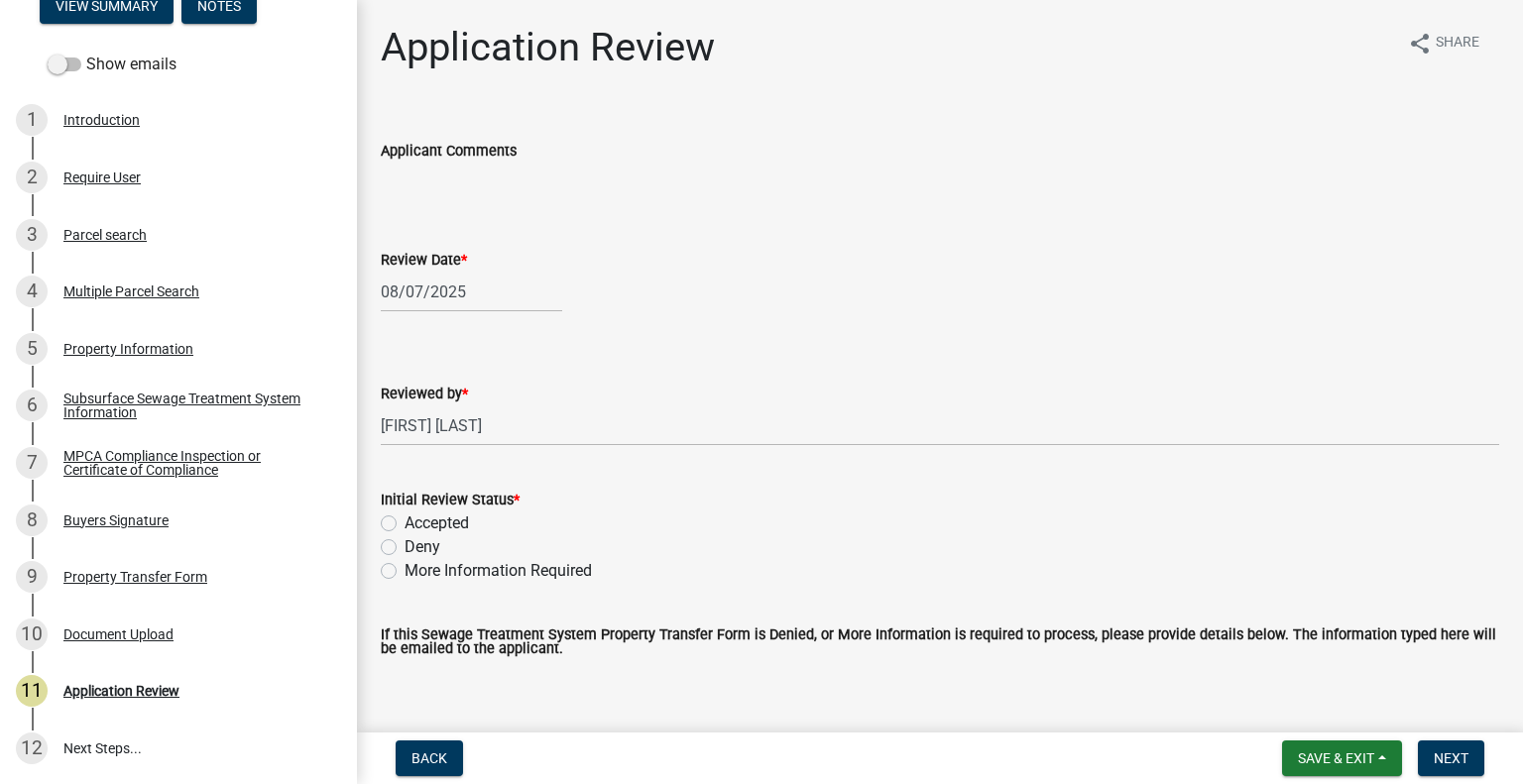 click on "Accepted" 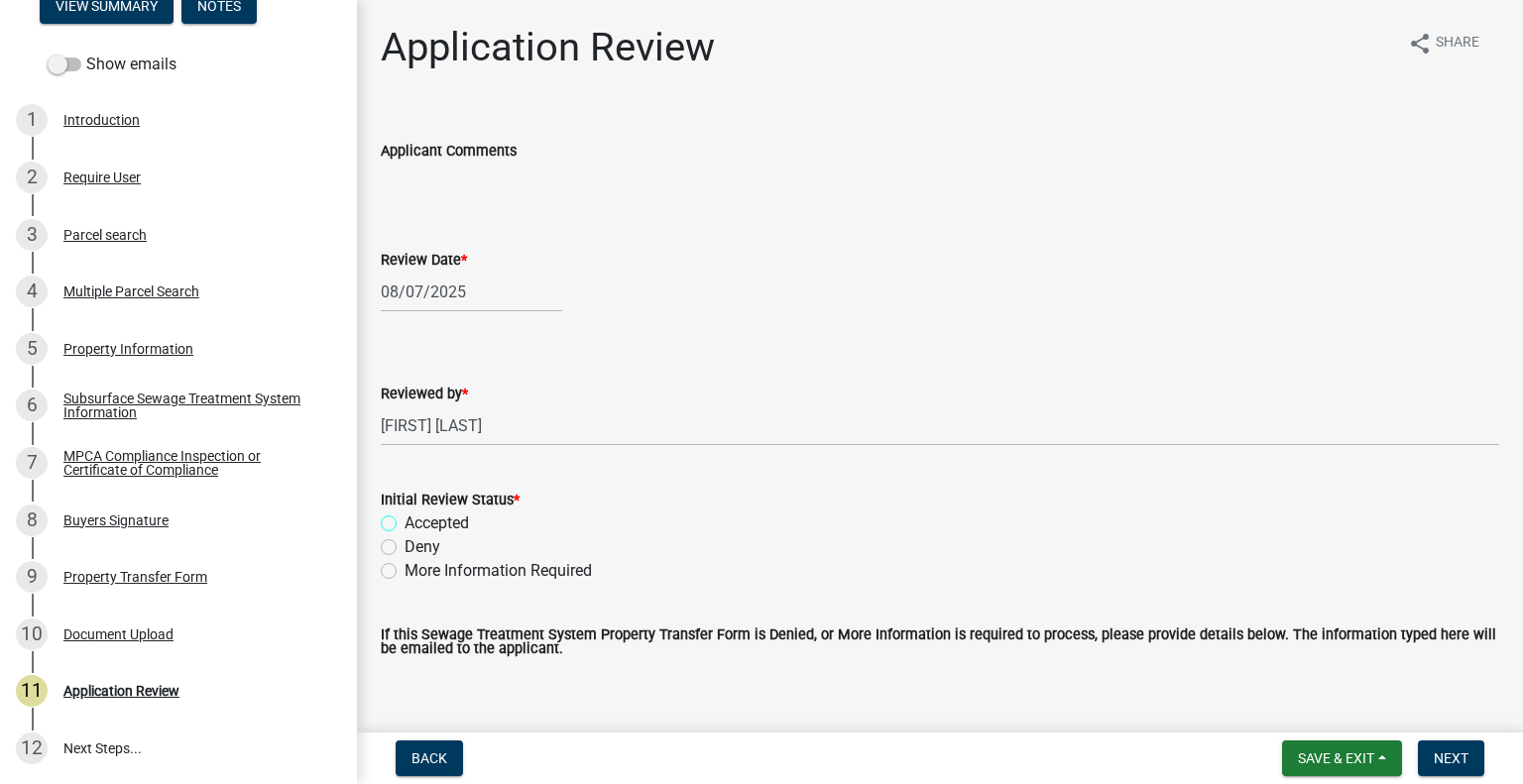 click on "Accepted" at bounding box center [410, 517] 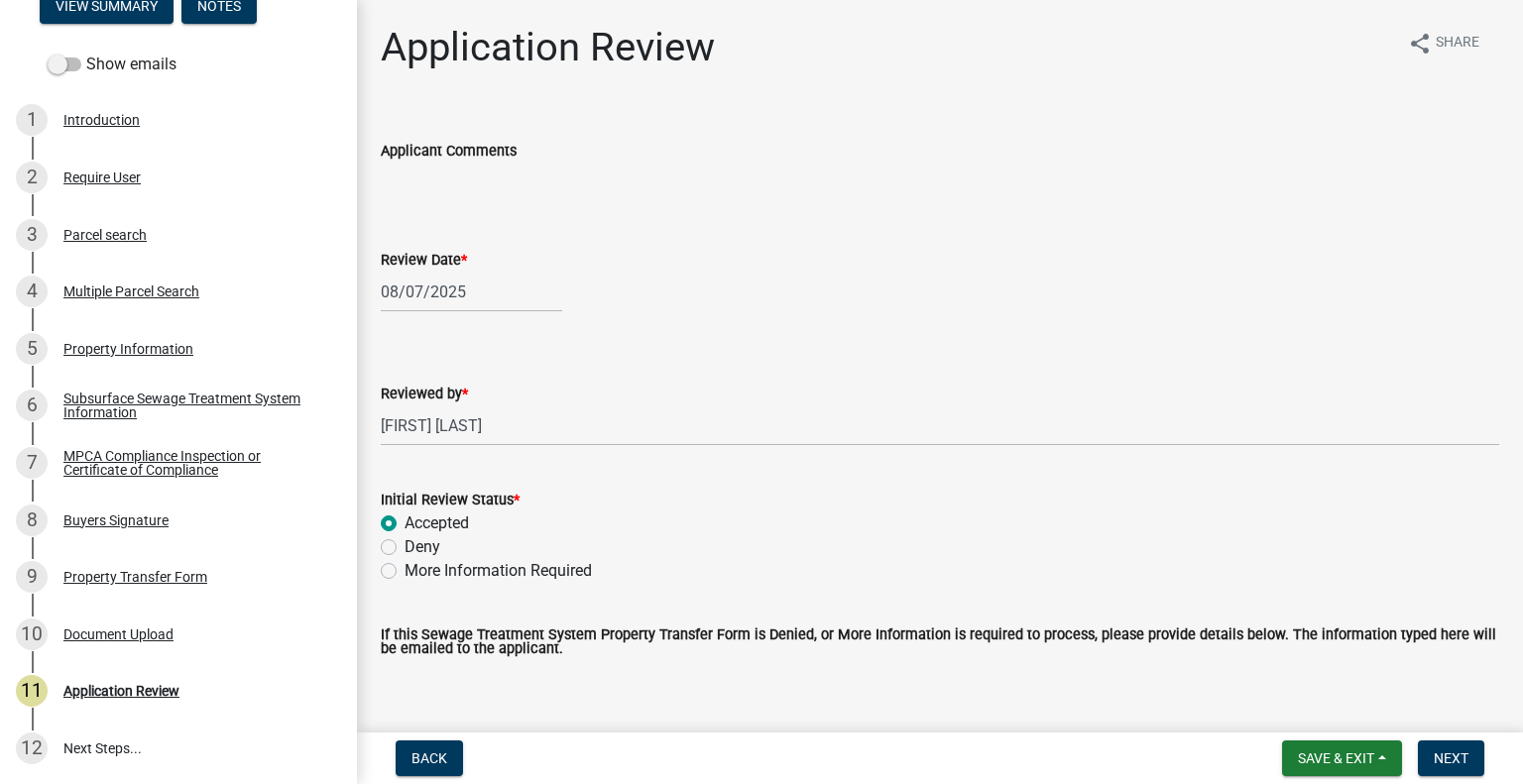 radio on "true" 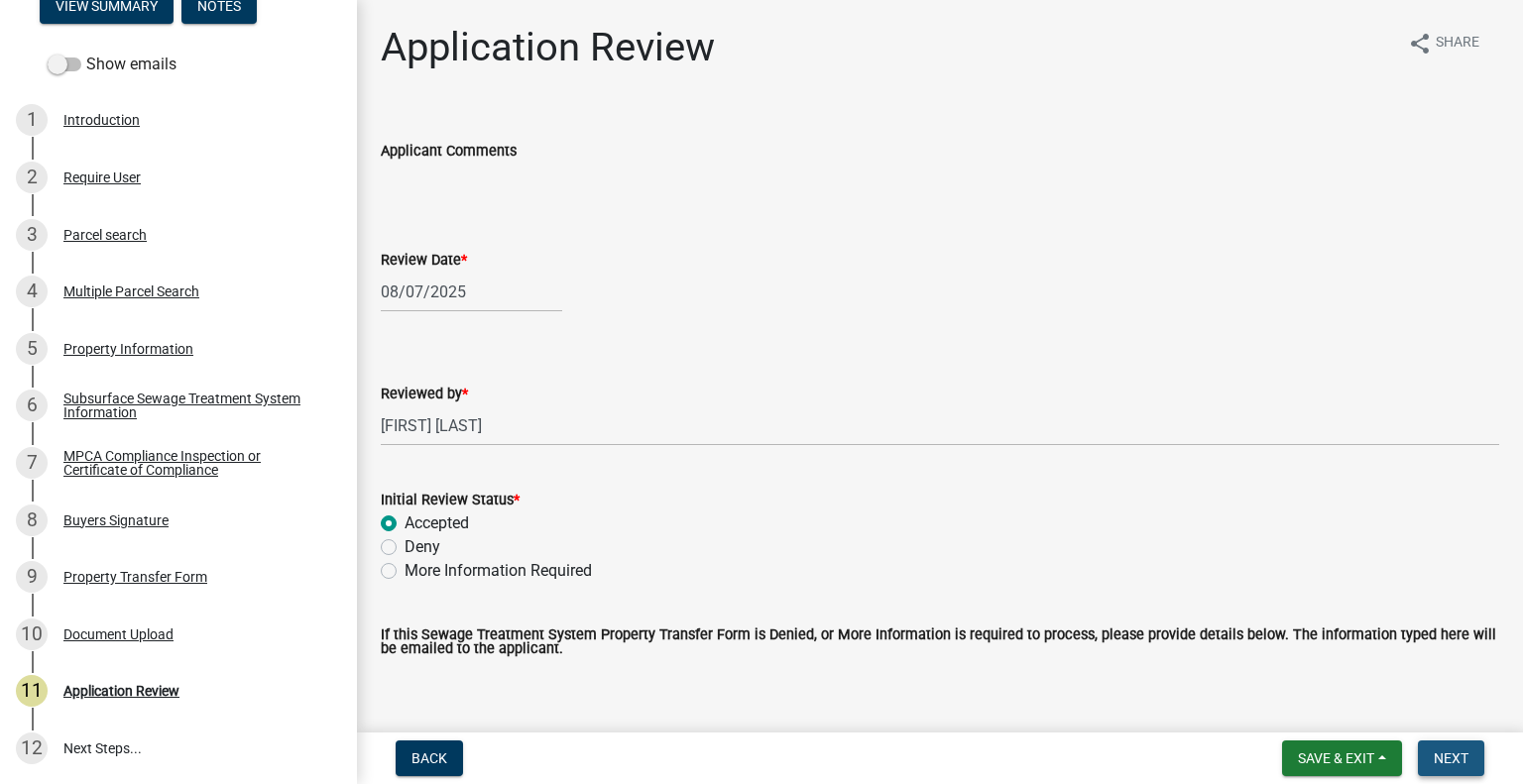 drag, startPoint x: 1450, startPoint y: 758, endPoint x: 1464, endPoint y: 731, distance: 30.413813 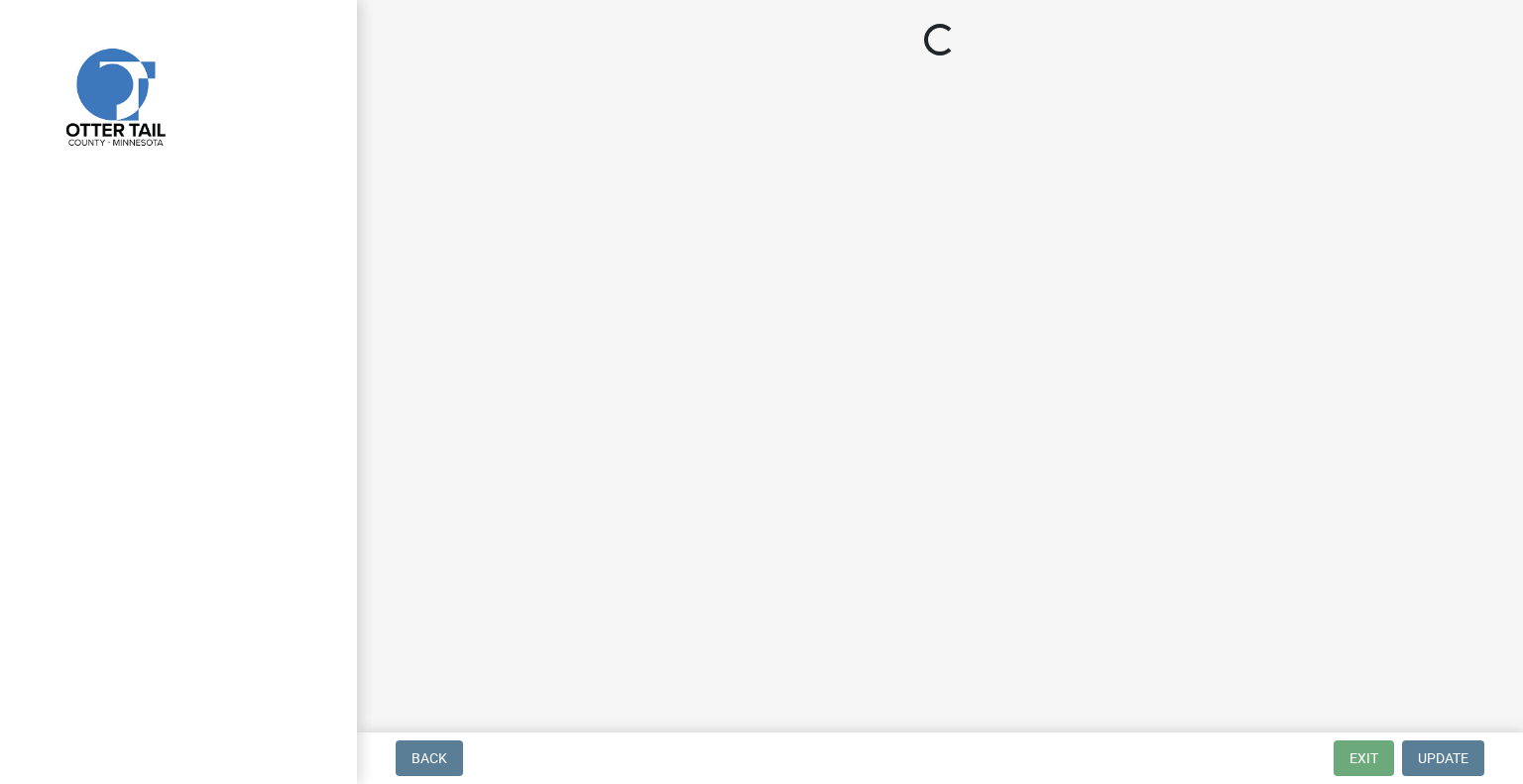 scroll, scrollTop: 0, scrollLeft: 0, axis: both 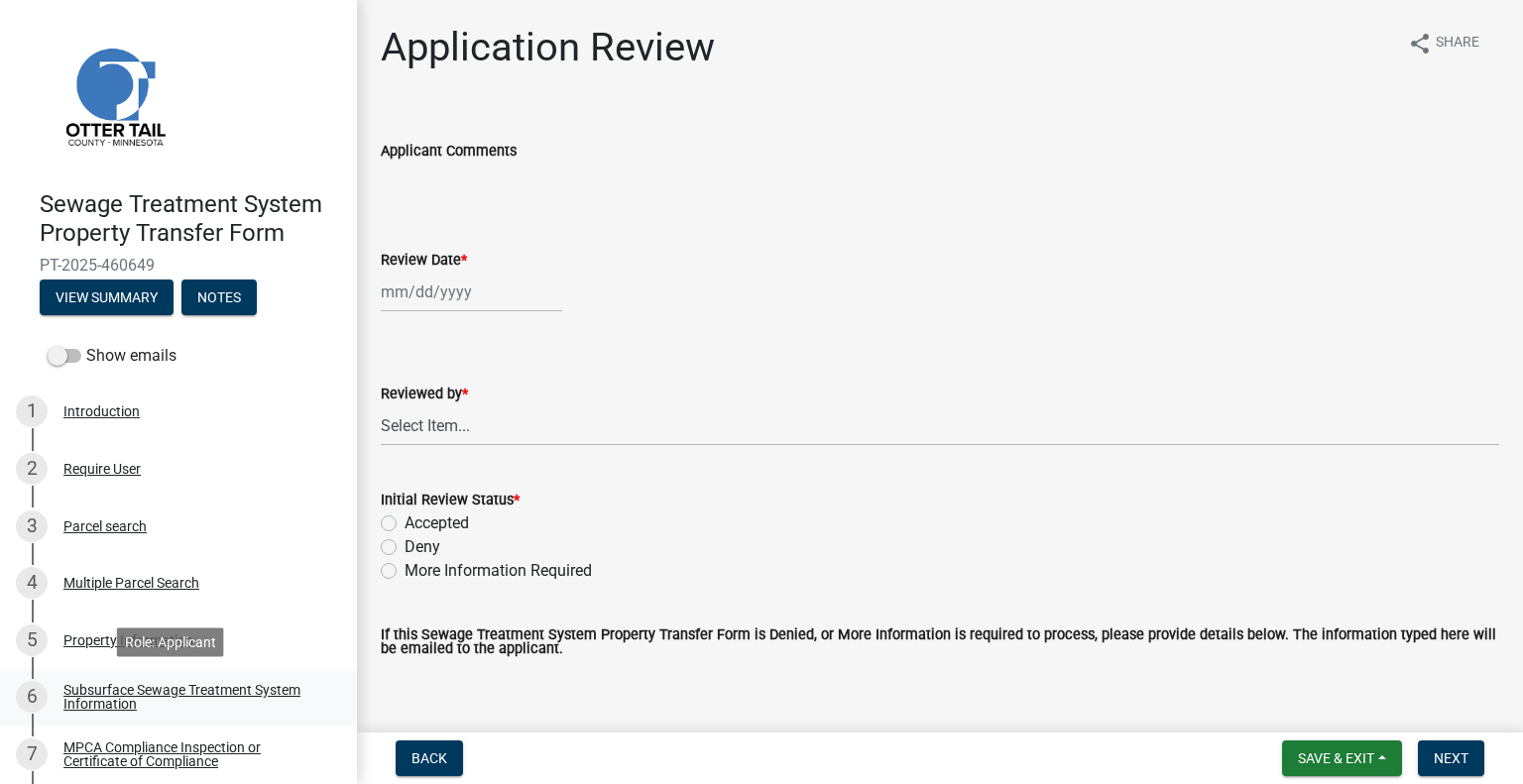 click on "6     Subsurface Sewage Treatment System Information" at bounding box center [171, 697] 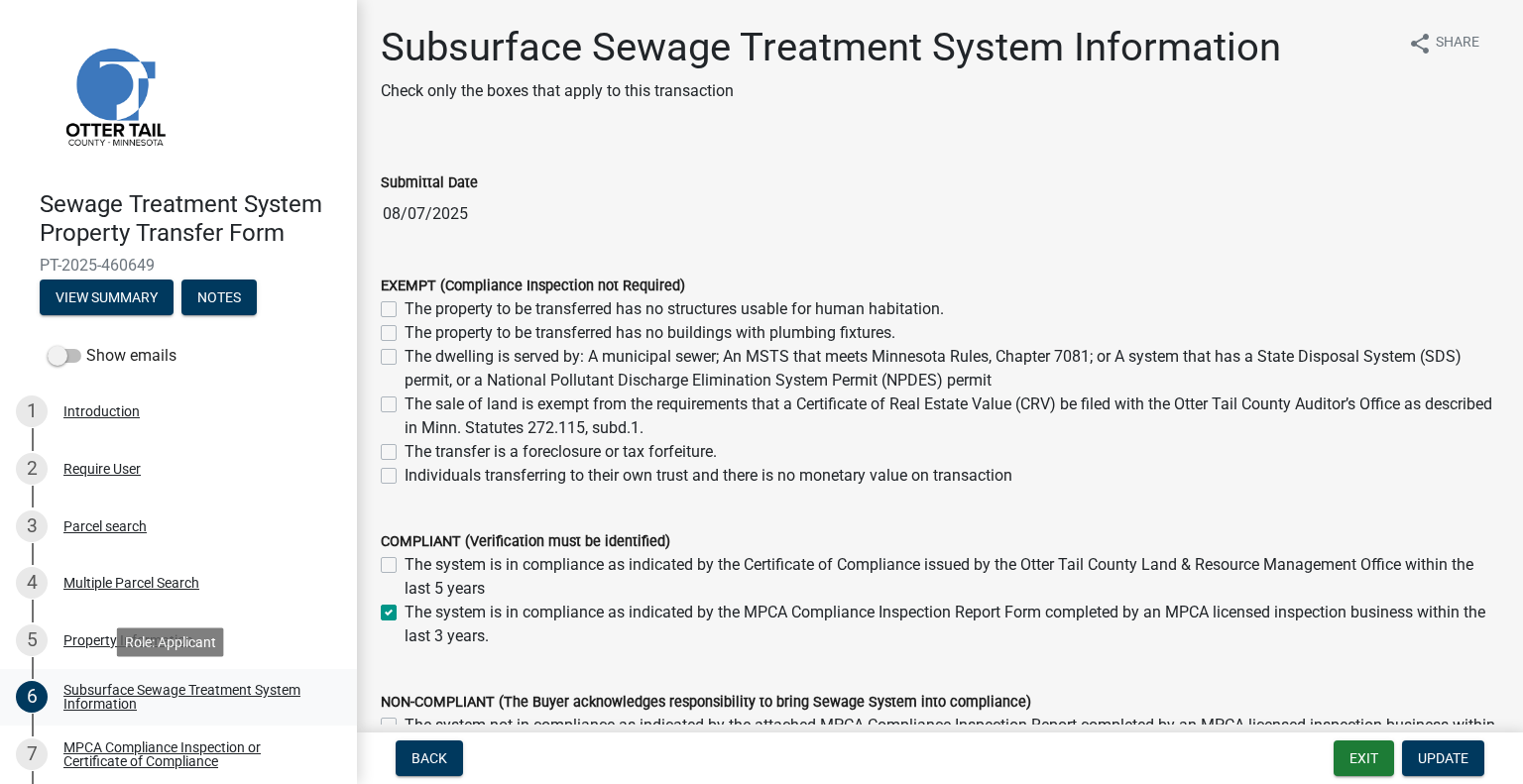 click on "Subsurface Sewage Treatment System Information" at bounding box center [194, 697] 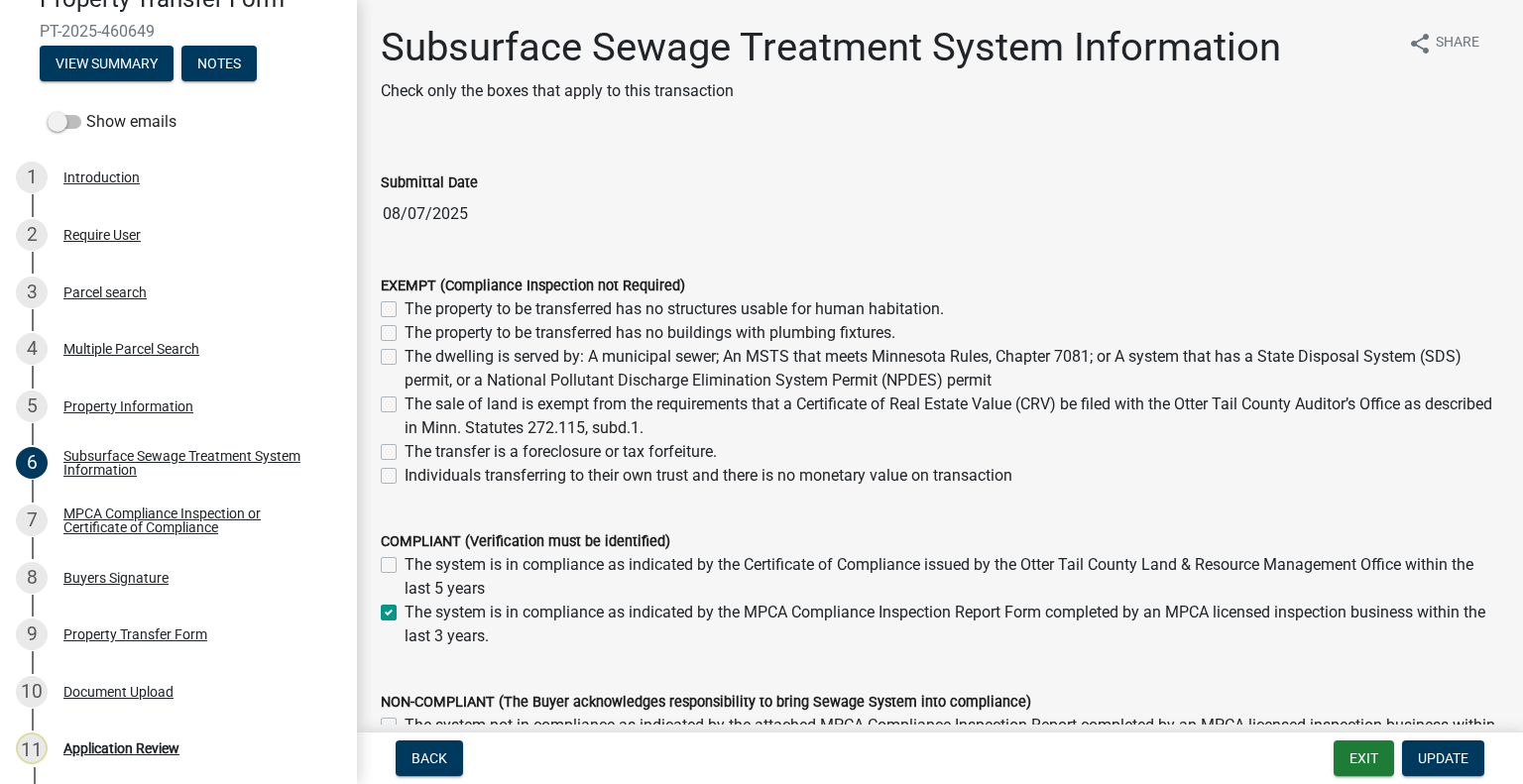scroll, scrollTop: 291, scrollLeft: 0, axis: vertical 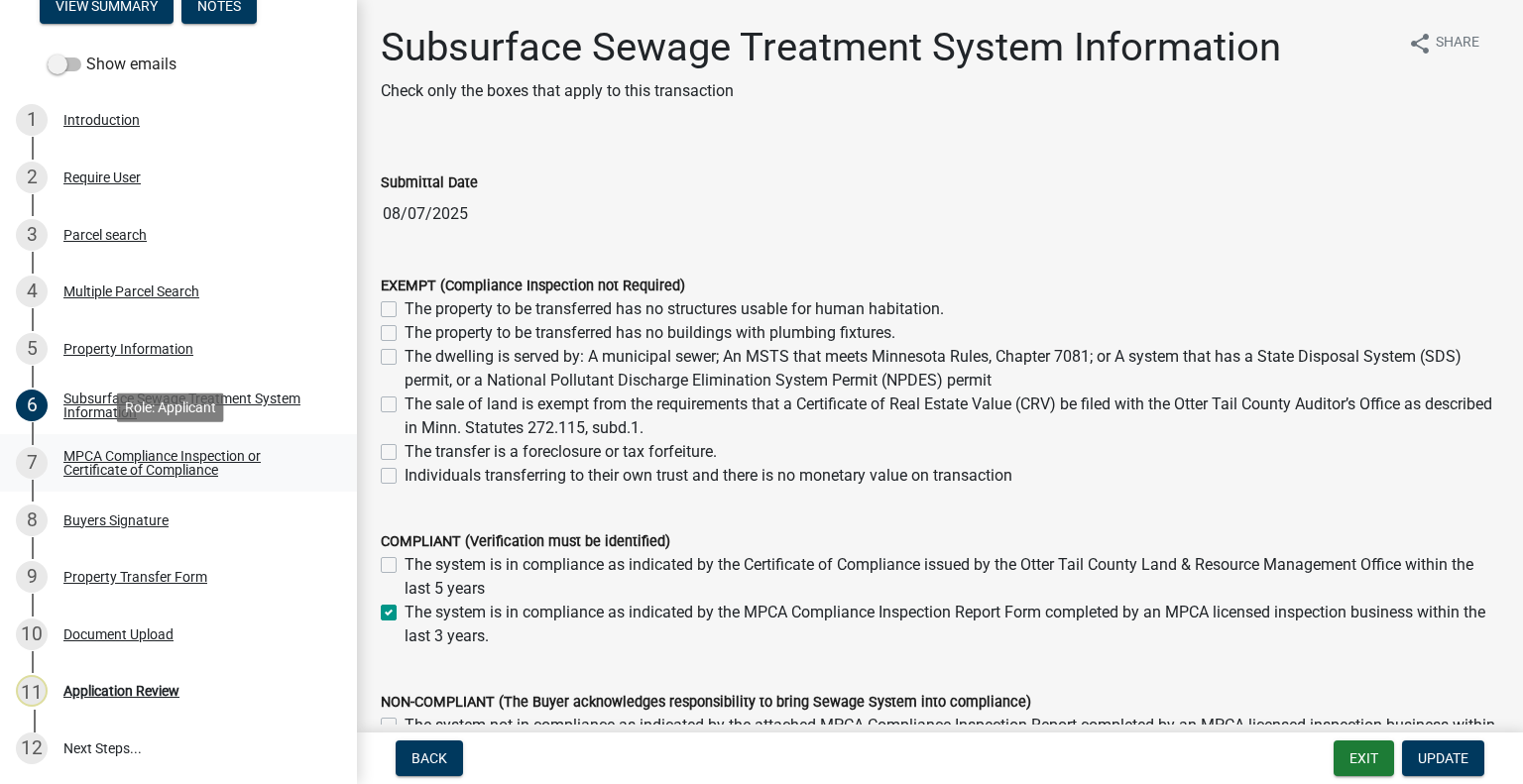 click on "MPCA Compliance Inspection  or Certificate of Compliance" at bounding box center [194, 463] 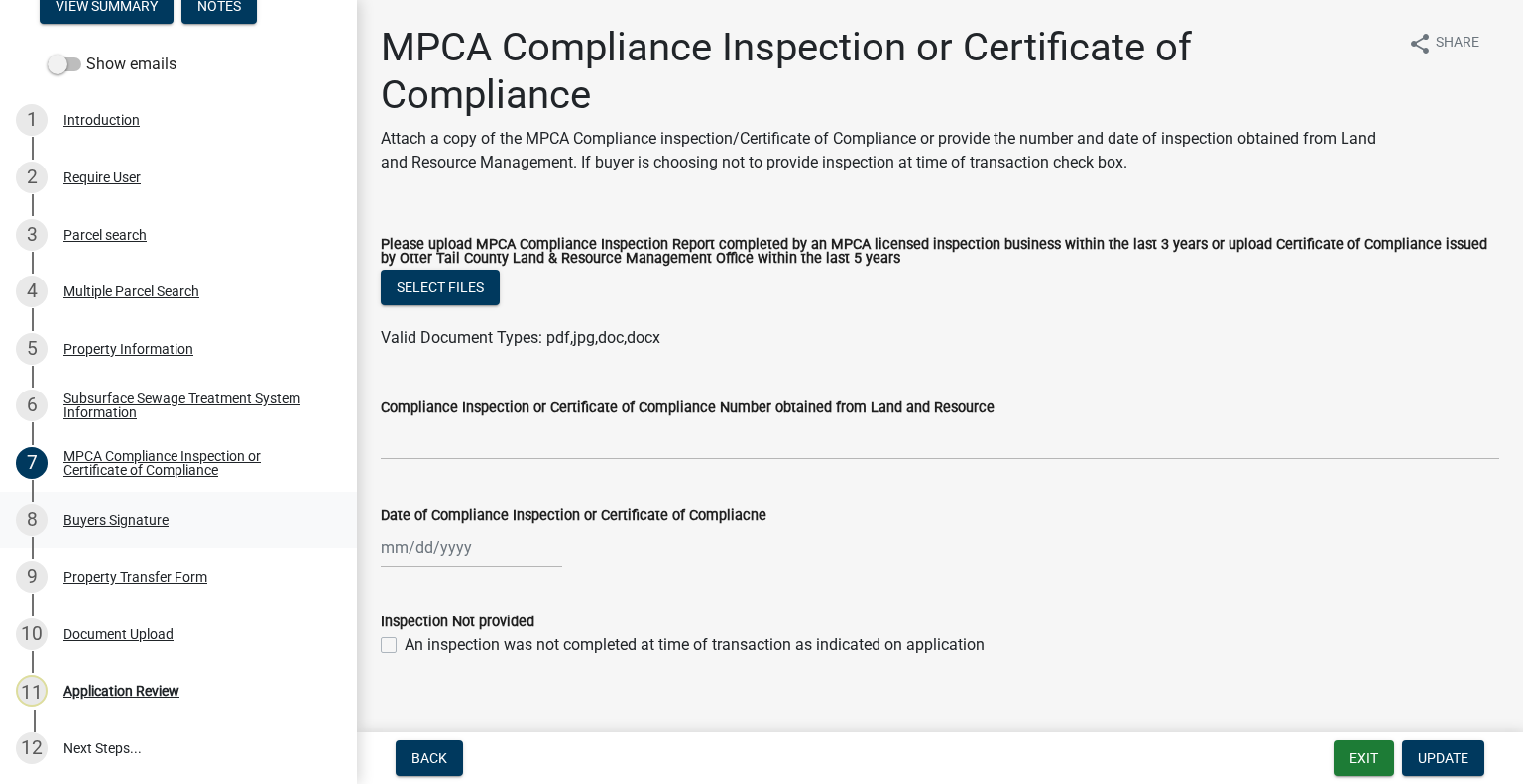 click on "8     Buyers Signature" at bounding box center (171, 520) 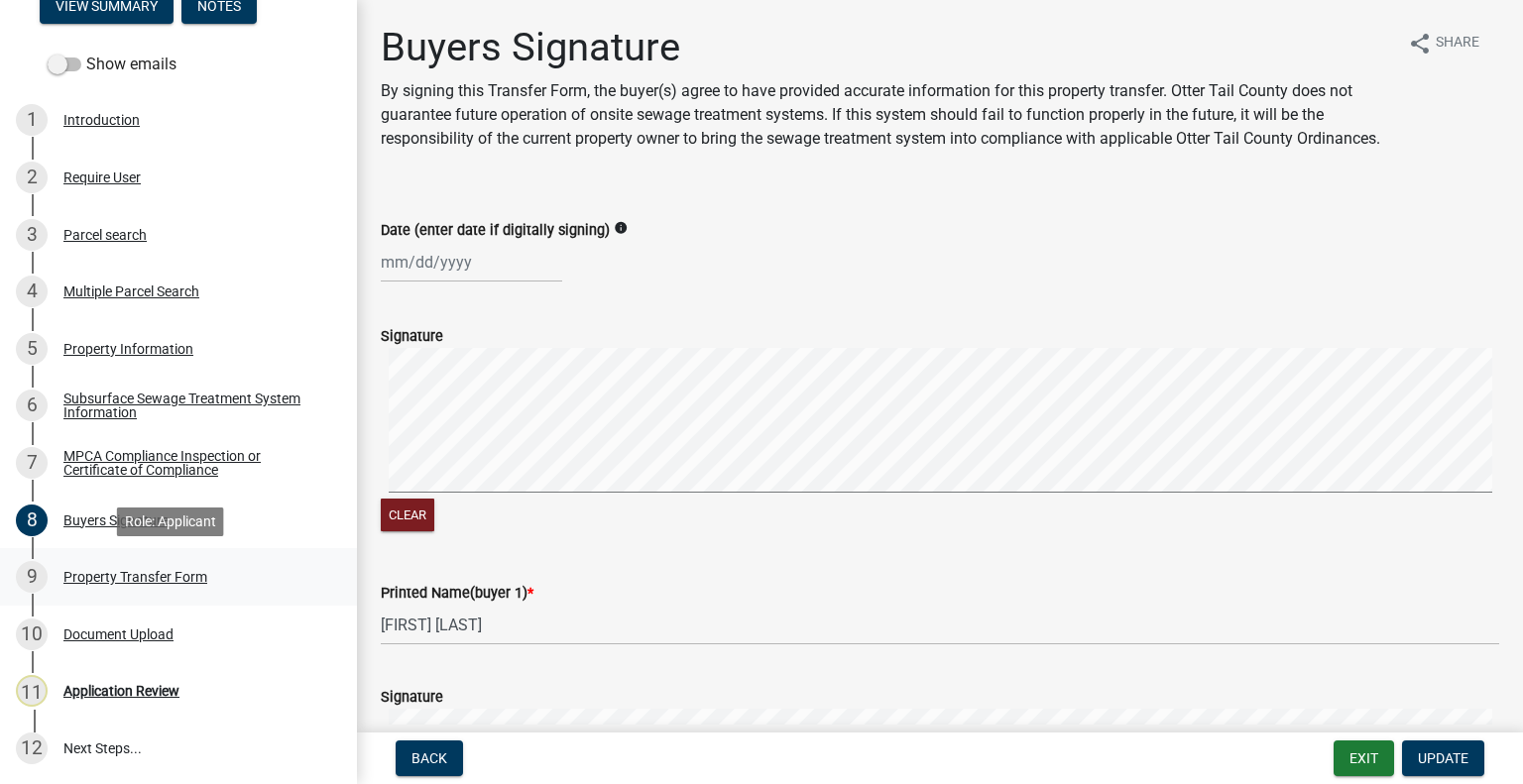 click on "9     Property Transfer Form" at bounding box center [171, 577] 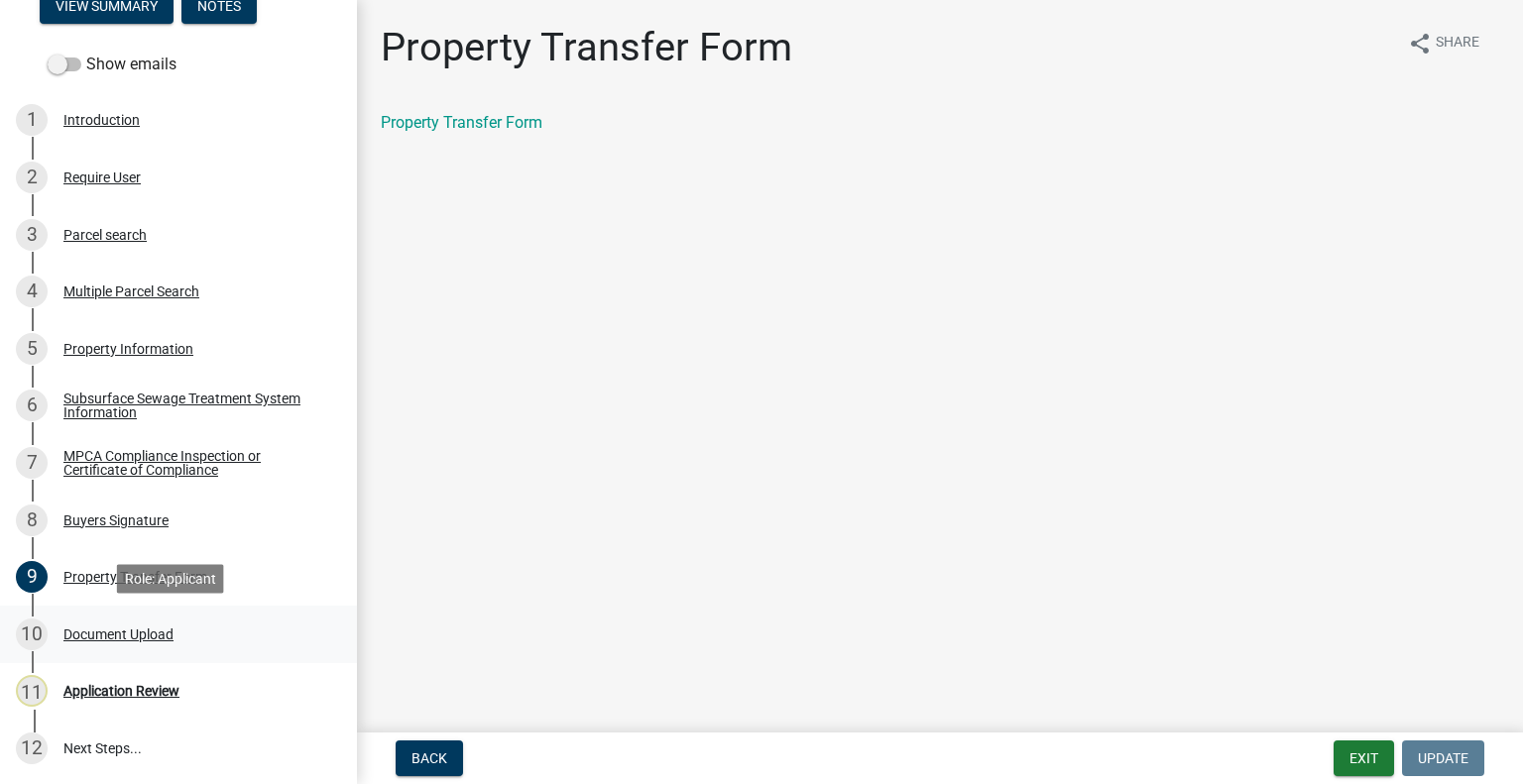 click on "10     Document Upload" at bounding box center [171, 634] 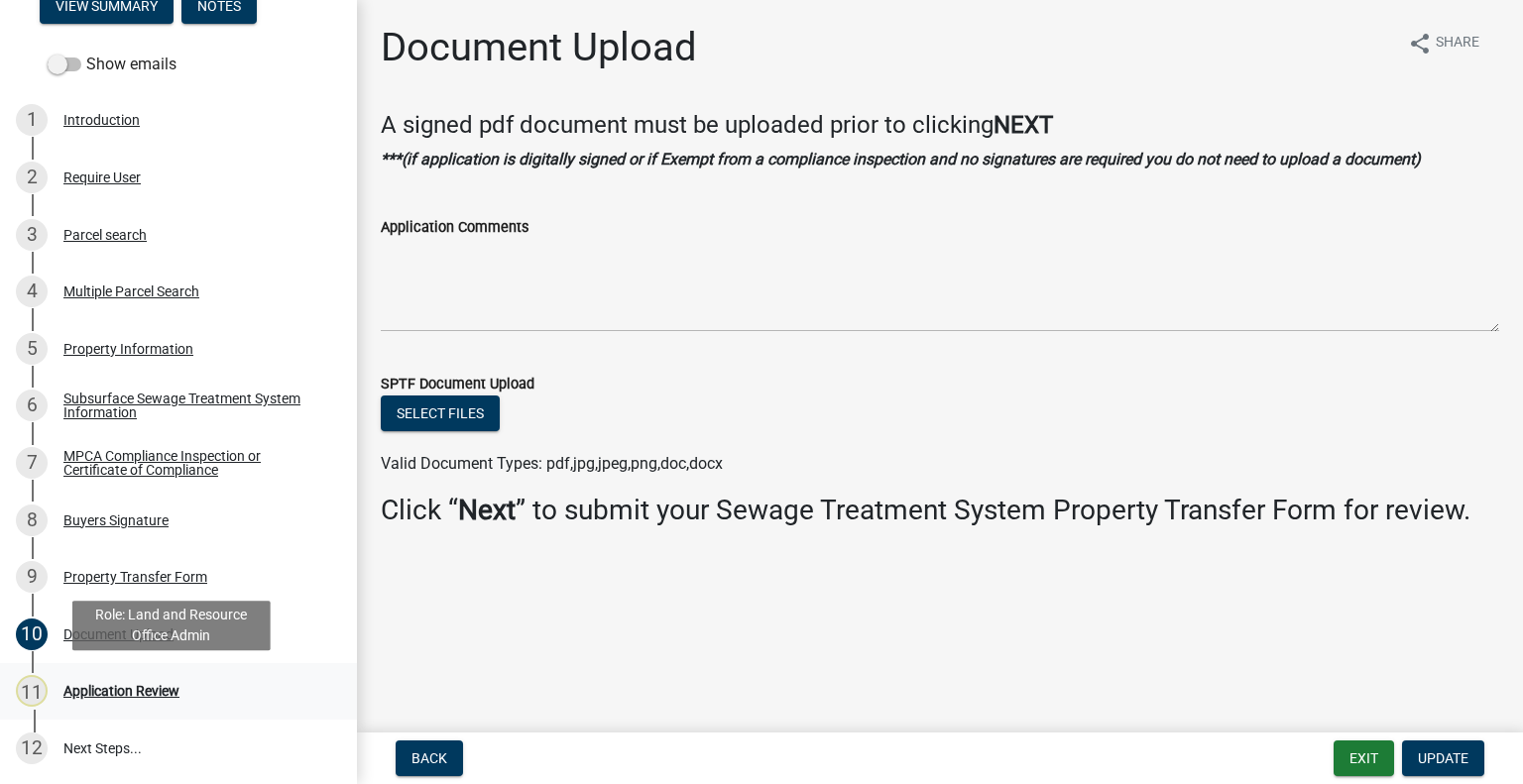click on "Application Review" at bounding box center [121, 691] 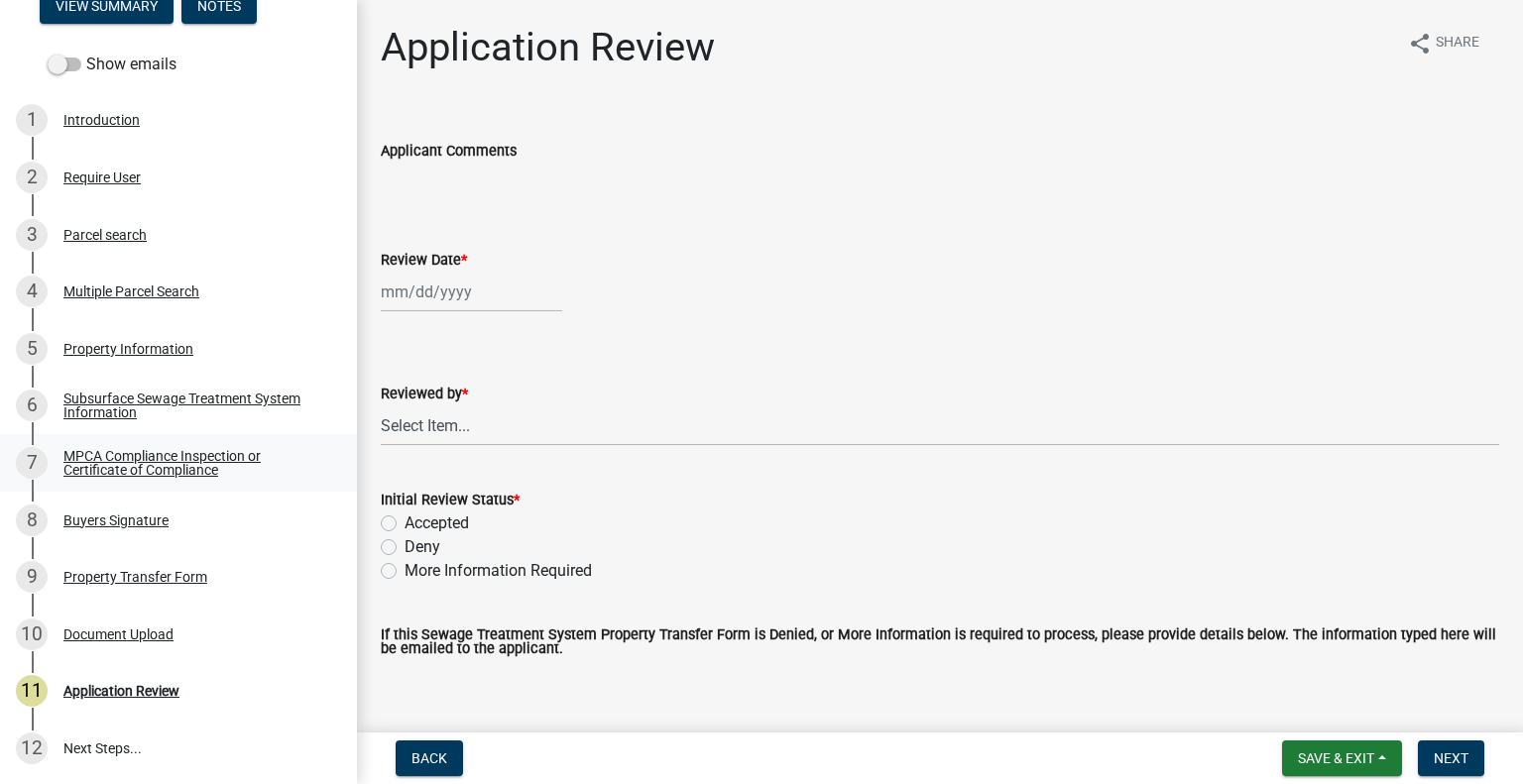click on "MPCA Compliance Inspection  or Certificate of Compliance" at bounding box center [194, 463] 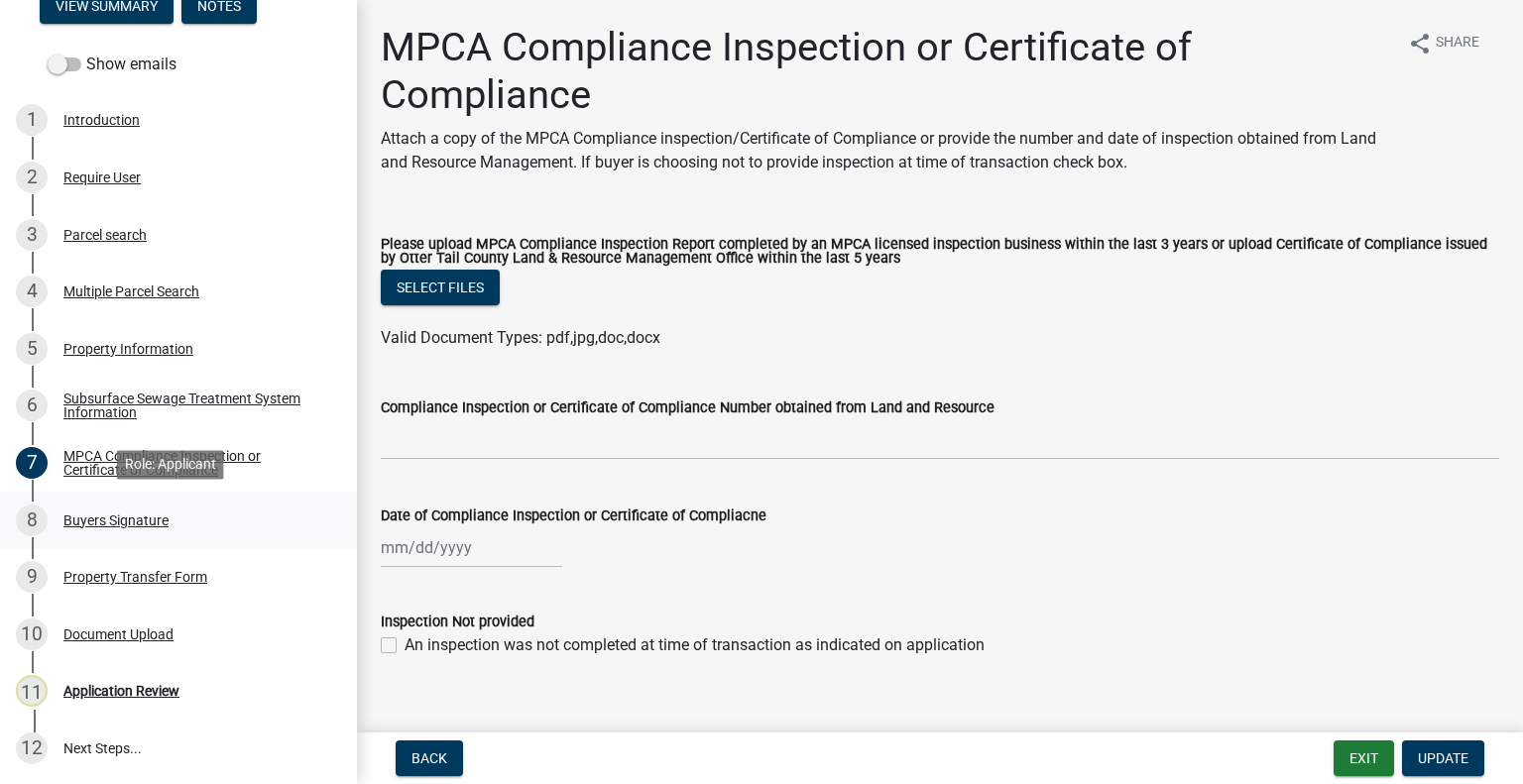 click on "8     Buyers Signature" at bounding box center (171, 520) 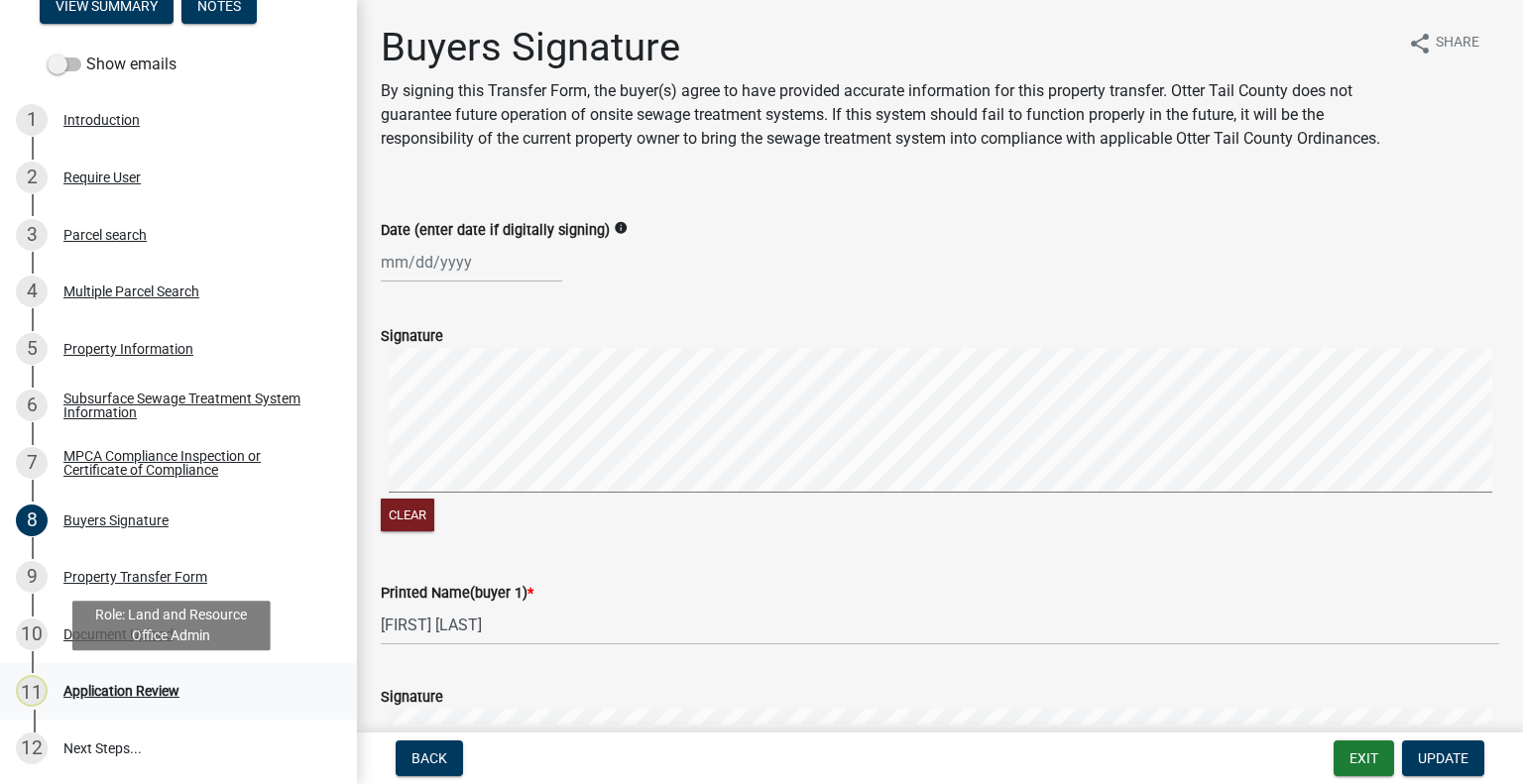 click on "Application Review" at bounding box center (121, 691) 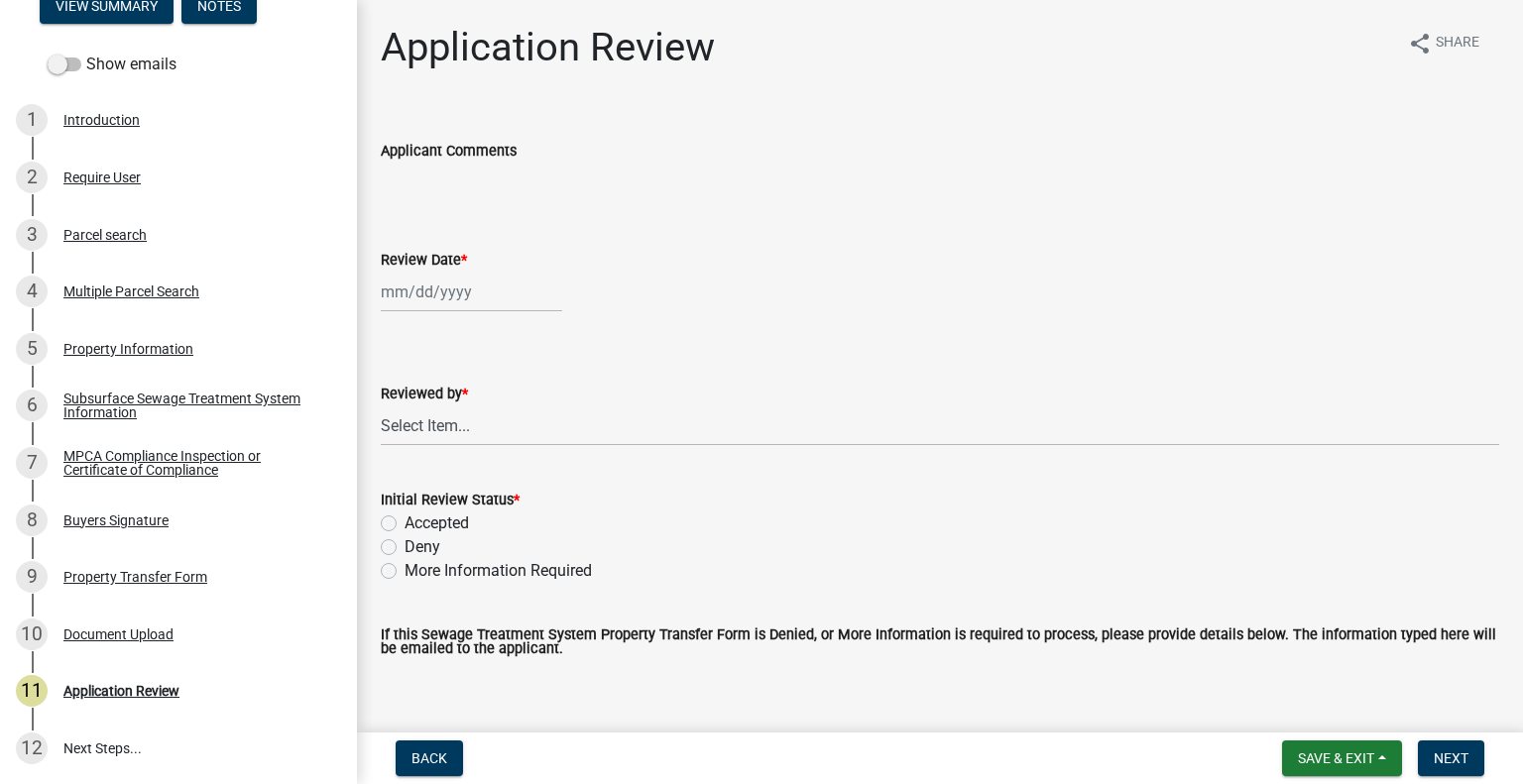 select on "8" 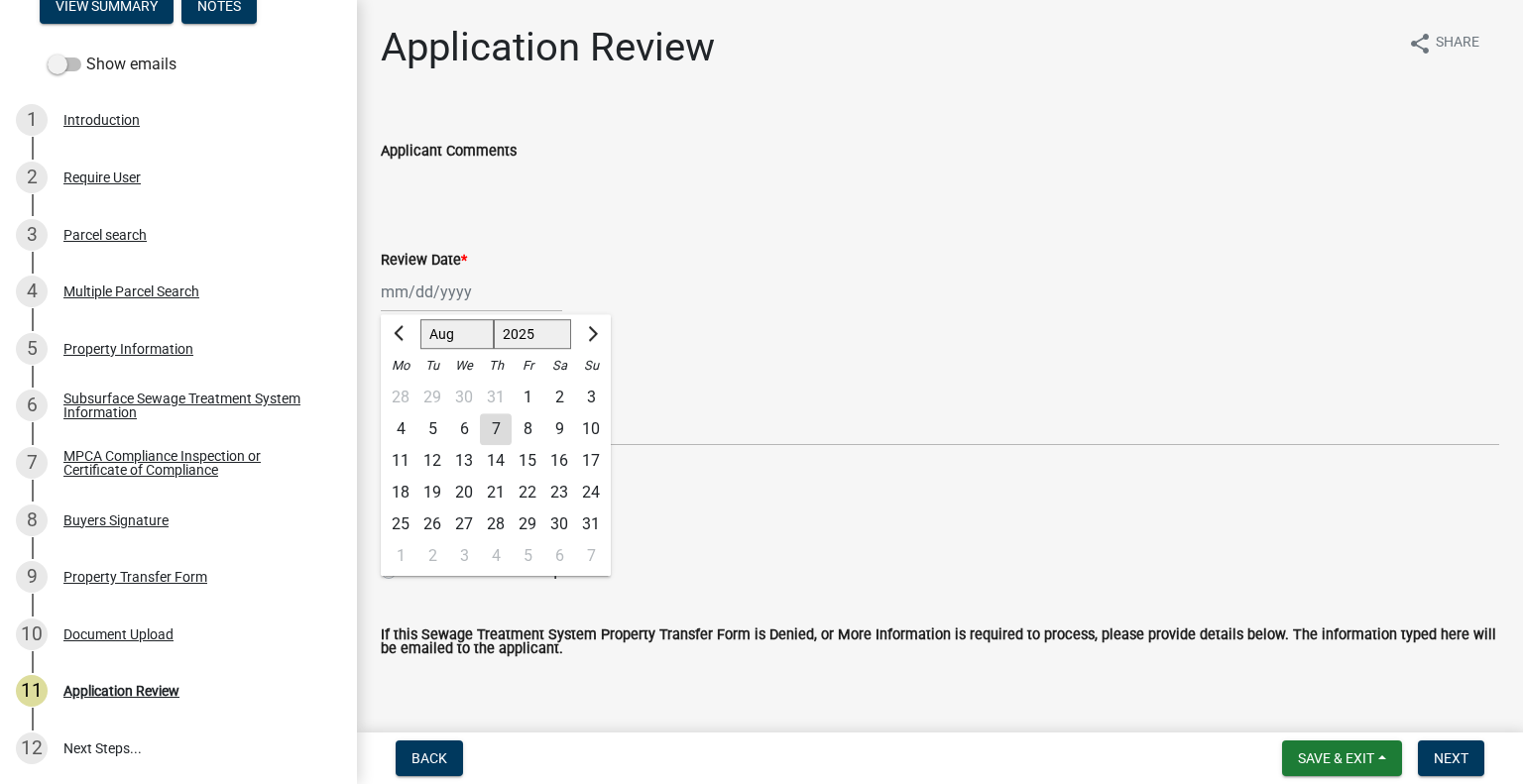 click on "Jan Feb Mar Apr May Jun Jul Aug Sep Oct Nov Dec 1525 1526 1527 1528 1529 1530 1531 1532 1533 1534 1535 1536 1537 1538 1539 1540 1541 1542 1543 1544 1545 1546 1547 1548 1549 1550 1551 1552 1553 1554 1555 1556 1557 1558 1559 1560 1561 1562 1563 1564 1565 1566 1567 1568 1569 1570 1571 1572 1573 1574 1575 1576 1577 1578 1579 1580 1581 1582 1583 1584 1585 1586 1587 1588 1589 1590 1591 1592 1593 1594 1595 1596 1597 1598 1599 1600 1601 1602 1603 1604 1605 1606 1607 1608 1609 1610 1611 1612 1613 1614 1615 1616 1617 1618 1619 1620 1621 1622 1623 1624 1625 1626 1627 1628 1629 1630 1631 1632 1633 1634 1635 1636 1637 1638 1639 1640 1641 1642 1643 1644 1645 1646 1647 1648 1649 1650 1651 1652 1653 1654 1655 1656 1657 1658 1659 1660 1661 1662 1663 1664 1665 1666 1667 1668 1669 1670 1671 1672 1673 1674 1675 1676 1677 1678 1679 1680 1681 1682 1683 1684 1685 1686 1687 1688 1689 1690 1691 1692 1693 1694 1695 1696 1697 1698 1699 1700 1701 1702 1703 1704 1705 1706 1707 1708 1709 1710 1711 1712 1713 1714 1715 1716 1717 1718 1719 1" 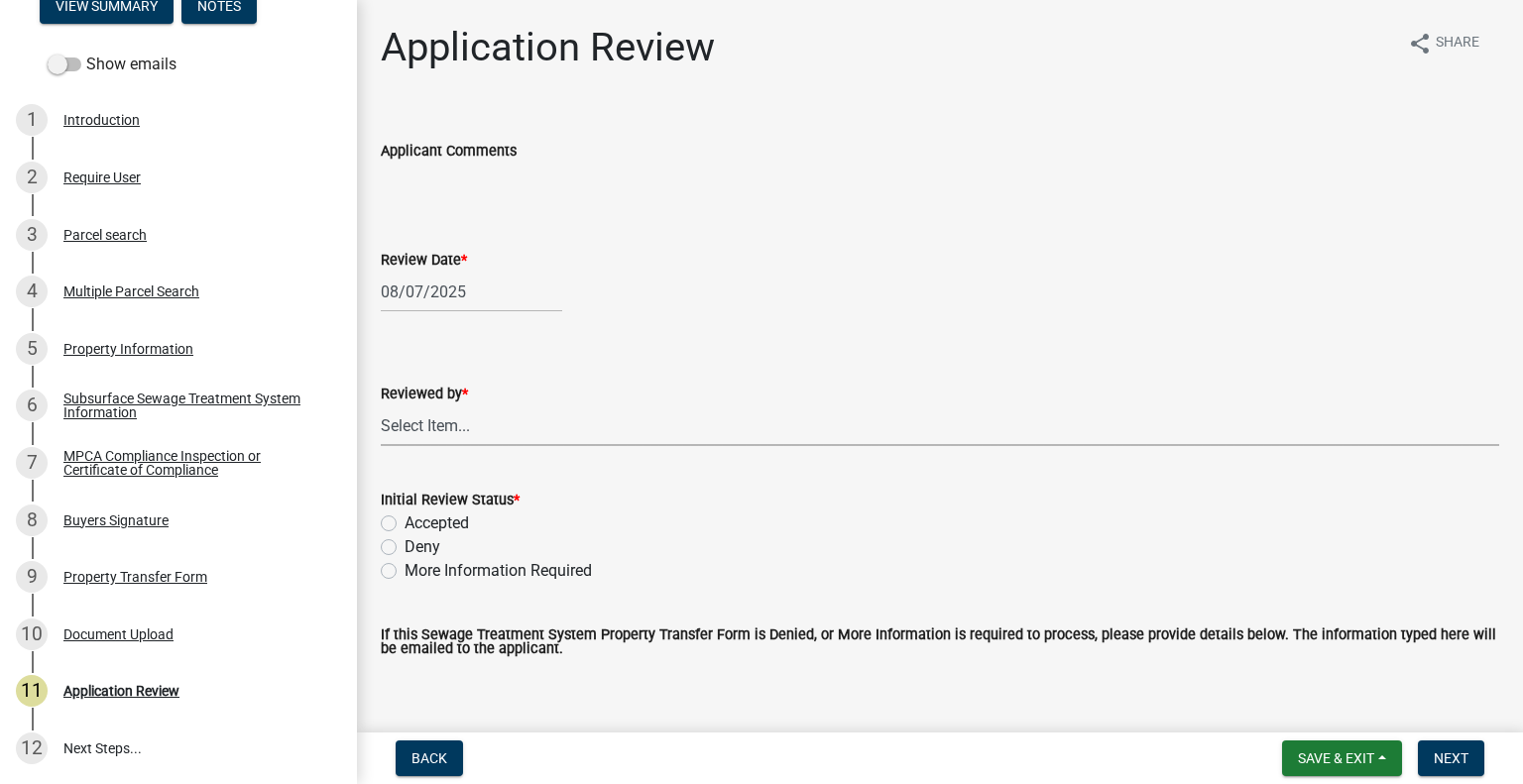 click on "Select Item...   Alexis Newark   Amy Busko   Andrea Perales   Brittany Tollefson   Christopher LeClair   Courtney Roth   Elizabeth Plaster   Emma Swenson   Eric Babolian   Kyle Westergard   Lindsey Hanson   Michelle Jevne   Noah Brenden   Sheila Dahl" at bounding box center [940, 425] 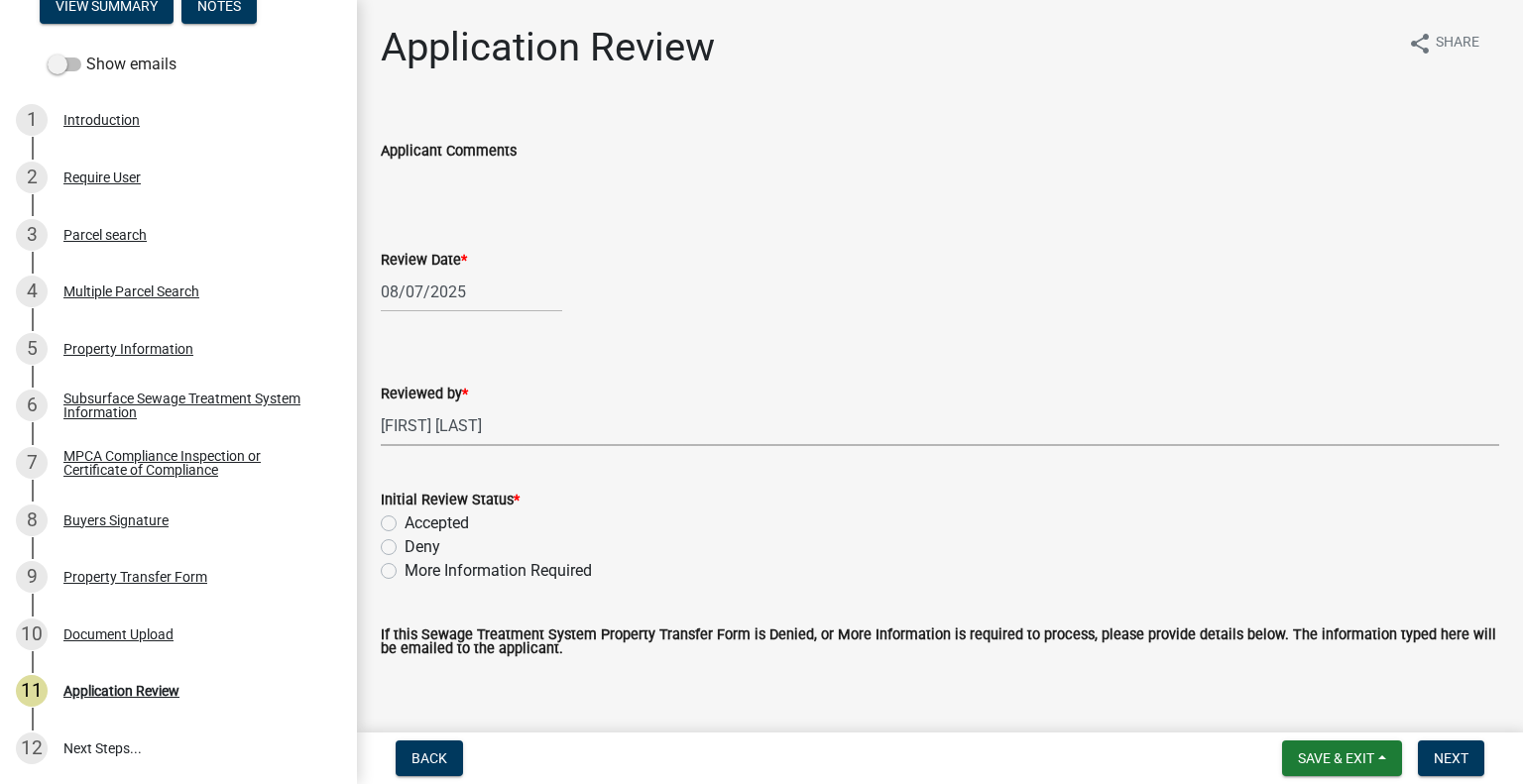 click on "Select Item...   Alexis Newark   Amy Busko   Andrea Perales   Brittany Tollefson   Christopher LeClair   Courtney Roth   Elizabeth Plaster   Emma Swenson   Eric Babolian   Kyle Westergard   Lindsey Hanson   Michelle Jevne   Noah Brenden   Sheila Dahl" at bounding box center (940, 425) 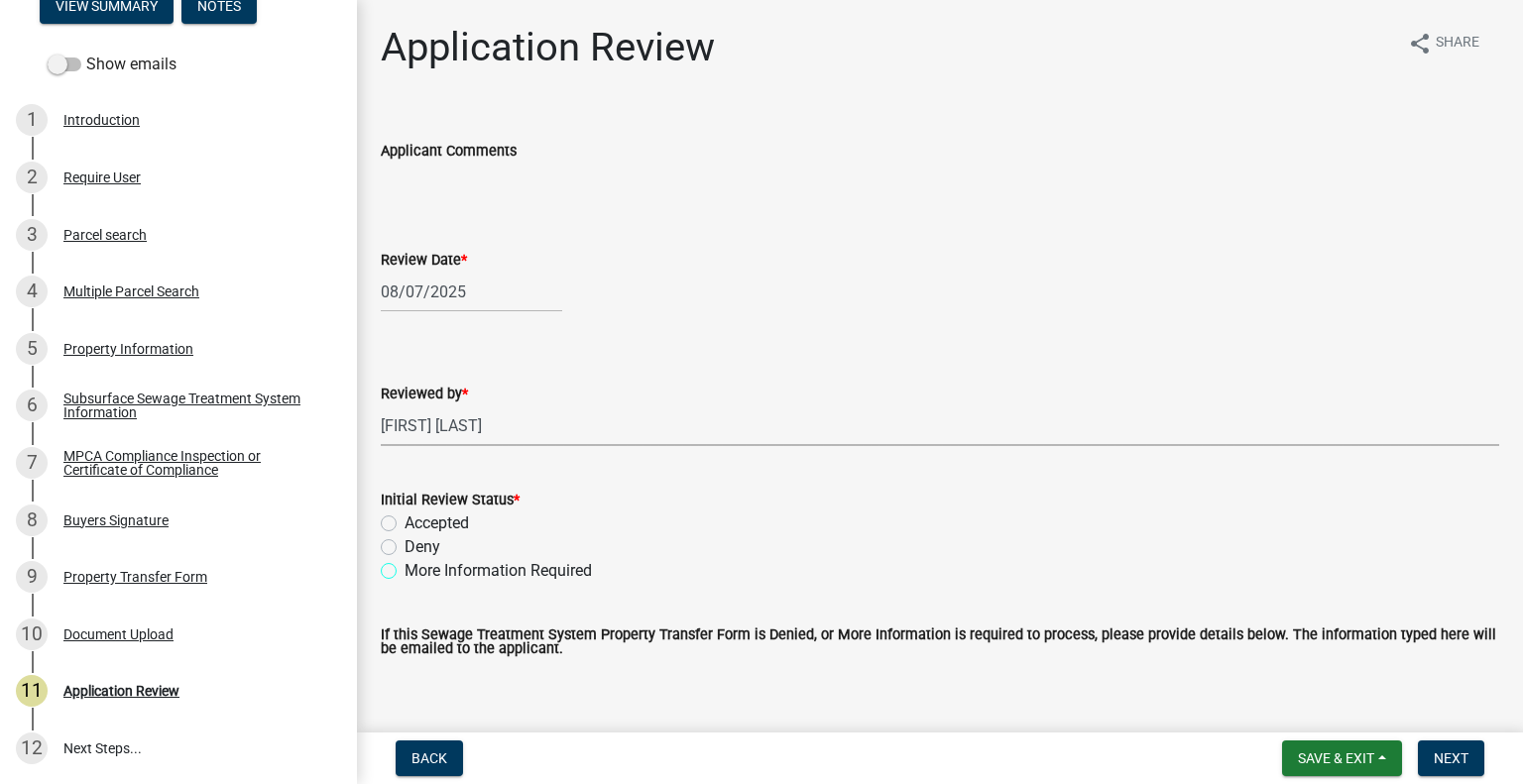 click on "More Information Required" at bounding box center [410, 565] 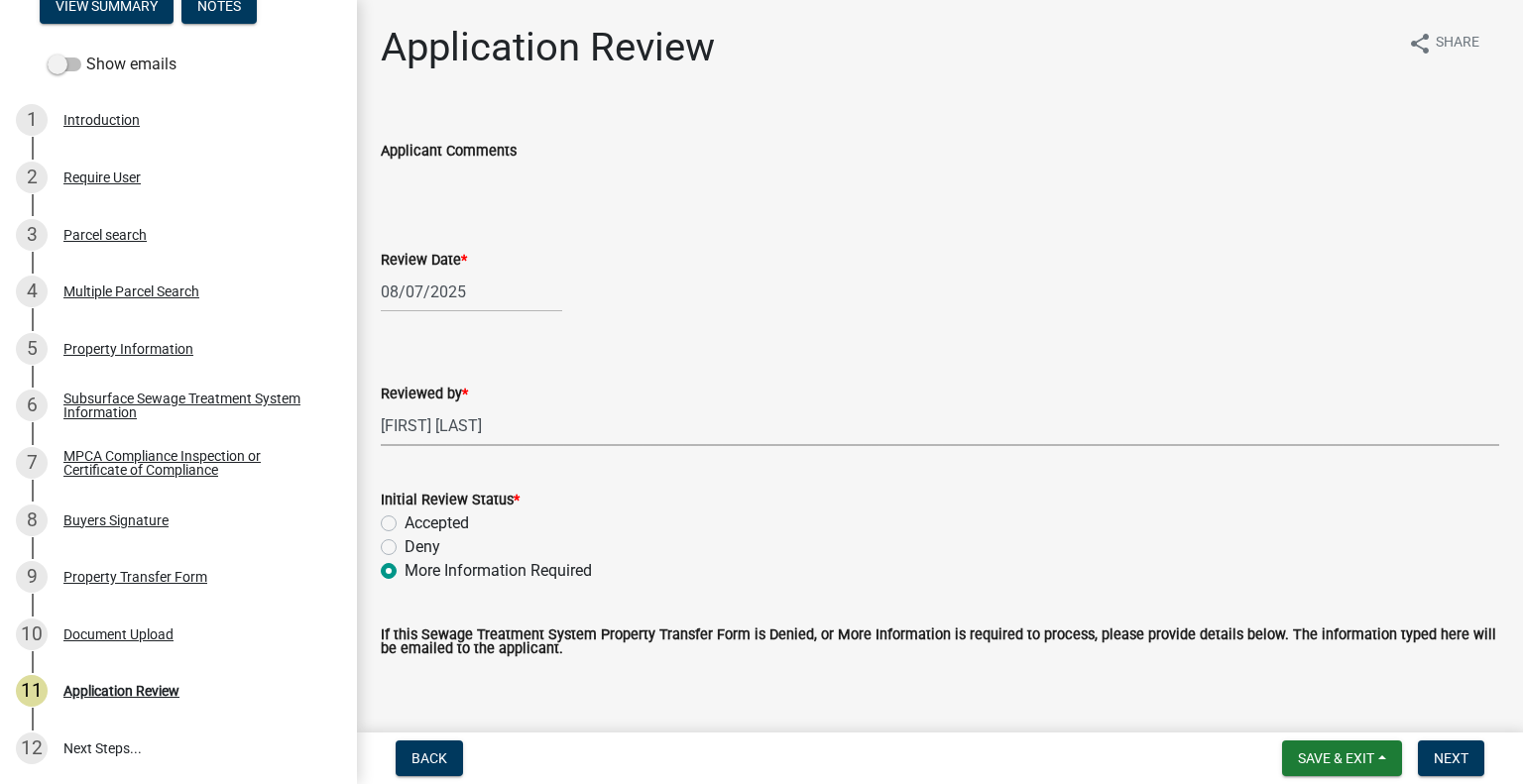 radio on "true" 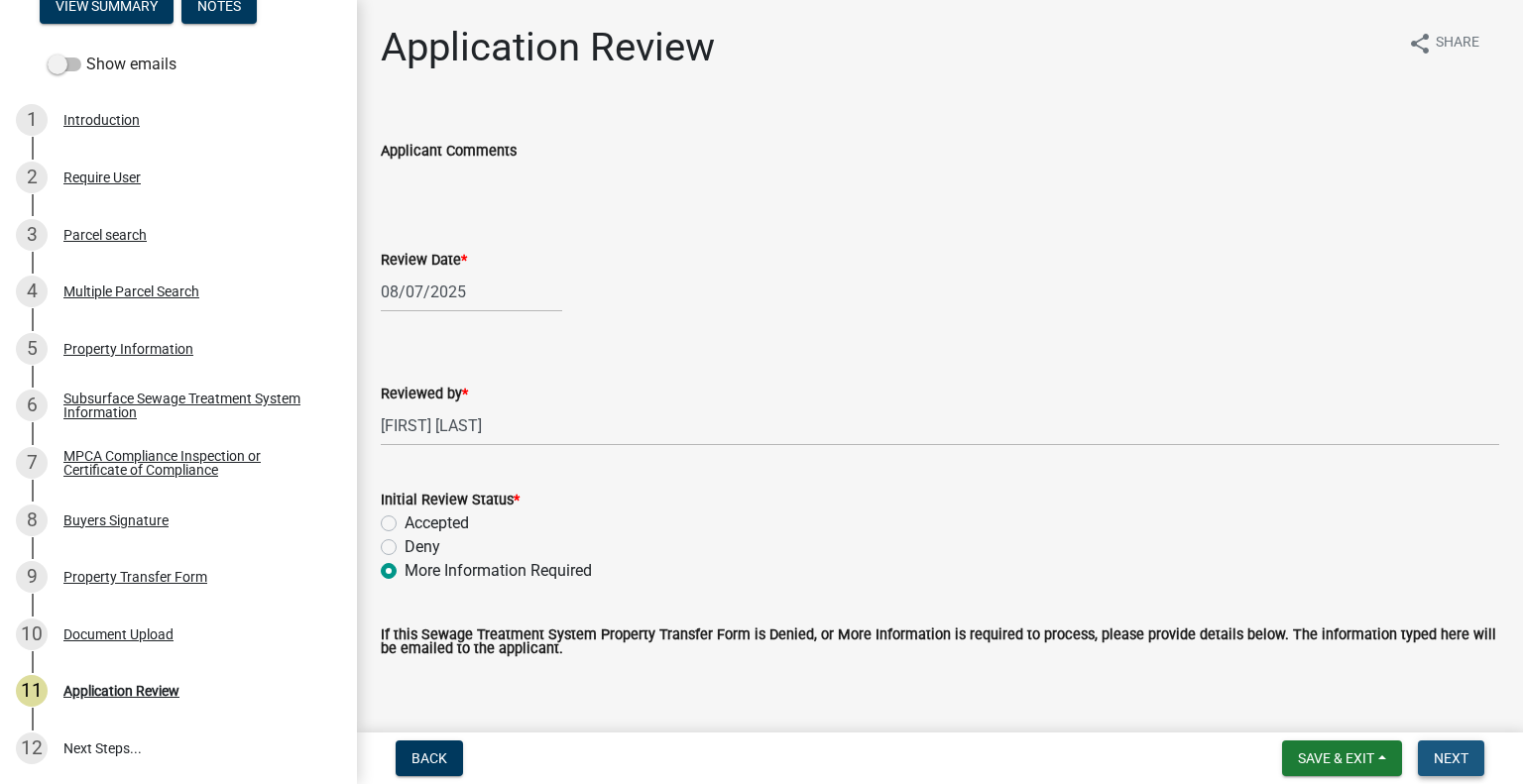click on "Next" at bounding box center [1451, 758] 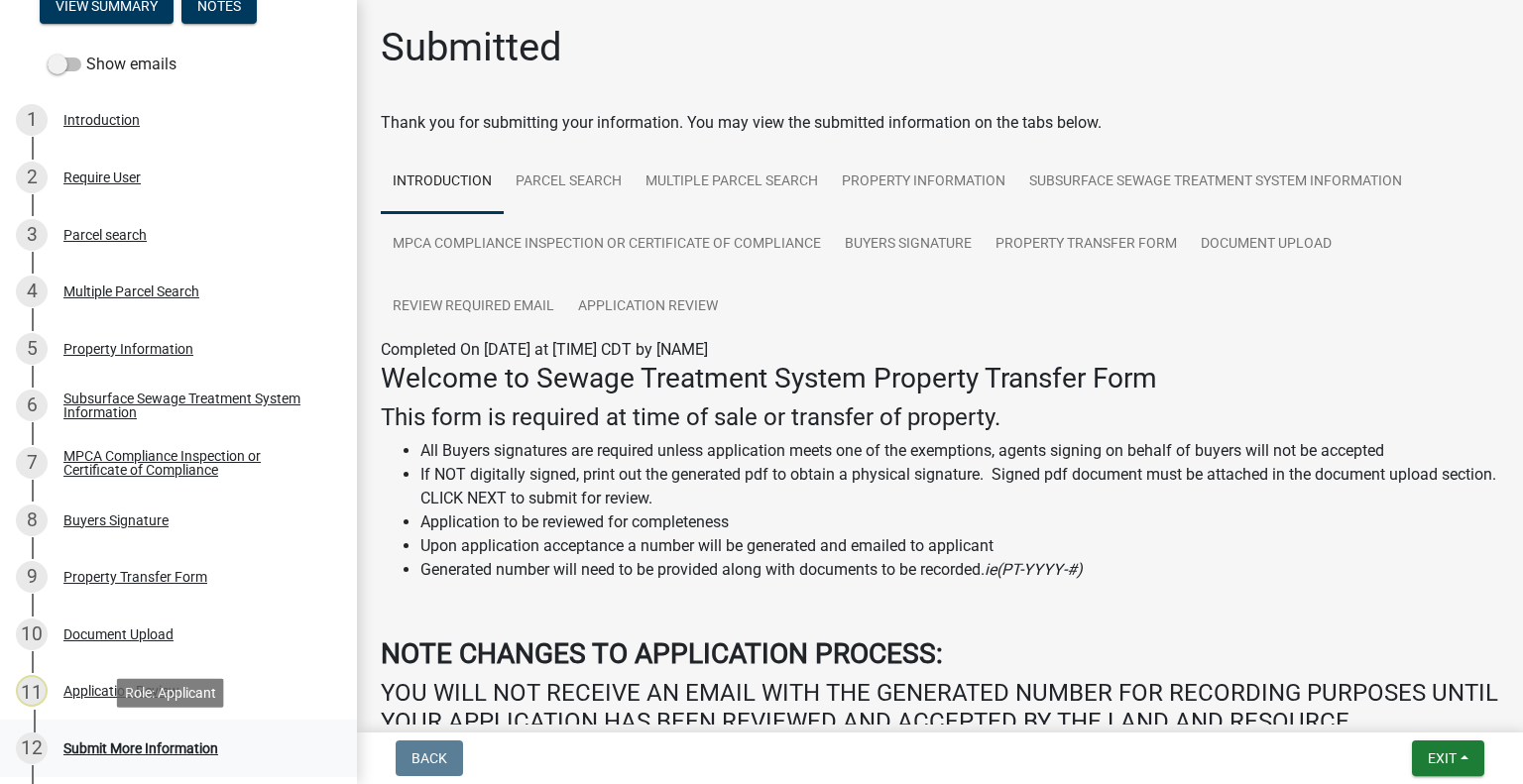 click on "12     Submit More Information" at bounding box center [171, 748] 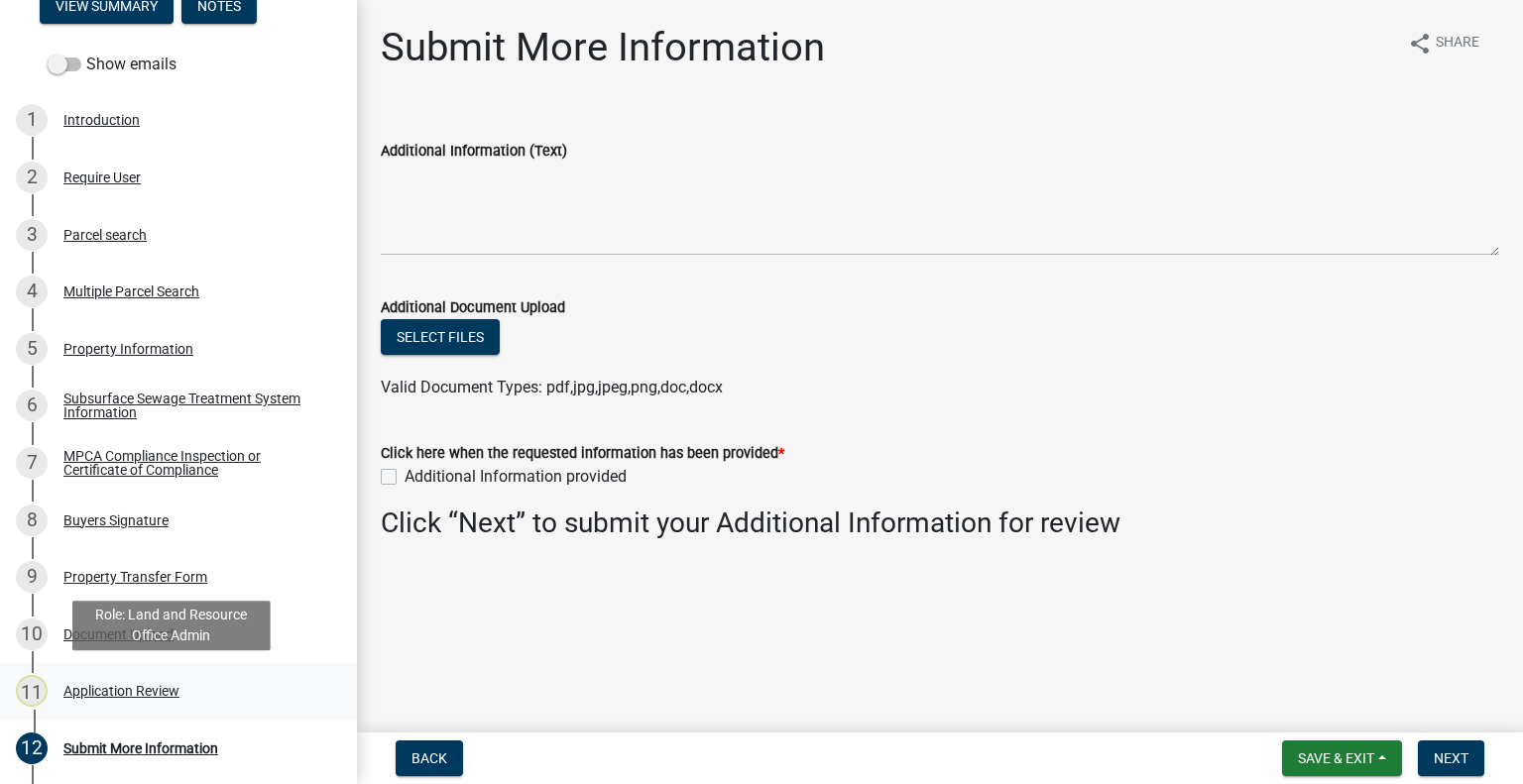 click on "11     Application Review" at bounding box center (171, 691) 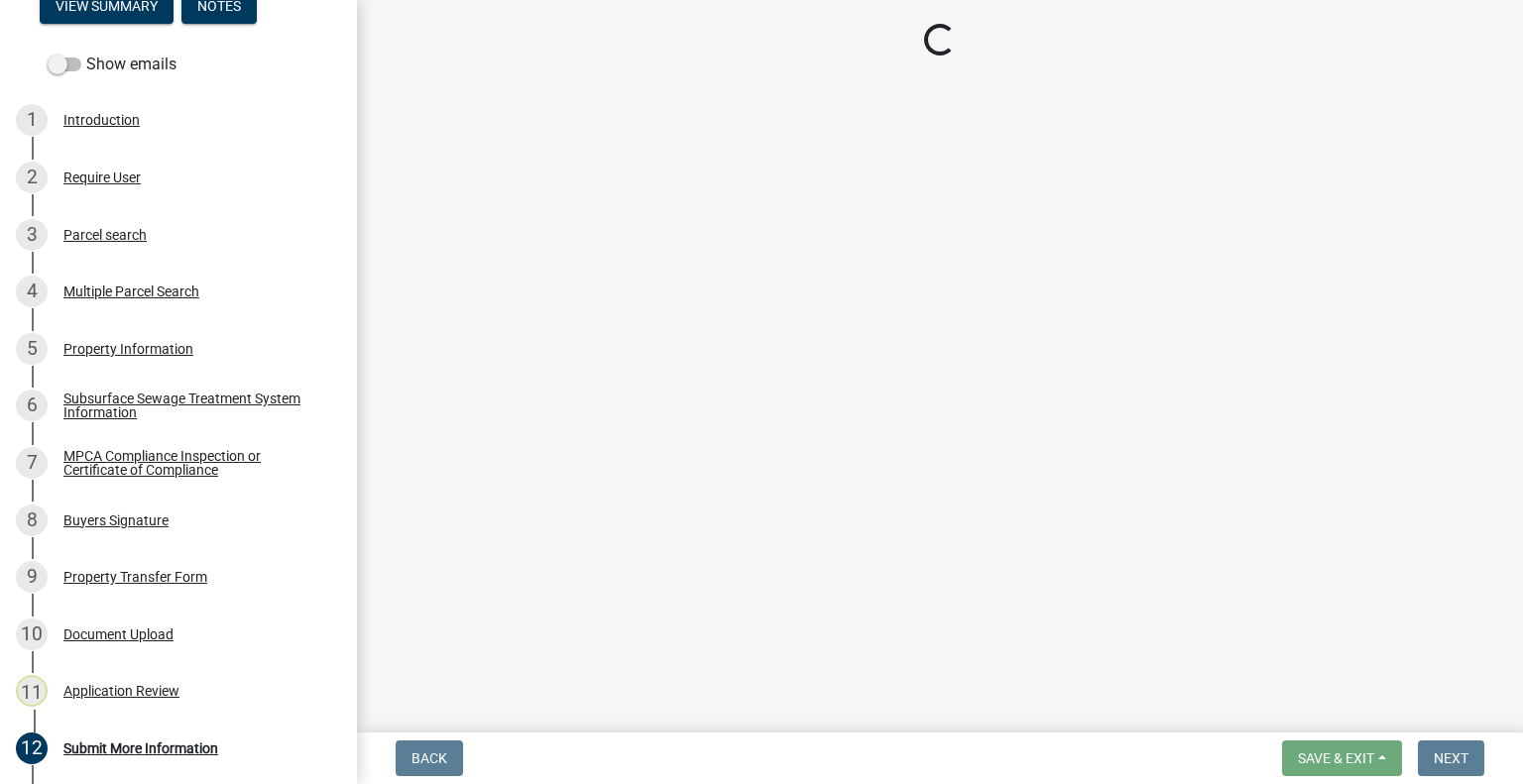 select on "2217fab6-25d2-4df2-8e35-18ddd05e0fe8" 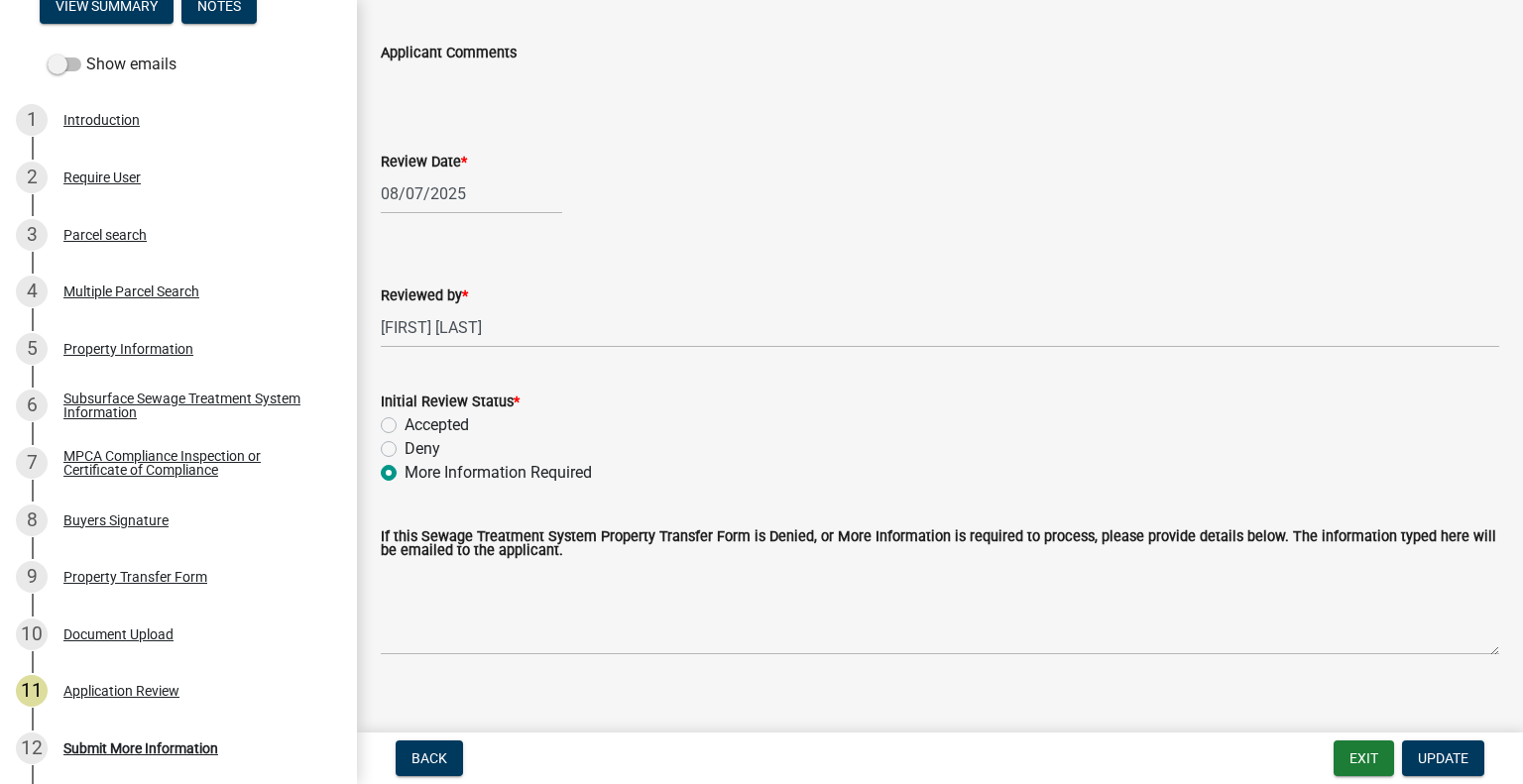 scroll, scrollTop: 122, scrollLeft: 0, axis: vertical 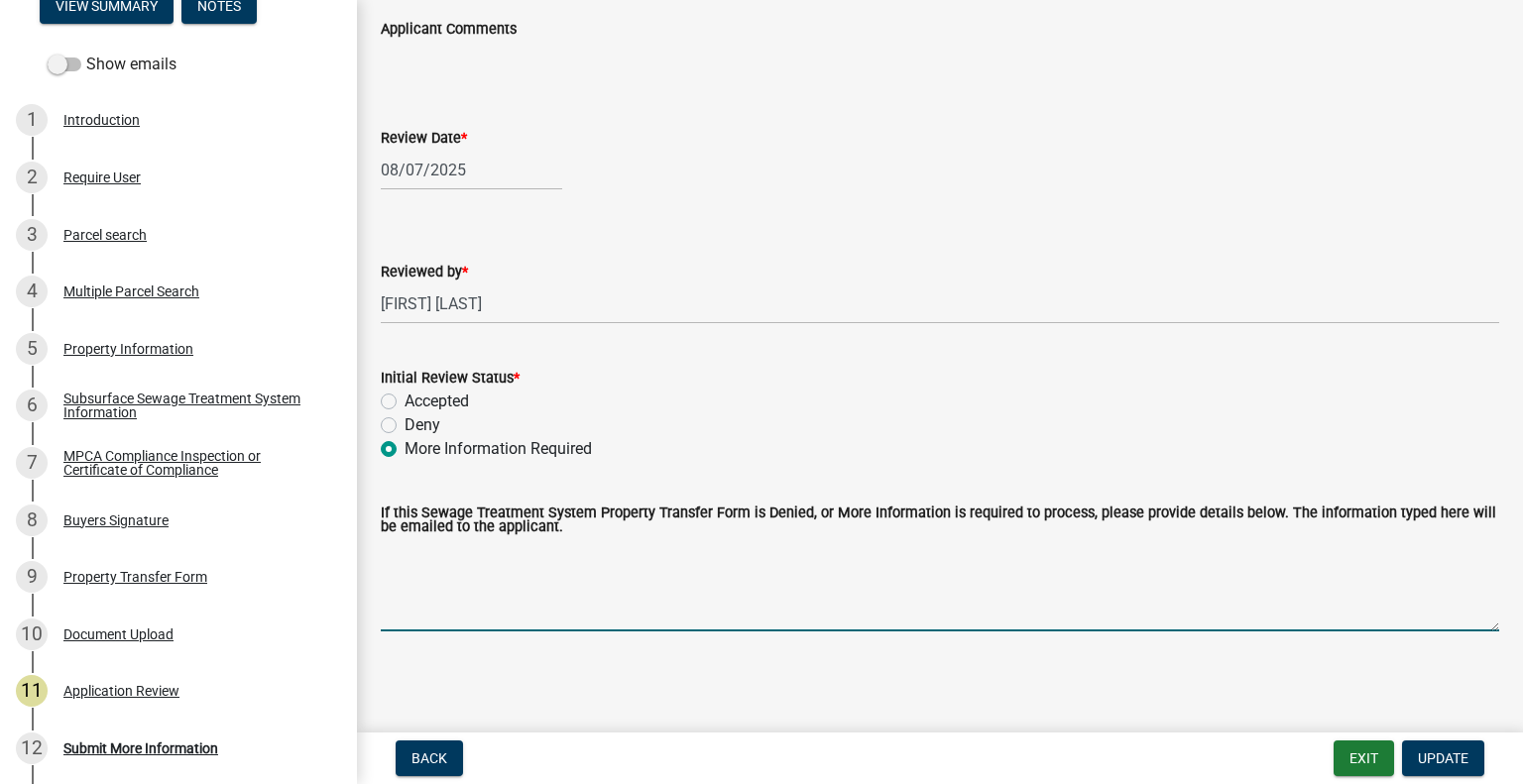 click on "If this Sewage Treatment System Property Transfer Form is Denied, or More Information is required to process, please provide details below.  The information typed here will be emailed to the applicant." at bounding box center (940, 585) 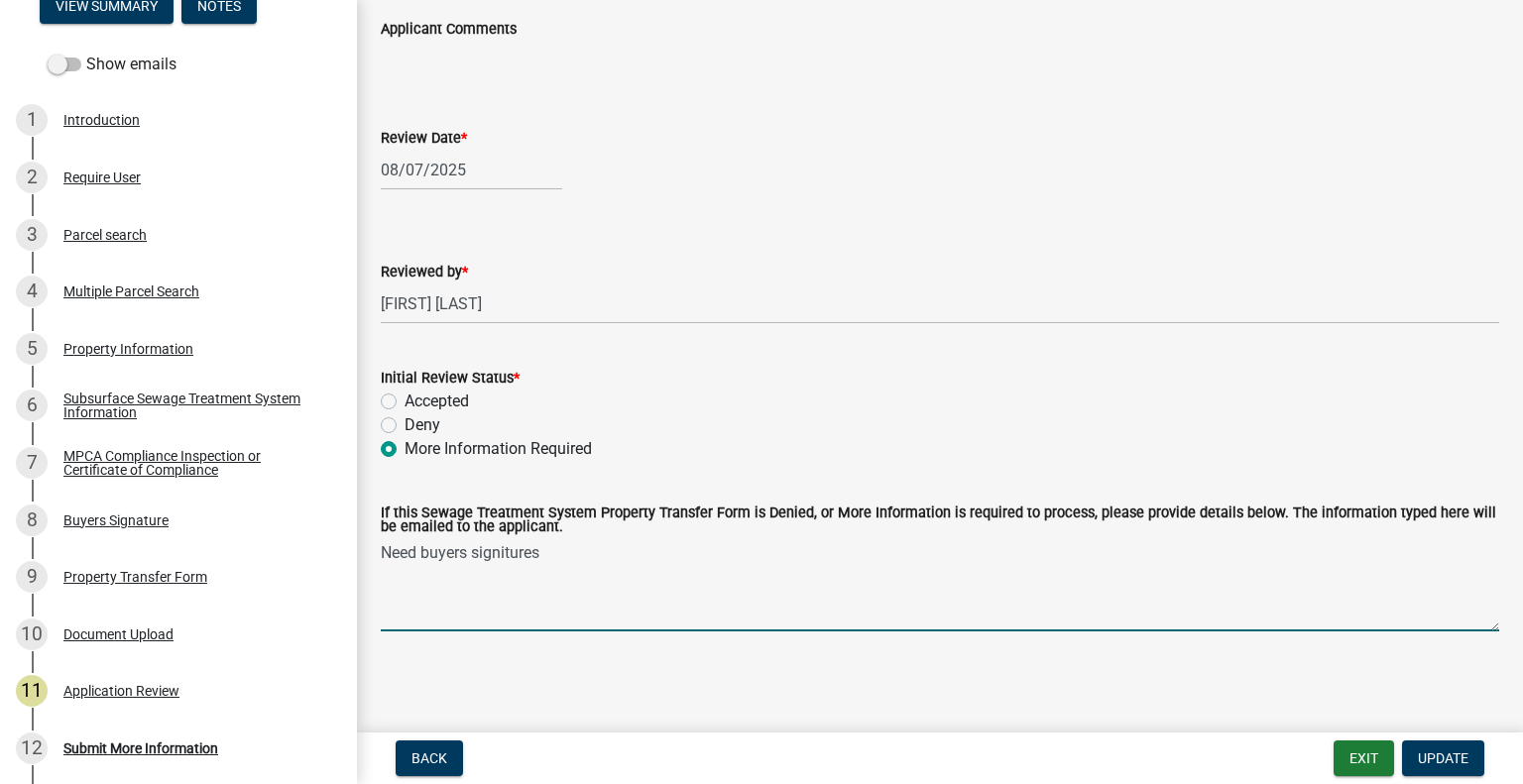 click on "Need buyers signitures" at bounding box center [940, 585] 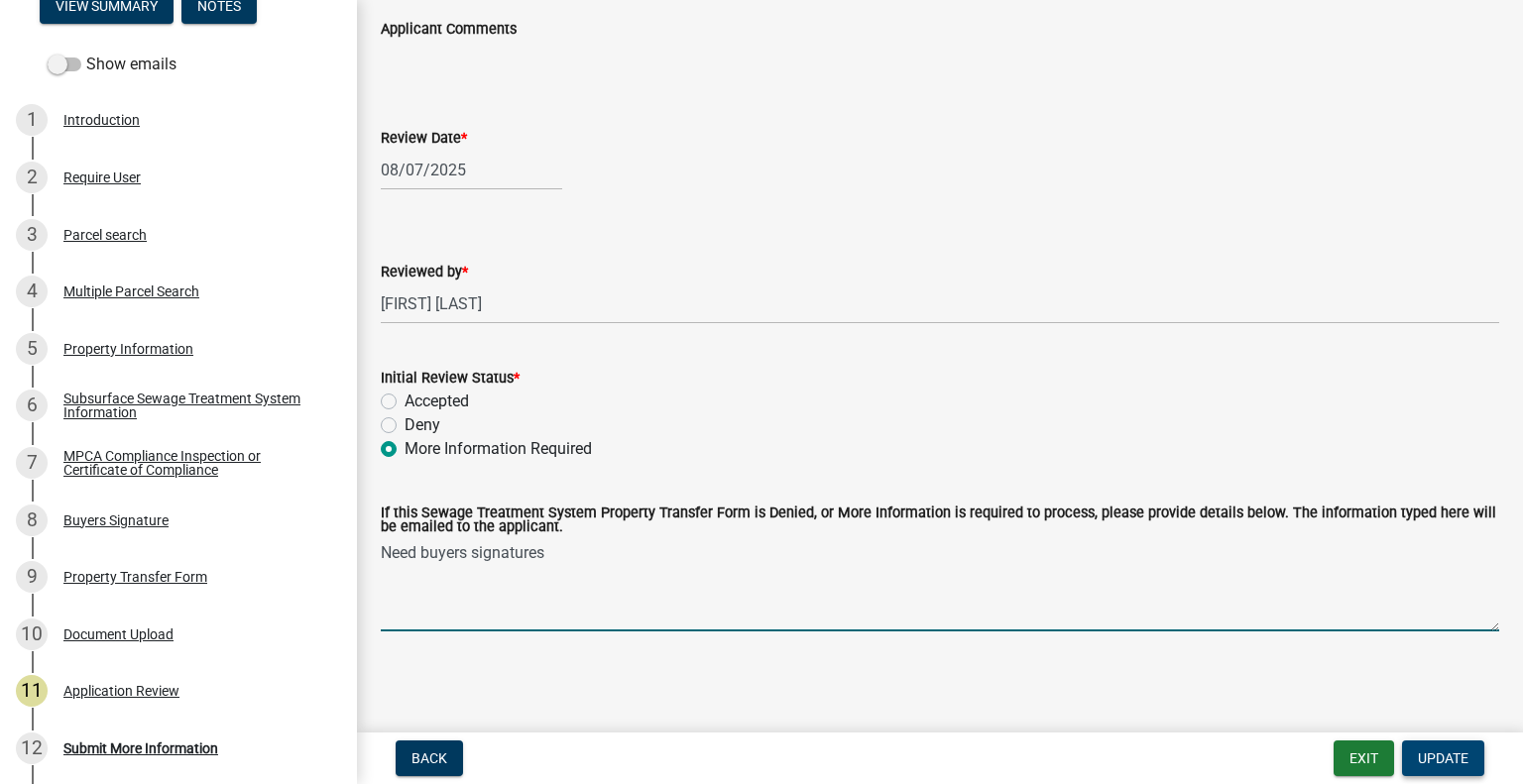 type on "Need buyers signatures" 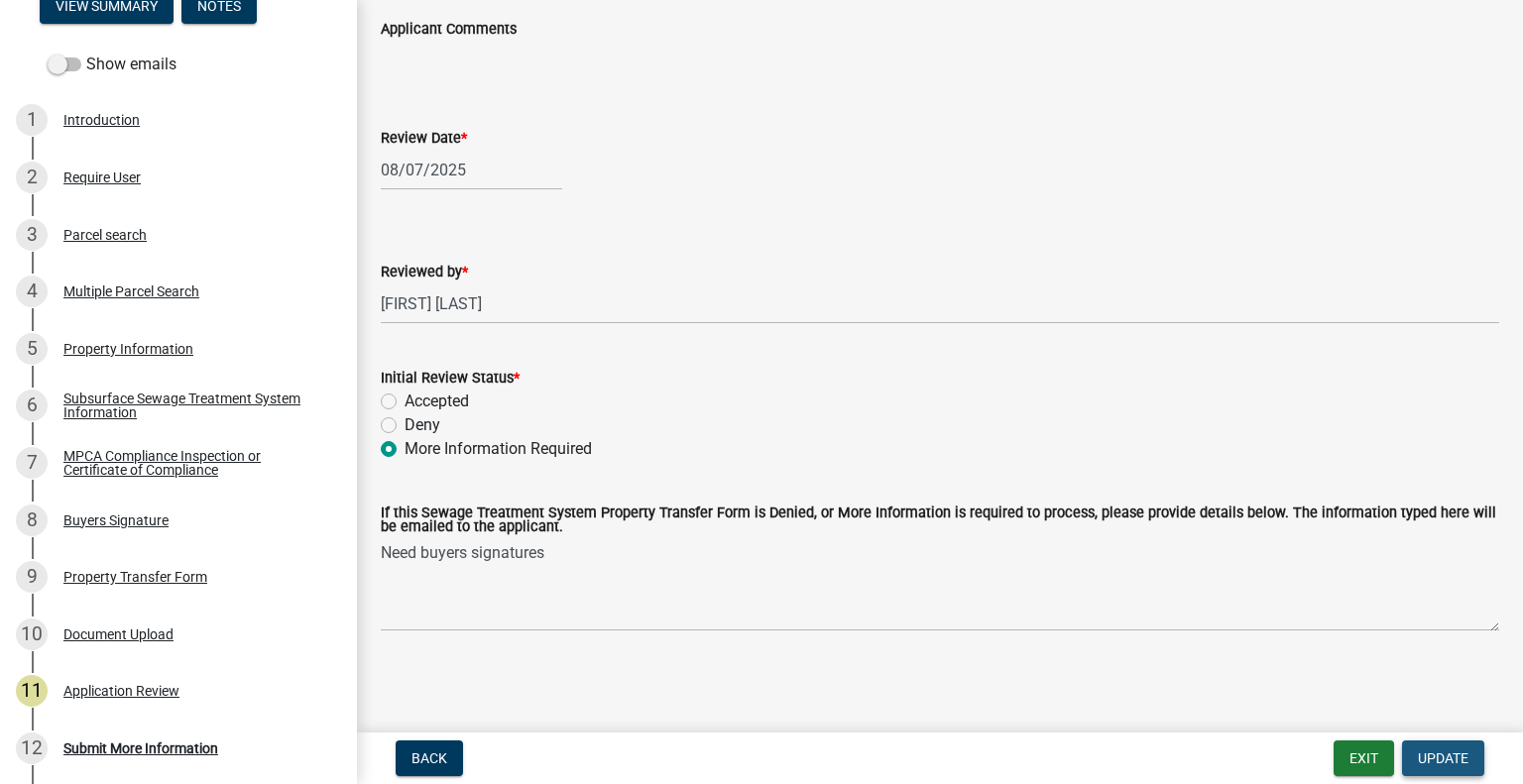 click on "Update" at bounding box center (1443, 758) 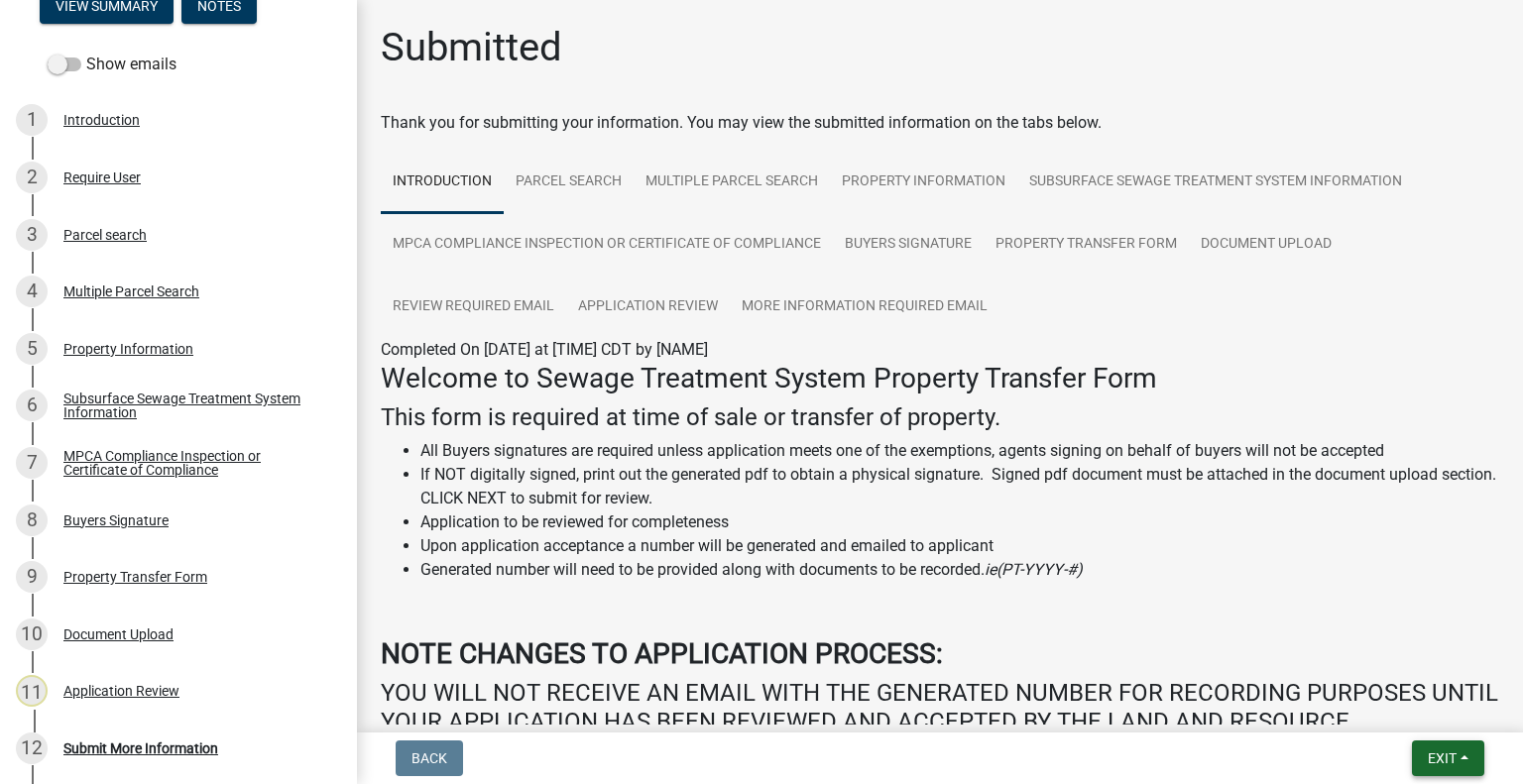 drag, startPoint x: 1441, startPoint y: 762, endPoint x: 1428, endPoint y: 739, distance: 26.41969 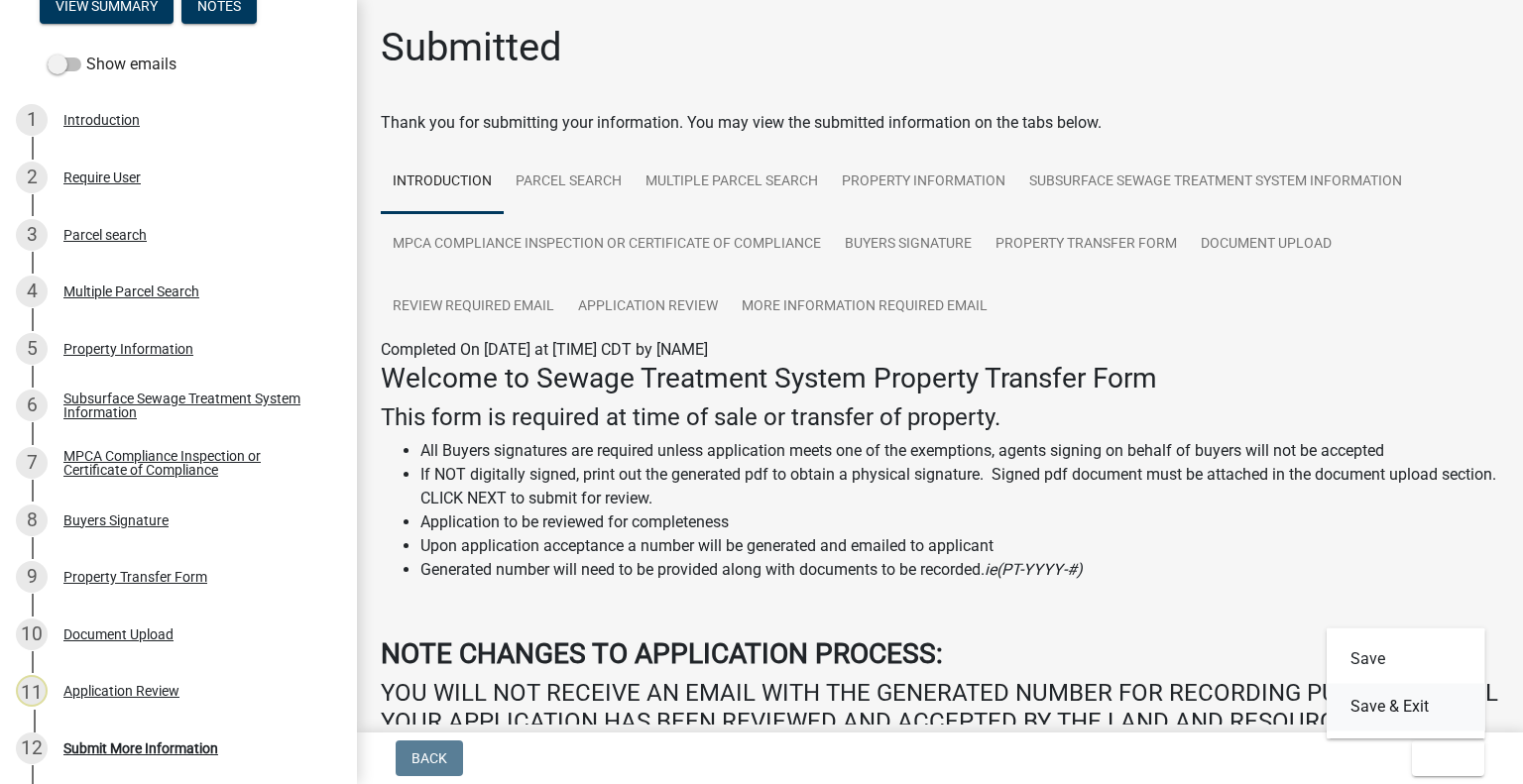 click on "Save & Exit" at bounding box center [1406, 707] 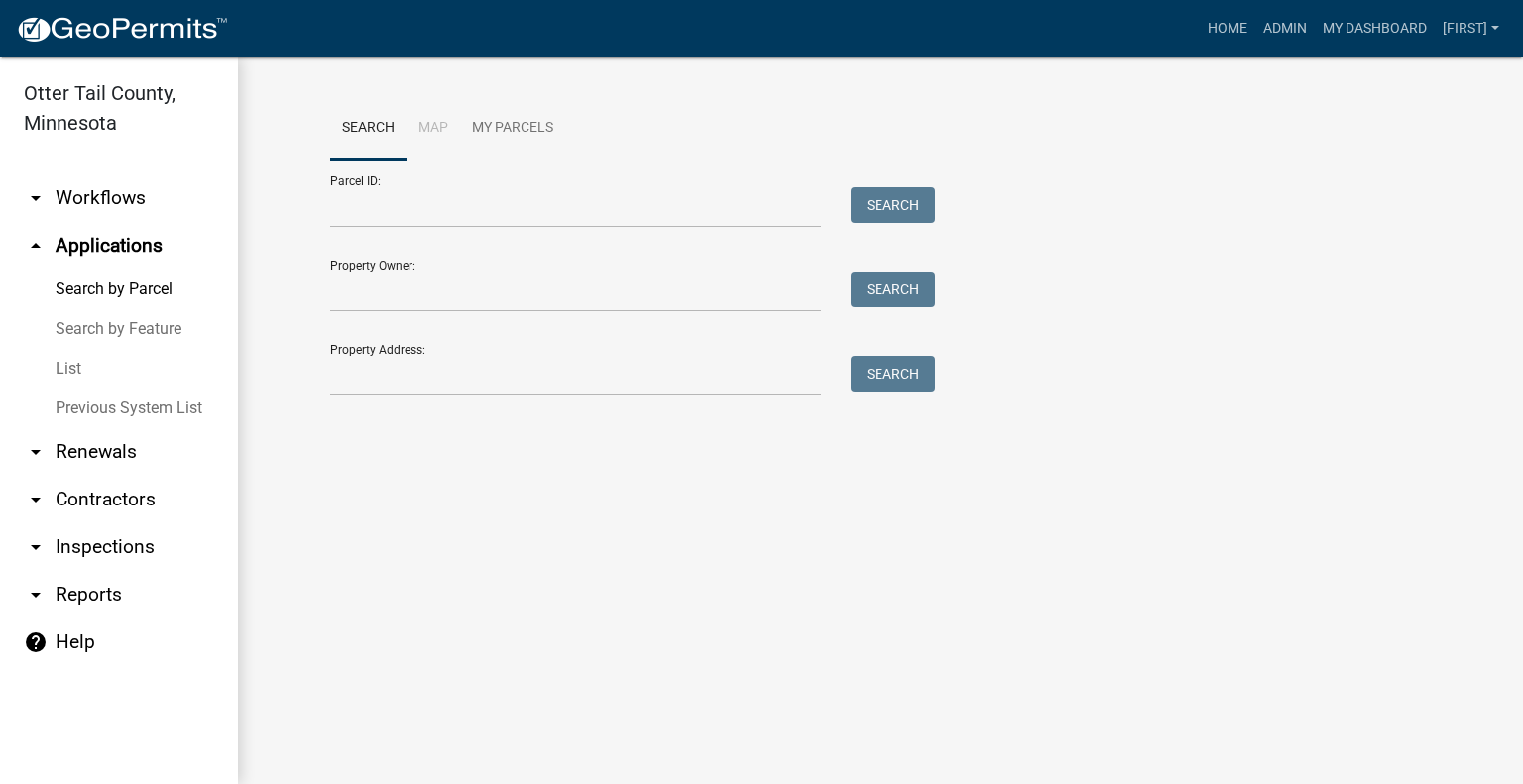 scroll, scrollTop: 0, scrollLeft: 0, axis: both 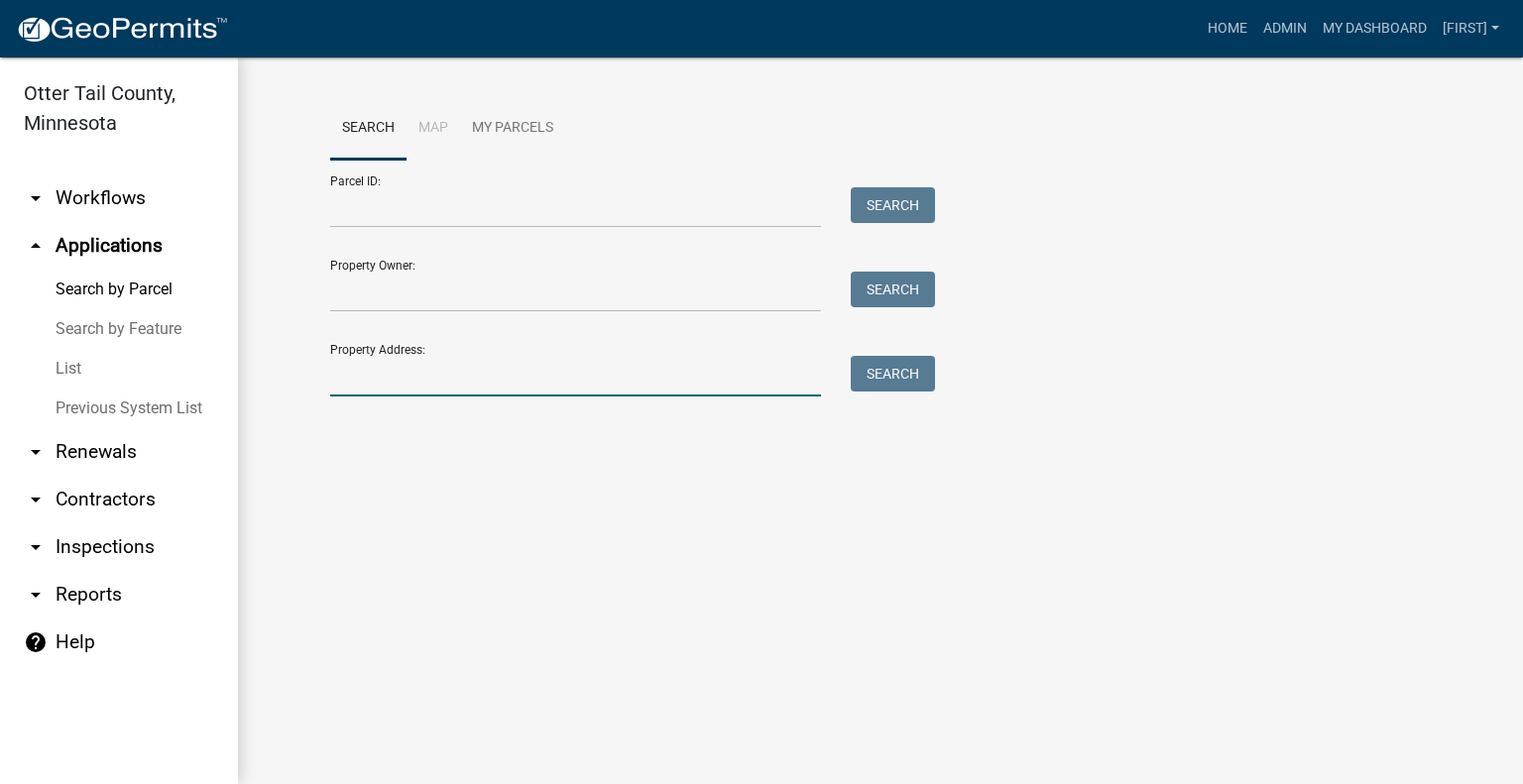 drag, startPoint x: 0, startPoint y: 0, endPoint x: 512, endPoint y: 387, distance: 641.80449 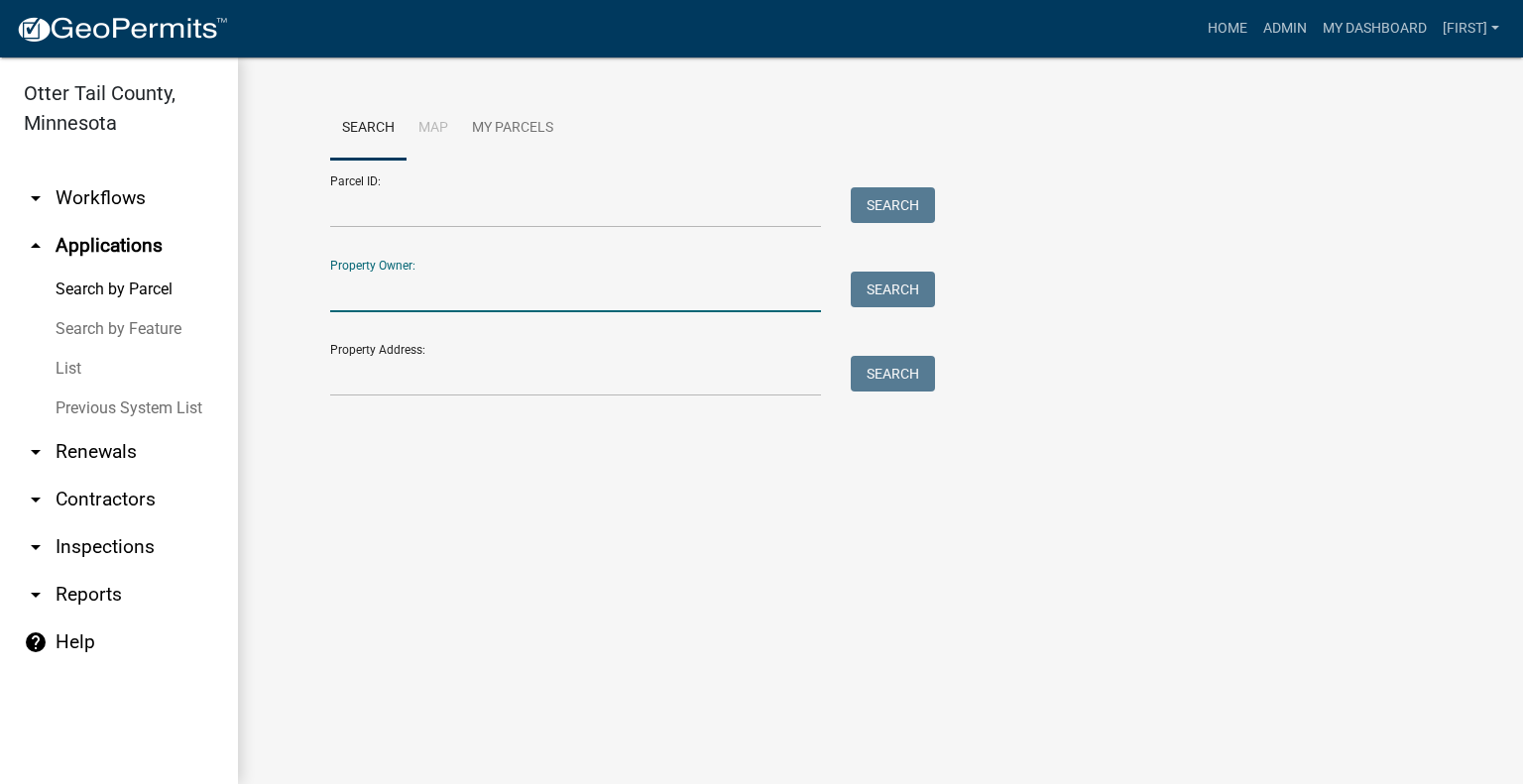 click on "Property Owner:" at bounding box center (575, 291) 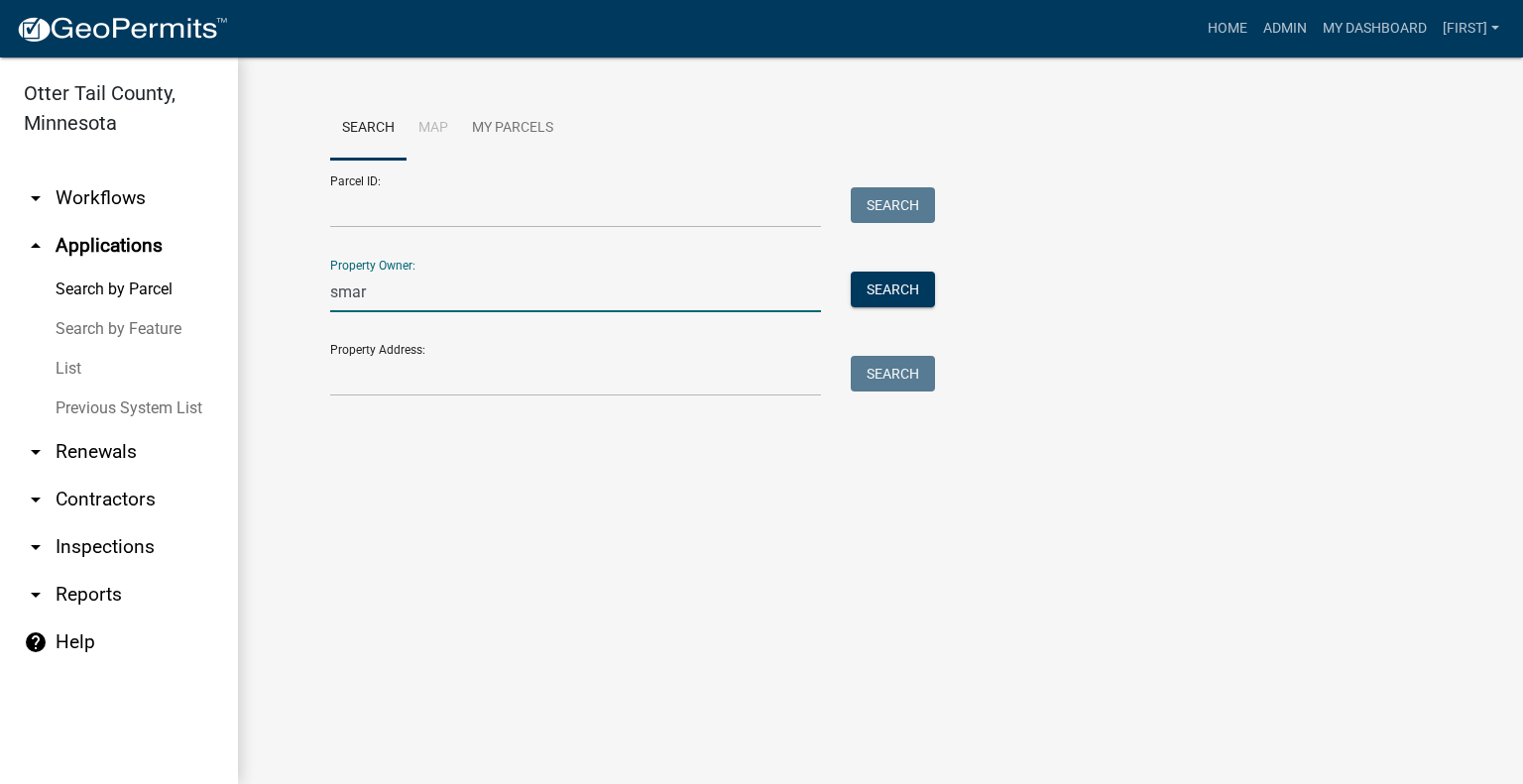 type on "smart" 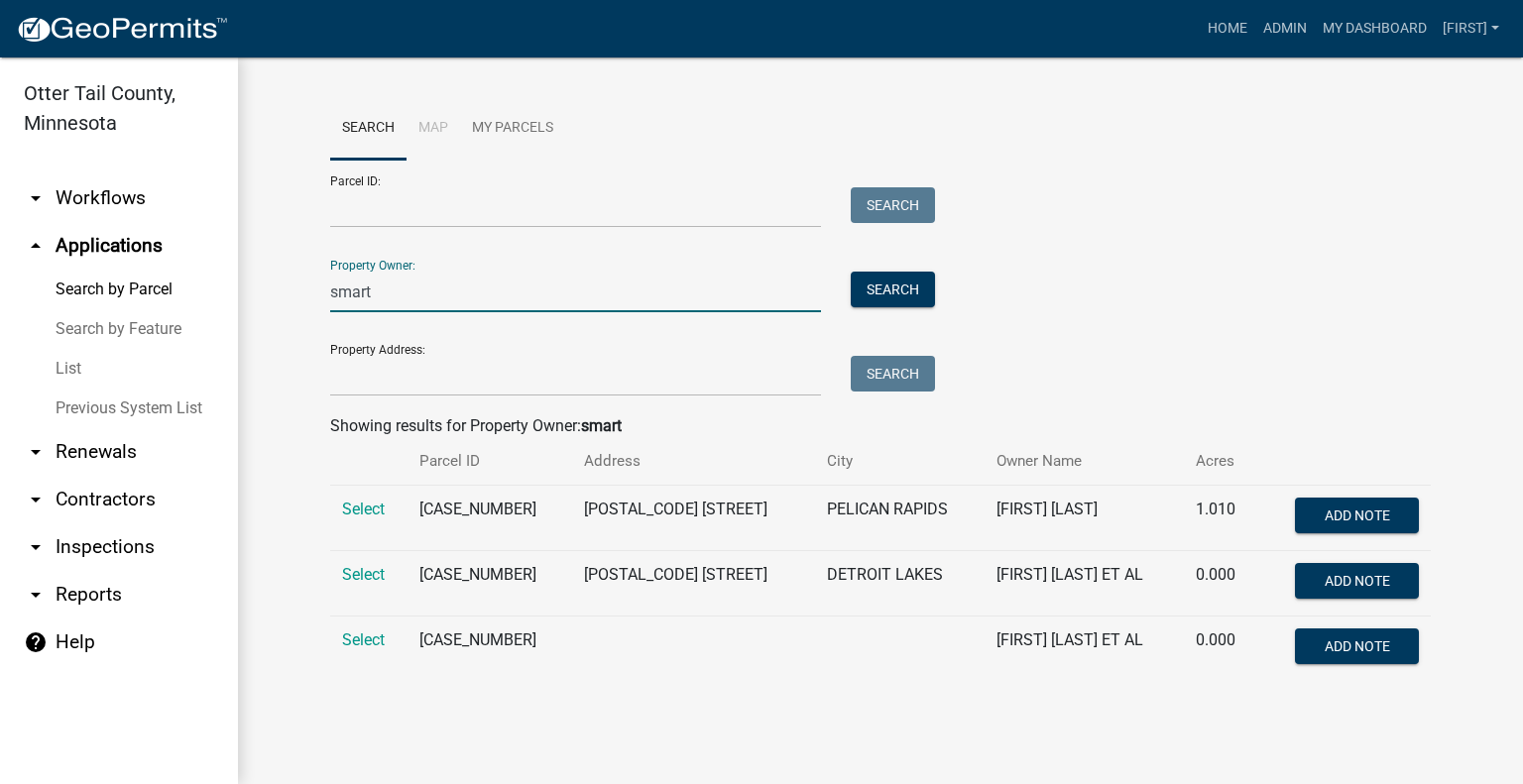 click on "smart" at bounding box center [575, 291] 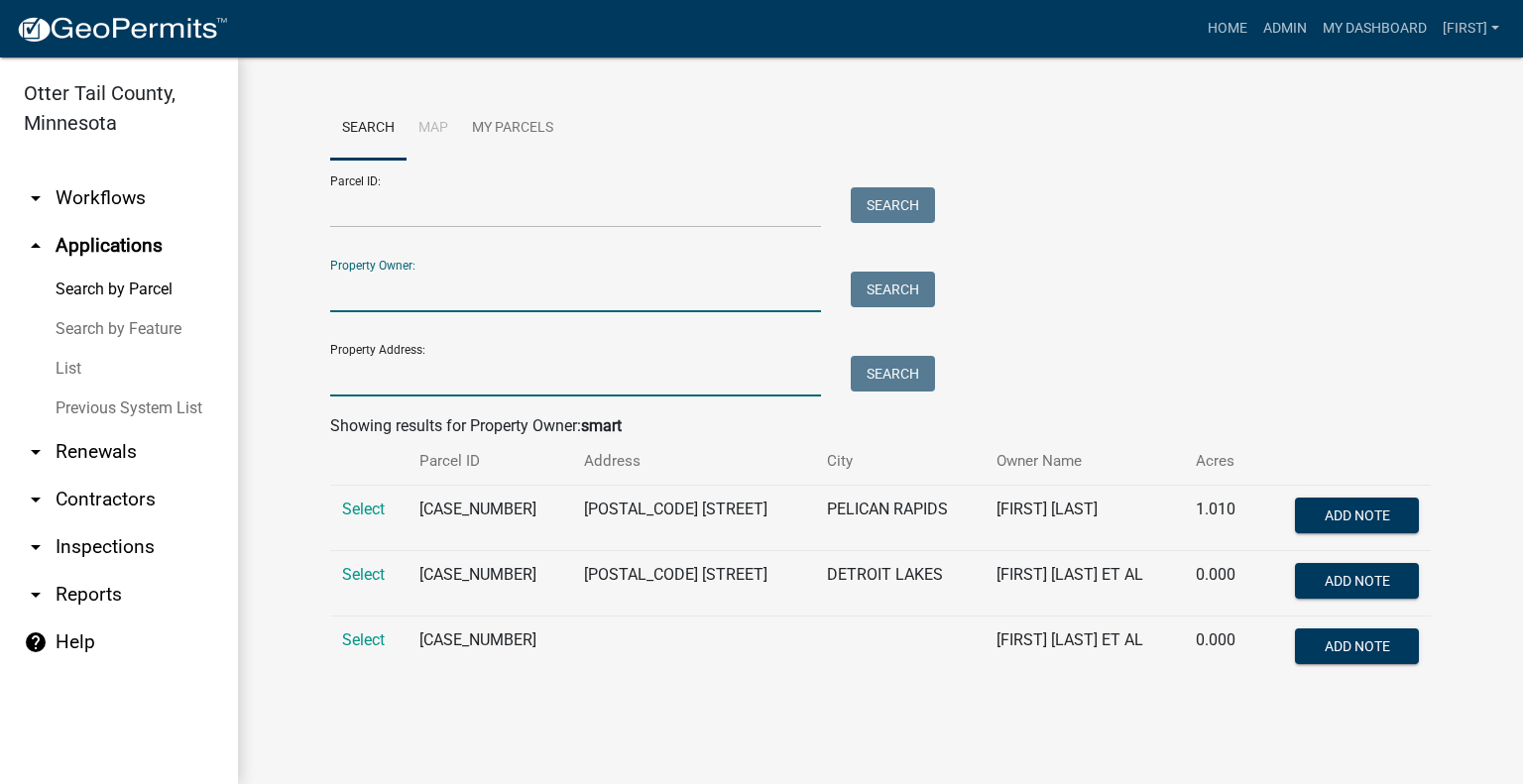 drag, startPoint x: 435, startPoint y: 368, endPoint x: 426, endPoint y: 353, distance: 17.492856 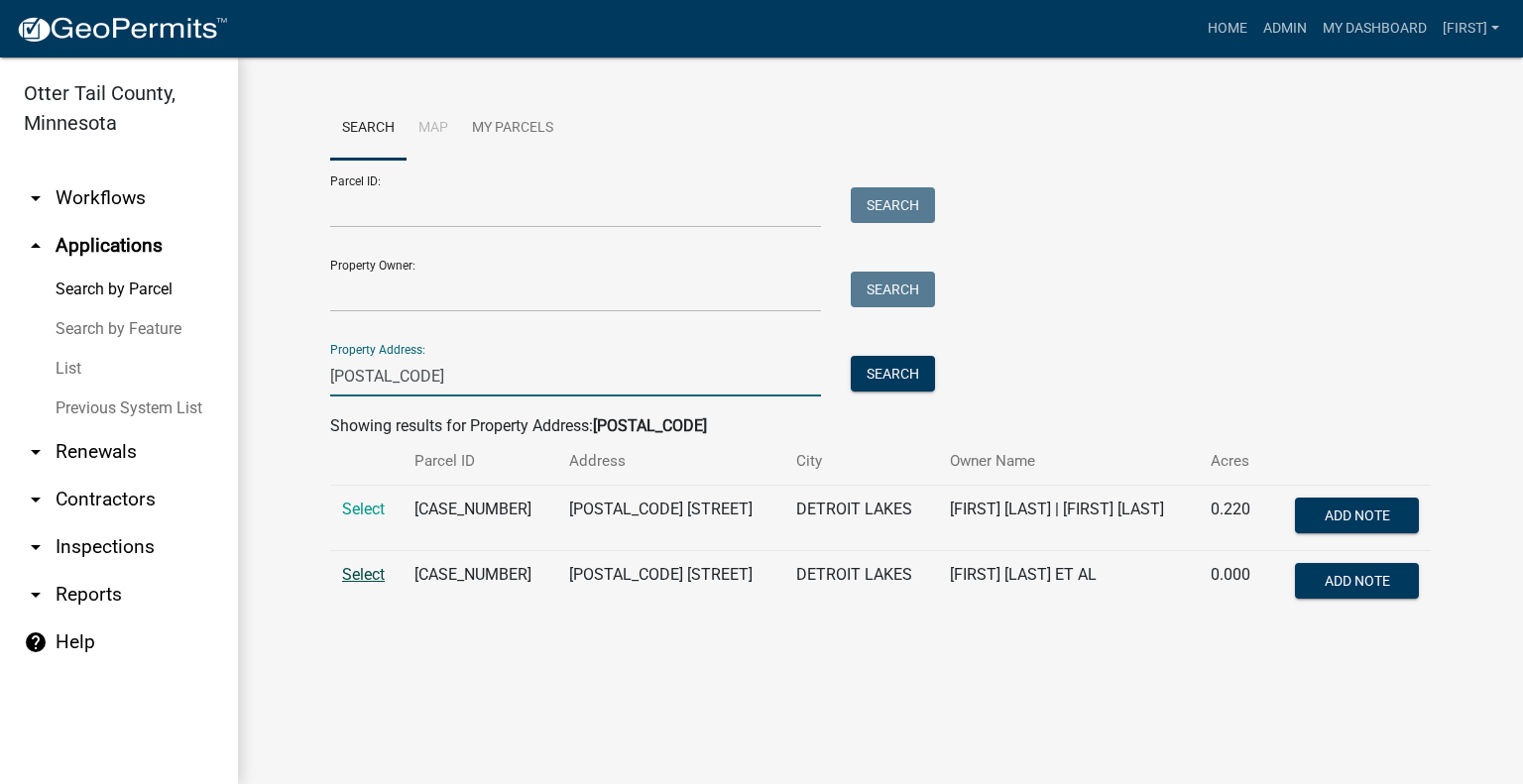 type on "[POSTAL_CODE]" 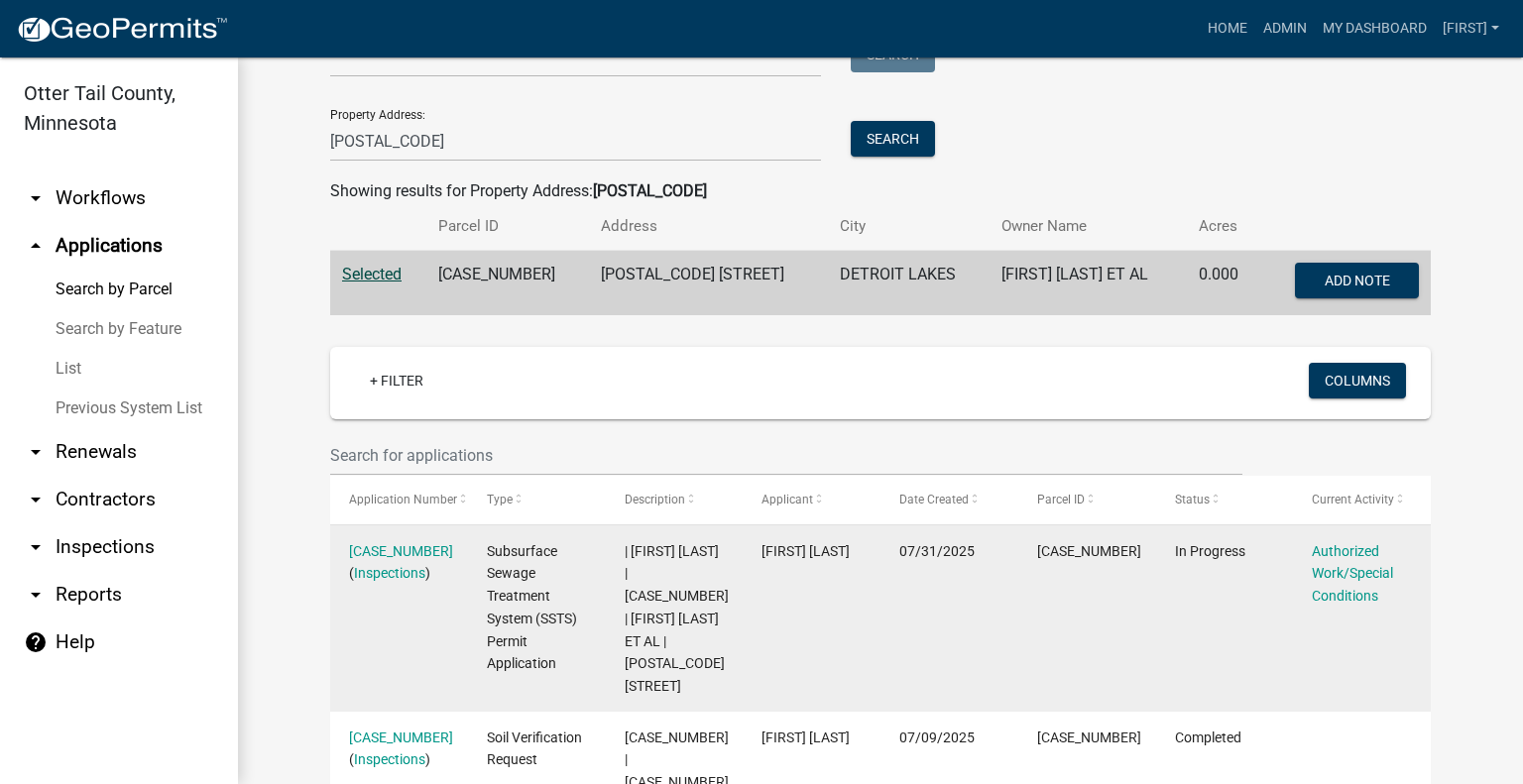 scroll, scrollTop: 297, scrollLeft: 0, axis: vertical 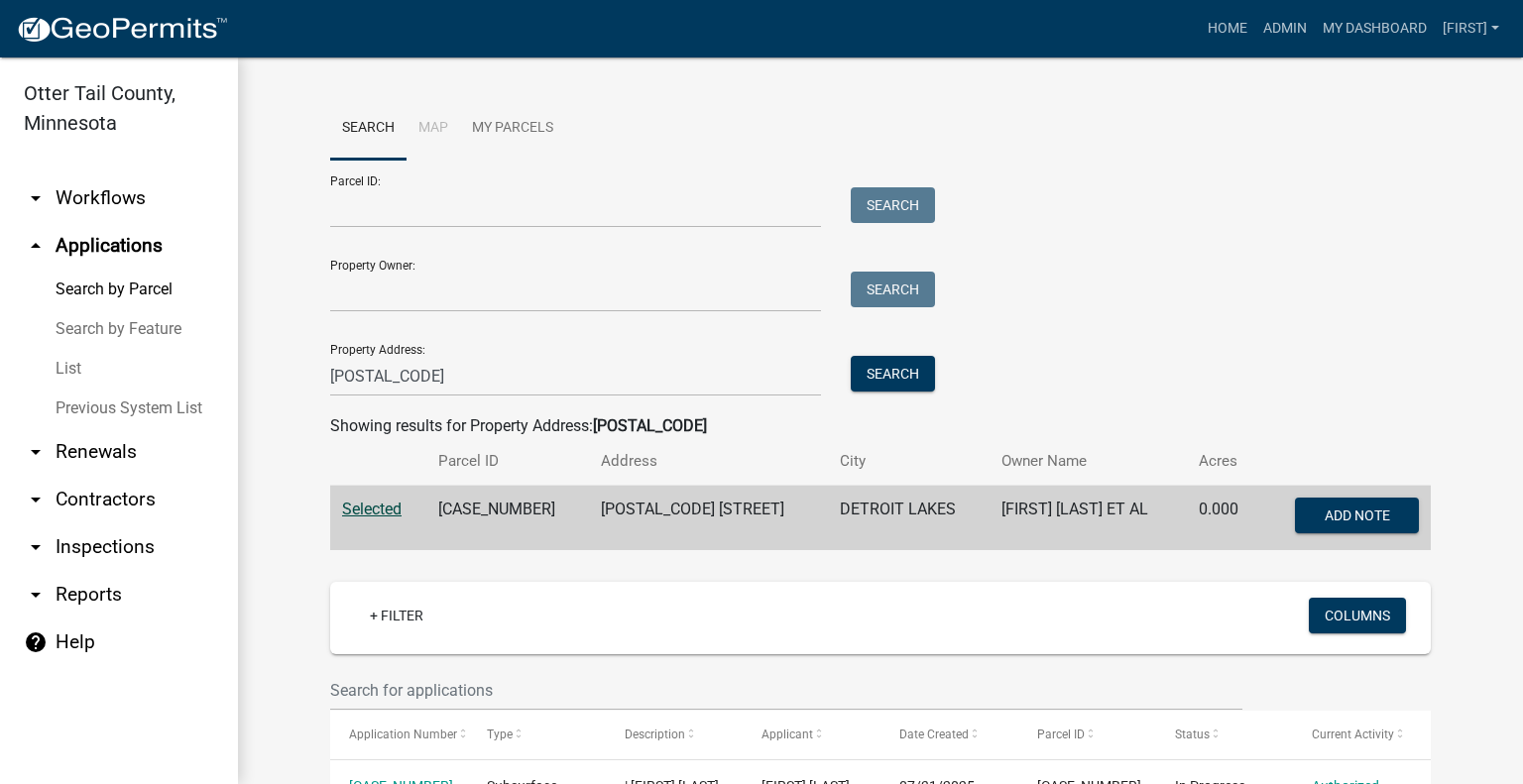 click on "arrow_drop_down   Workflows" at bounding box center [119, 198] 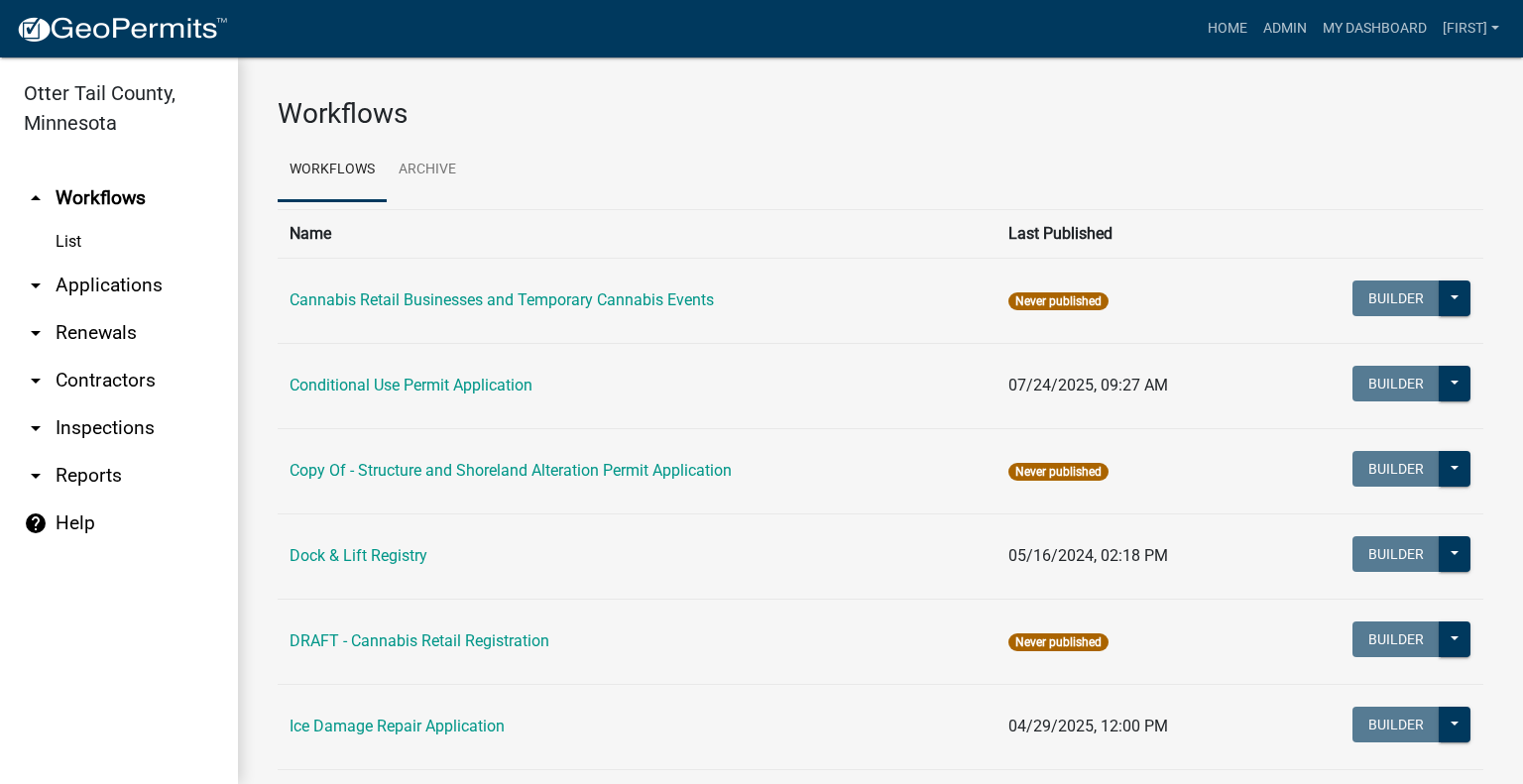 click on "arrow_drop_down   Applications" at bounding box center [119, 285] 